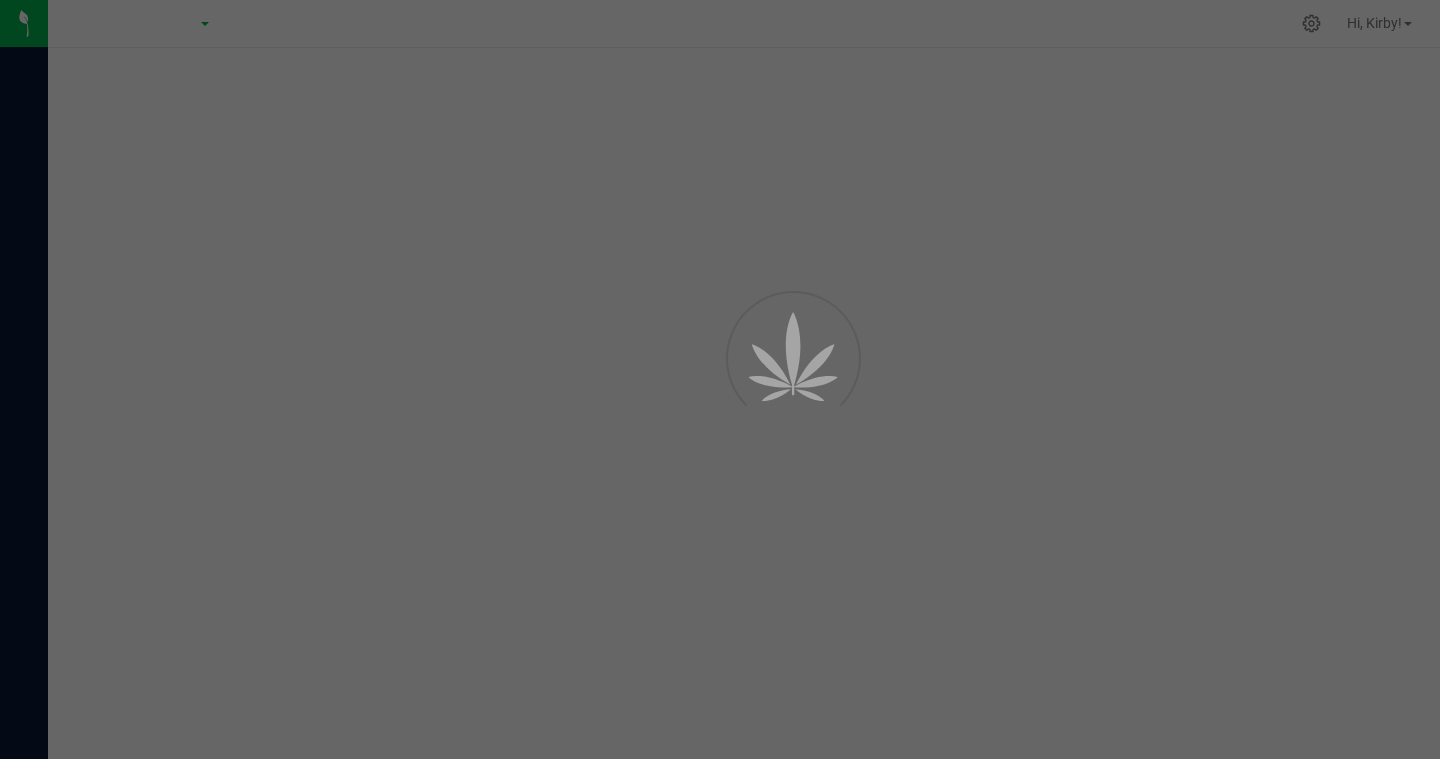 scroll, scrollTop: 0, scrollLeft: 0, axis: both 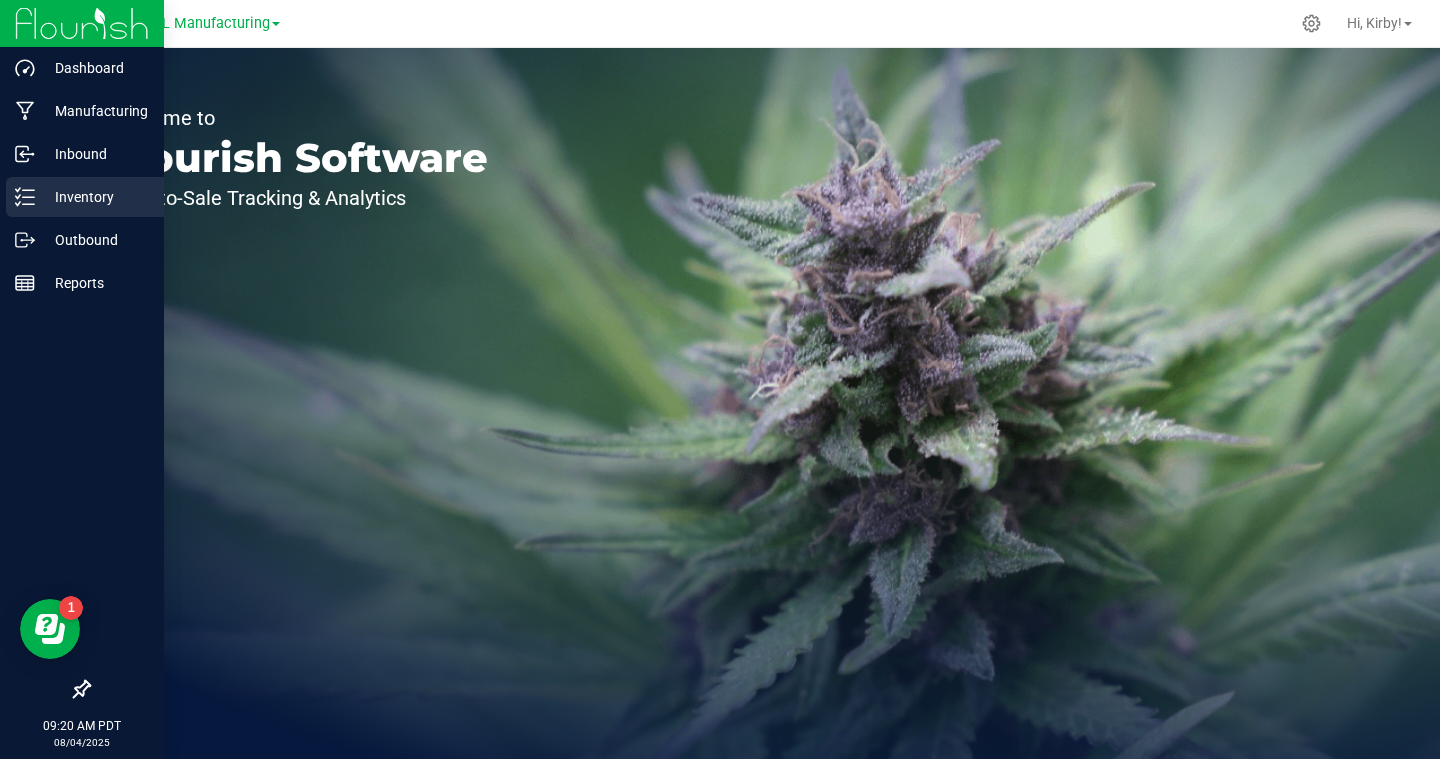 click on "Inventory" at bounding box center [95, 197] 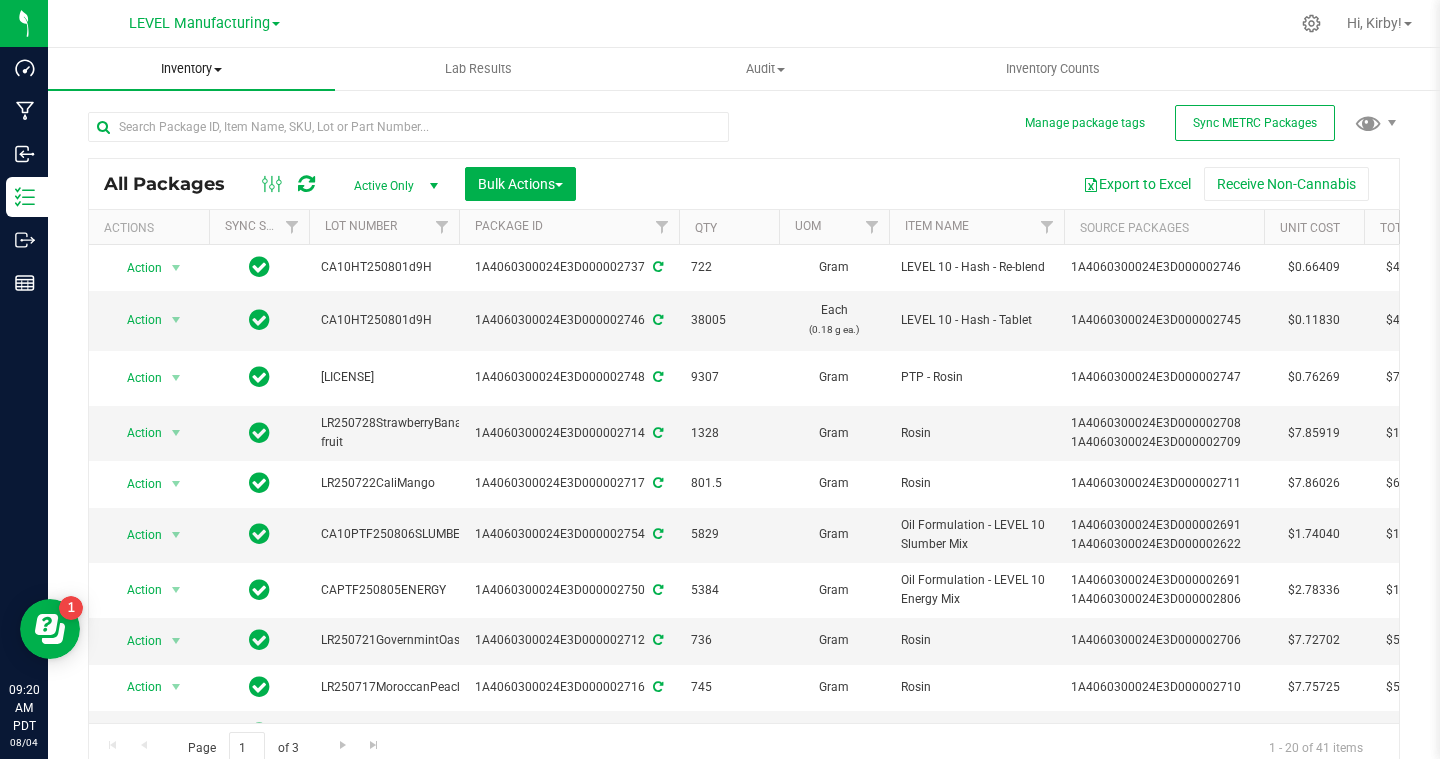 click on "Inventory" at bounding box center (191, 69) 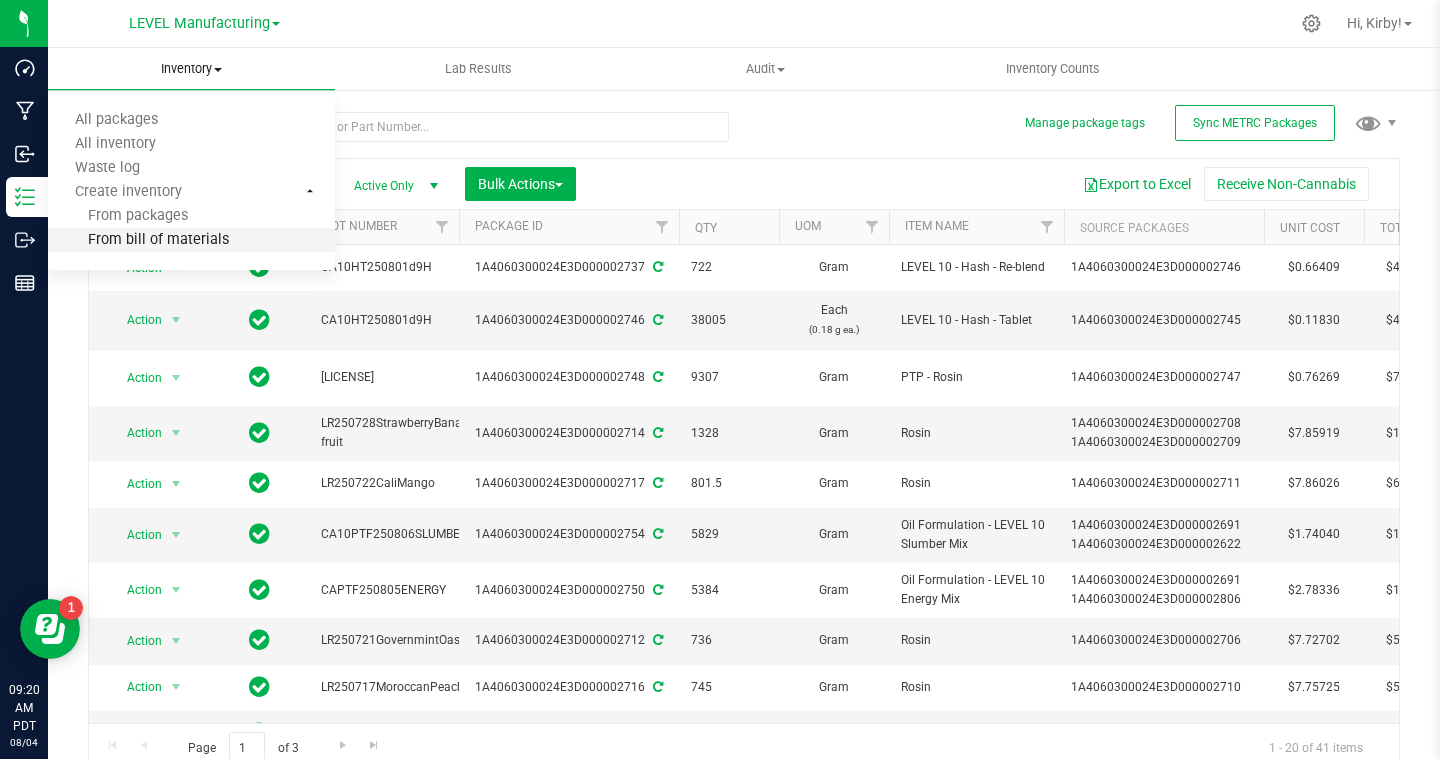 click on "From bill of materials" at bounding box center (138, 240) 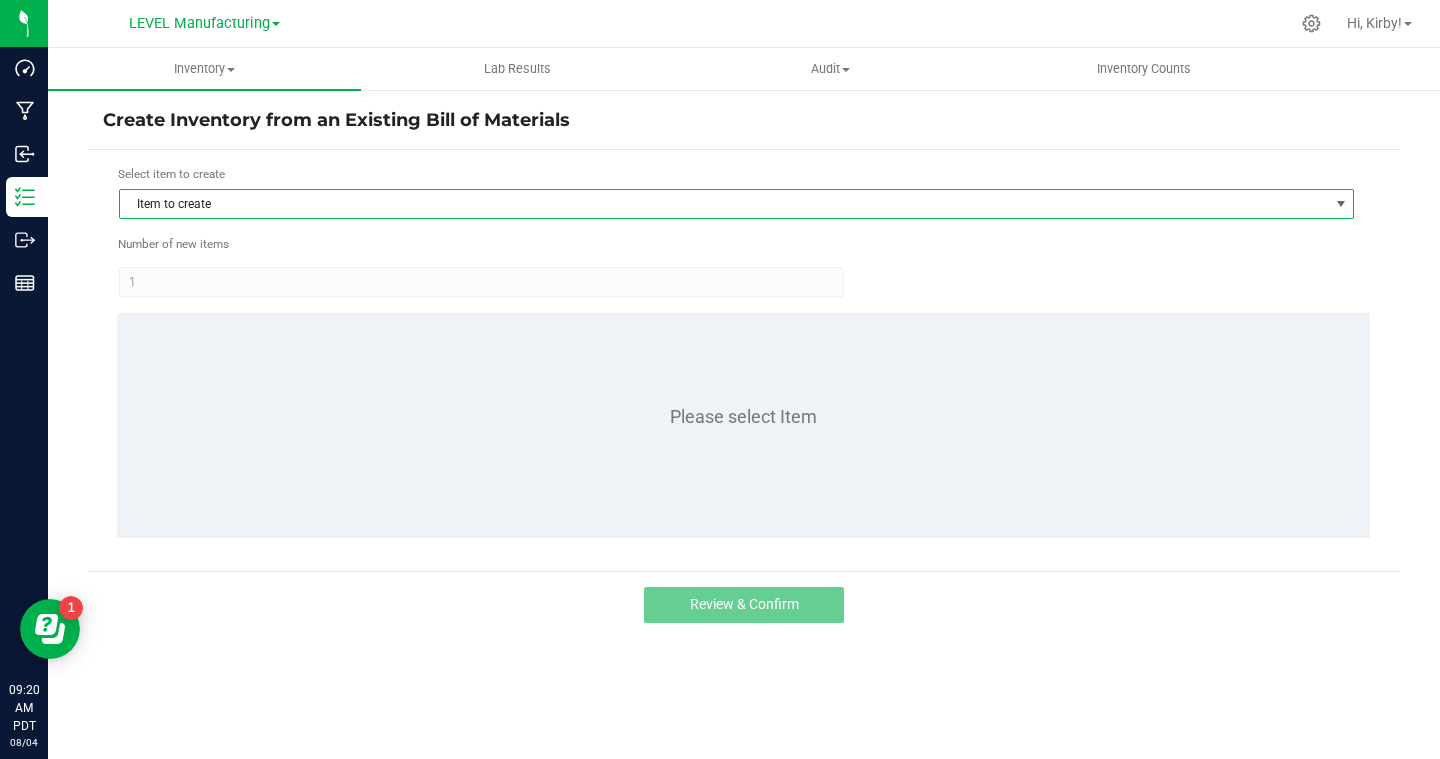 click on "Item to create" at bounding box center (724, 204) 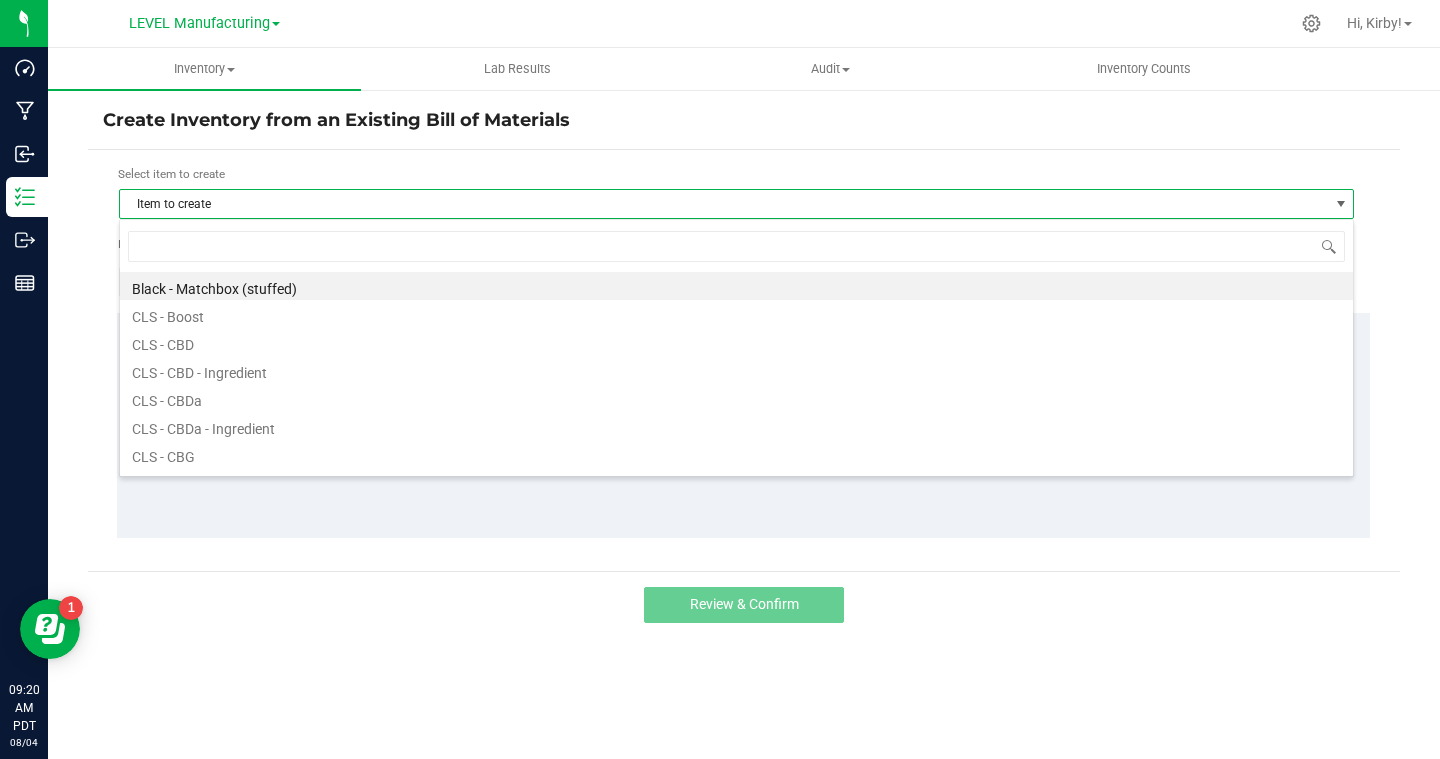 scroll, scrollTop: 99970, scrollLeft: 98765, axis: both 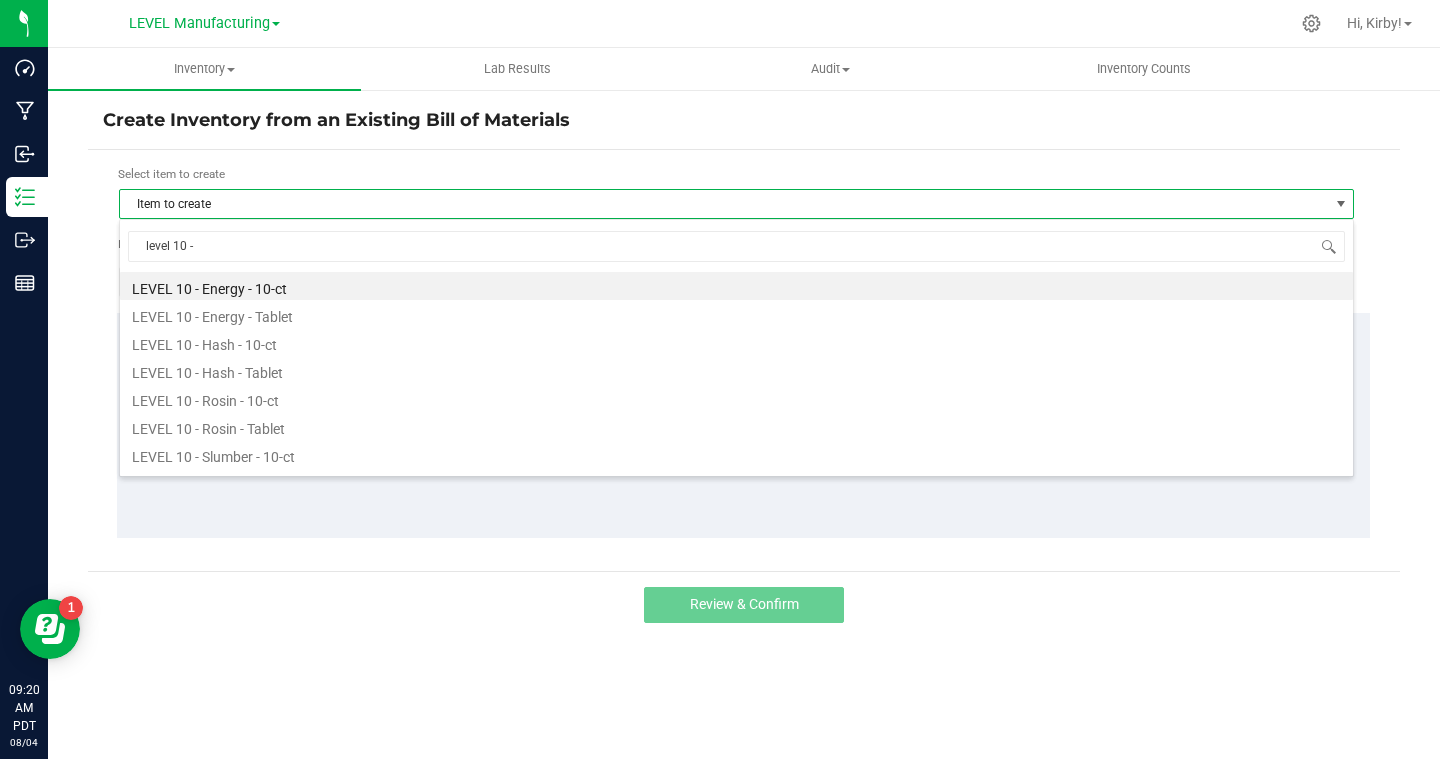 type on "level 10 -" 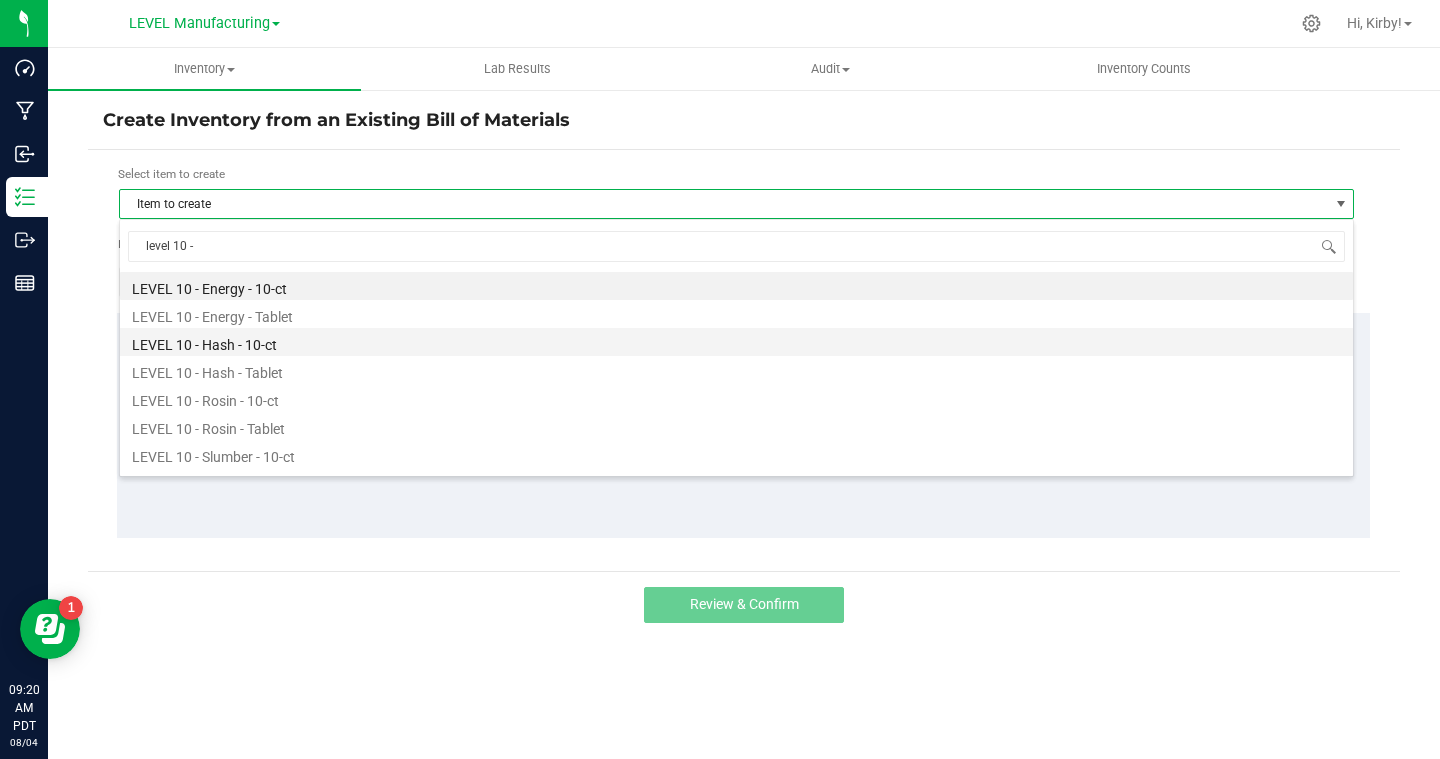 click on "LEVEL 10 - Hash - 10-ct" at bounding box center (736, 342) 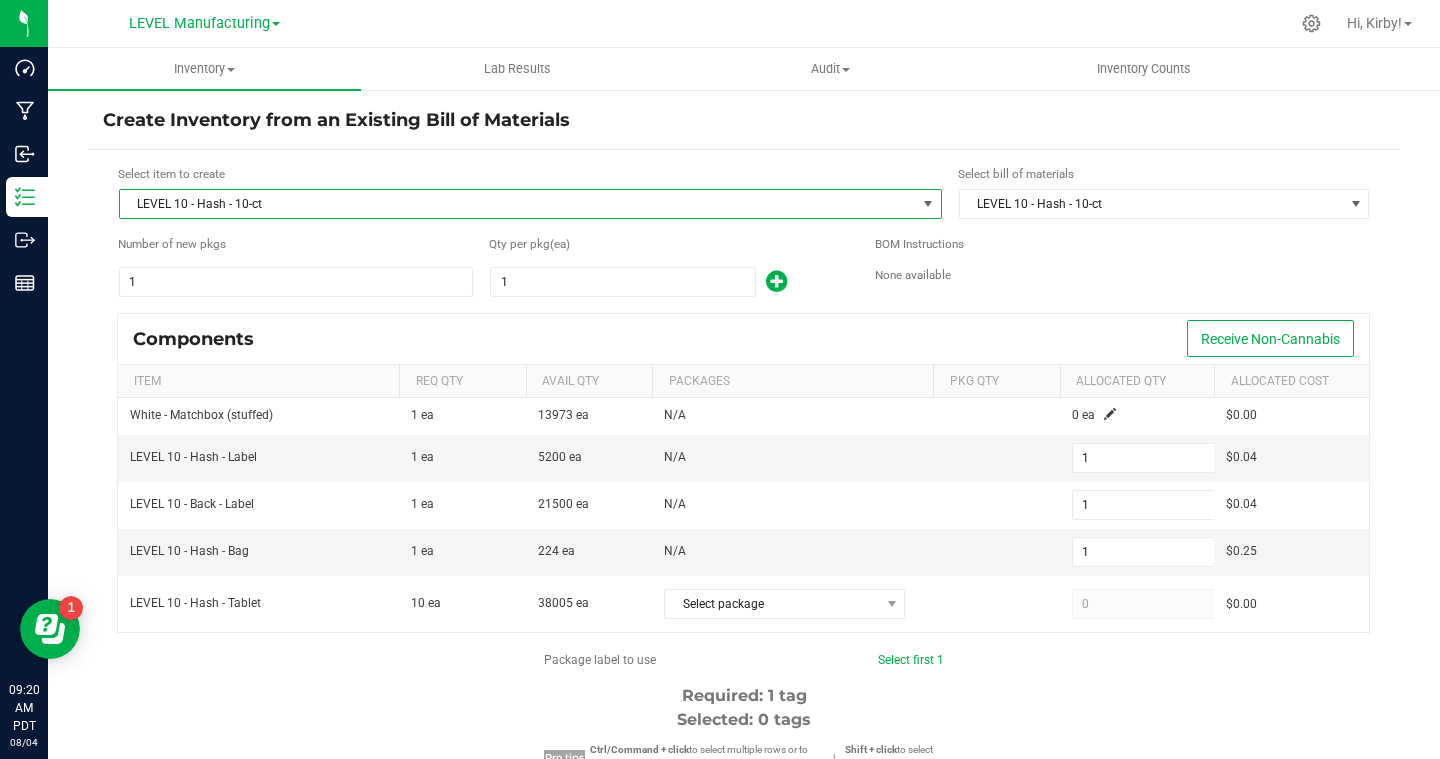 drag, startPoint x: 311, startPoint y: 196, endPoint x: 133, endPoint y: 205, distance: 178.22739 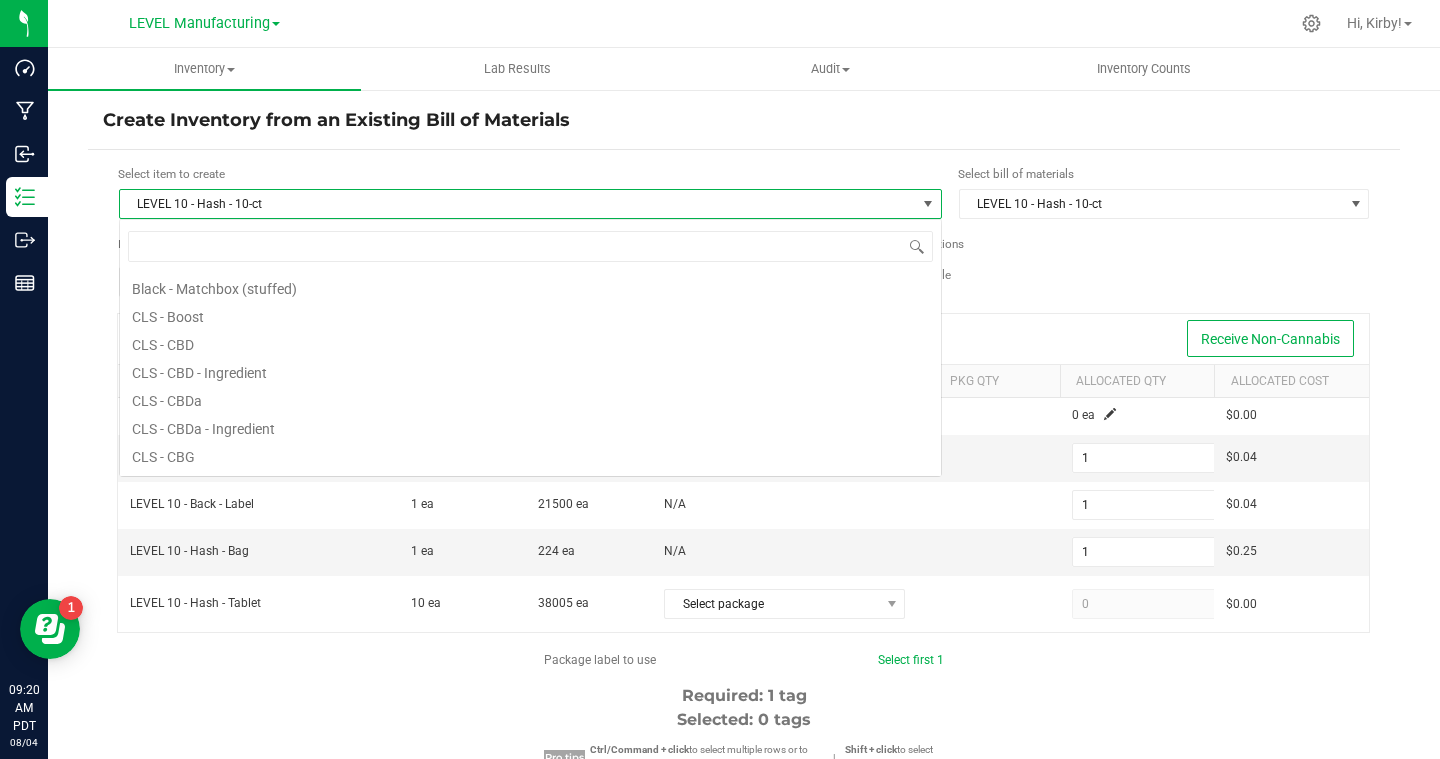 click on "LEVEL 10 - Hash - 10-ct" at bounding box center (518, 204) 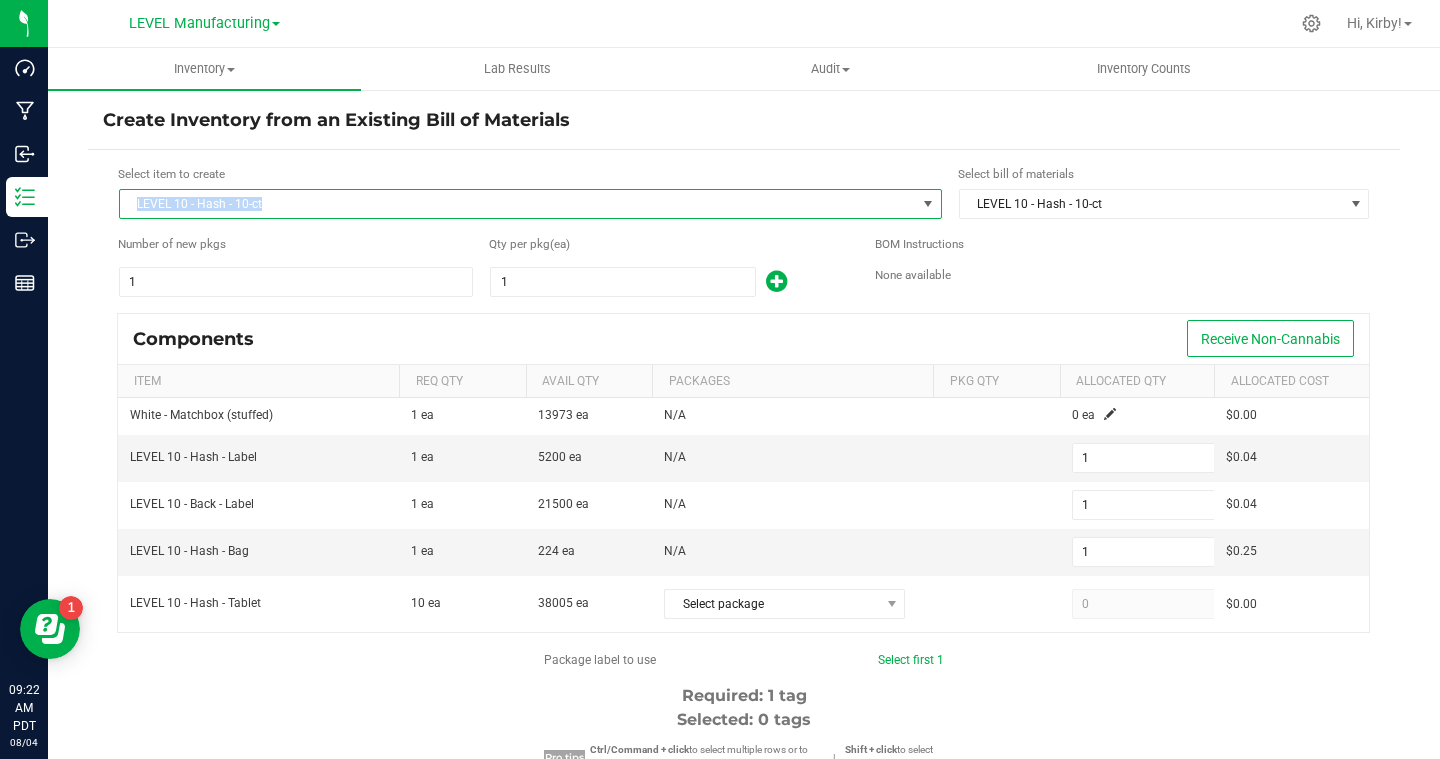 drag, startPoint x: 345, startPoint y: 202, endPoint x: 105, endPoint y: 203, distance: 240.00209 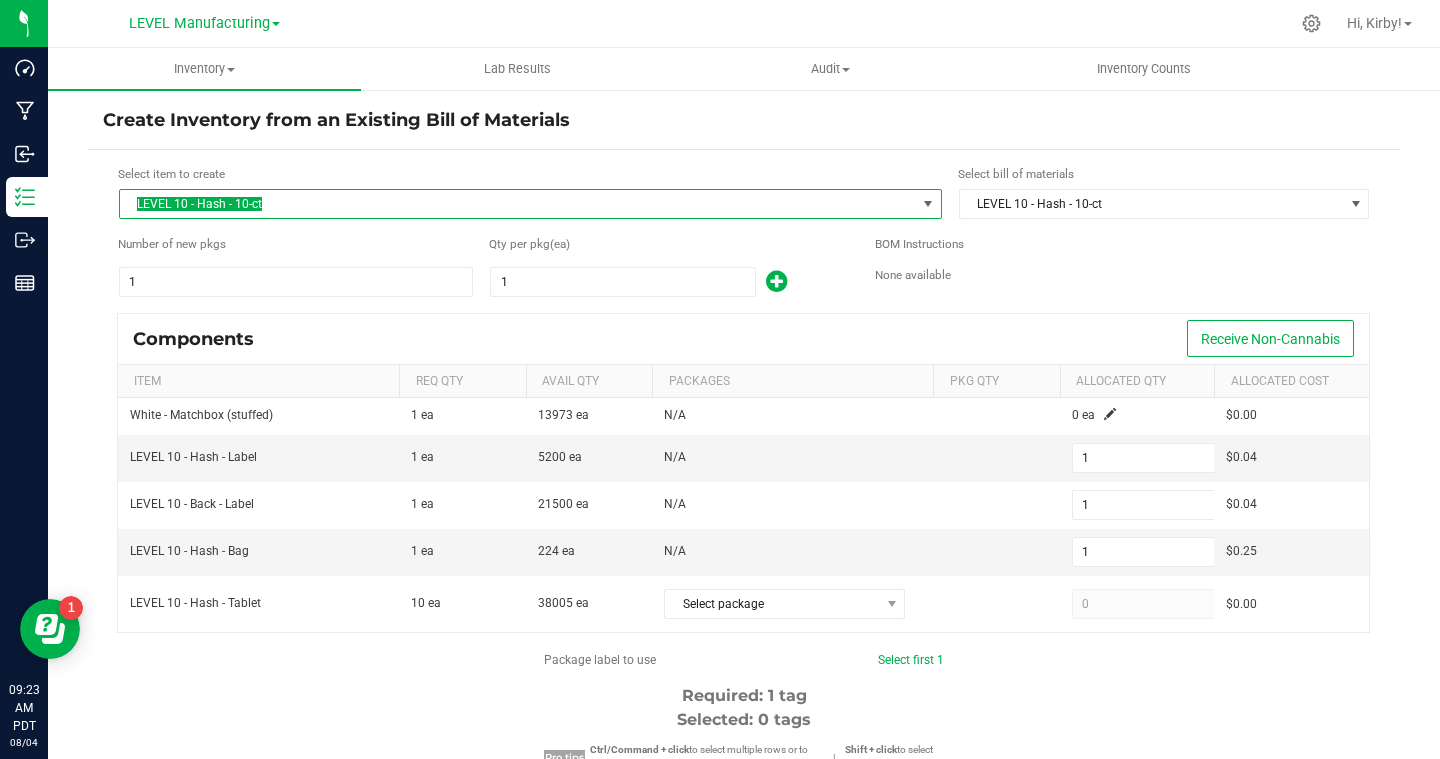 copy on "LEVEL 10 - Hash - 10-ct" 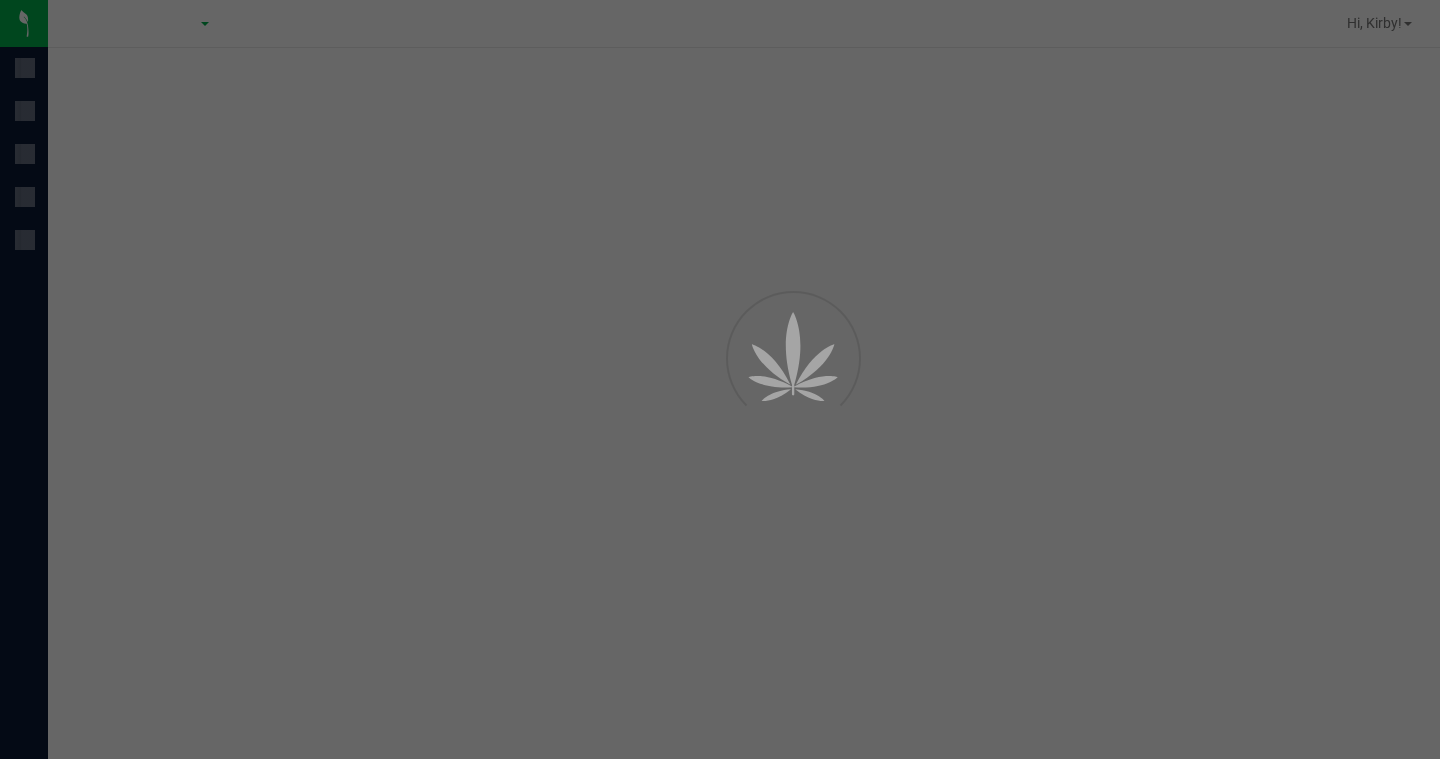 scroll, scrollTop: 0, scrollLeft: 0, axis: both 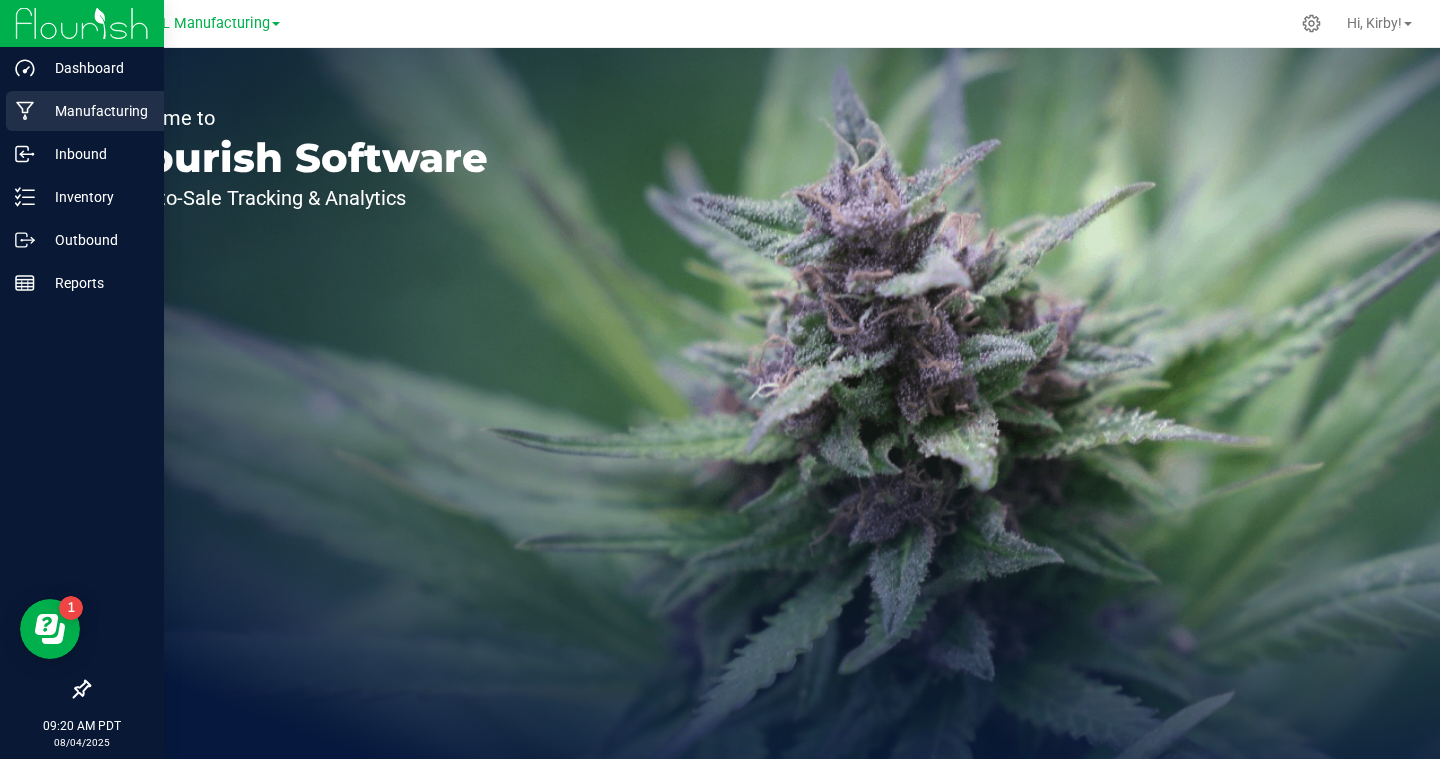 click on "Manufacturing" at bounding box center [95, 111] 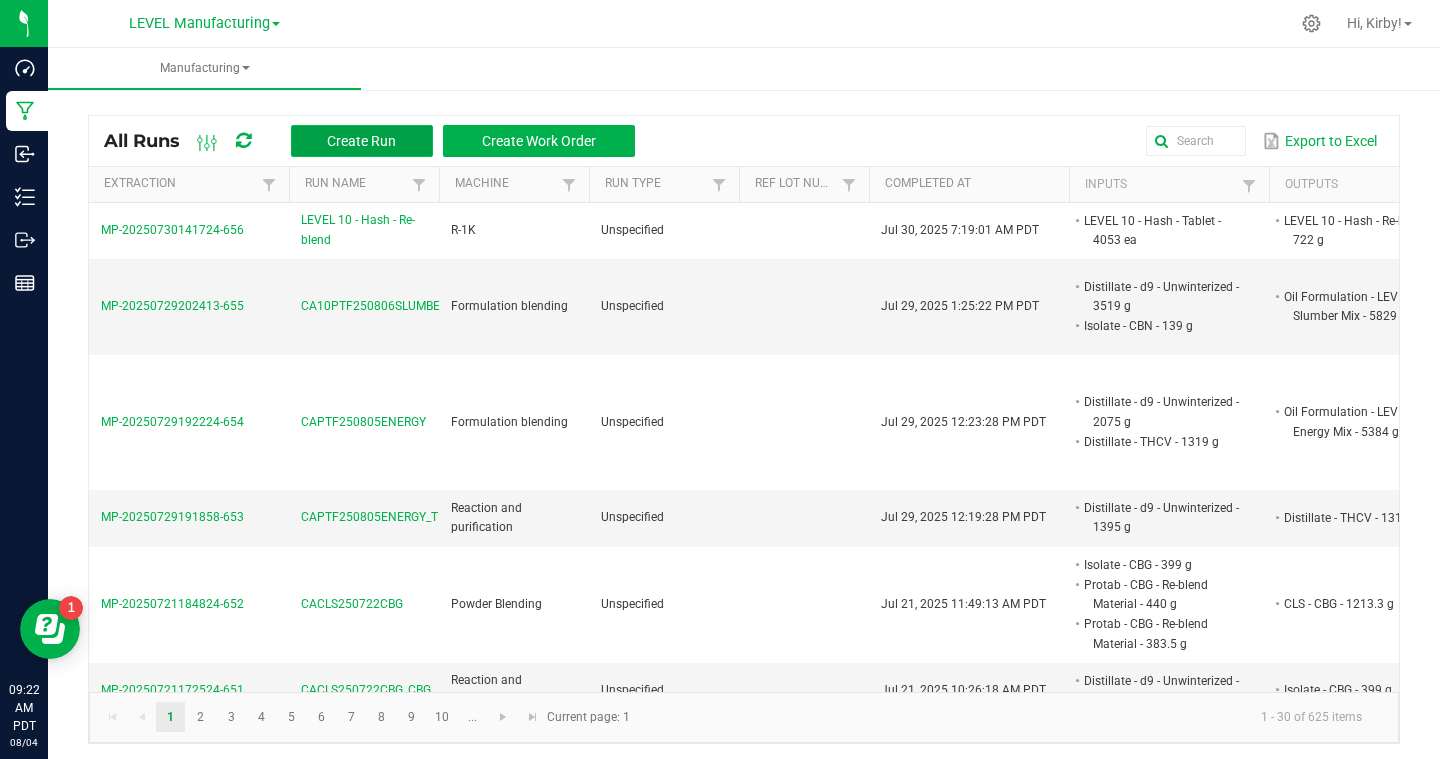 click on "Create Run" at bounding box center (361, 141) 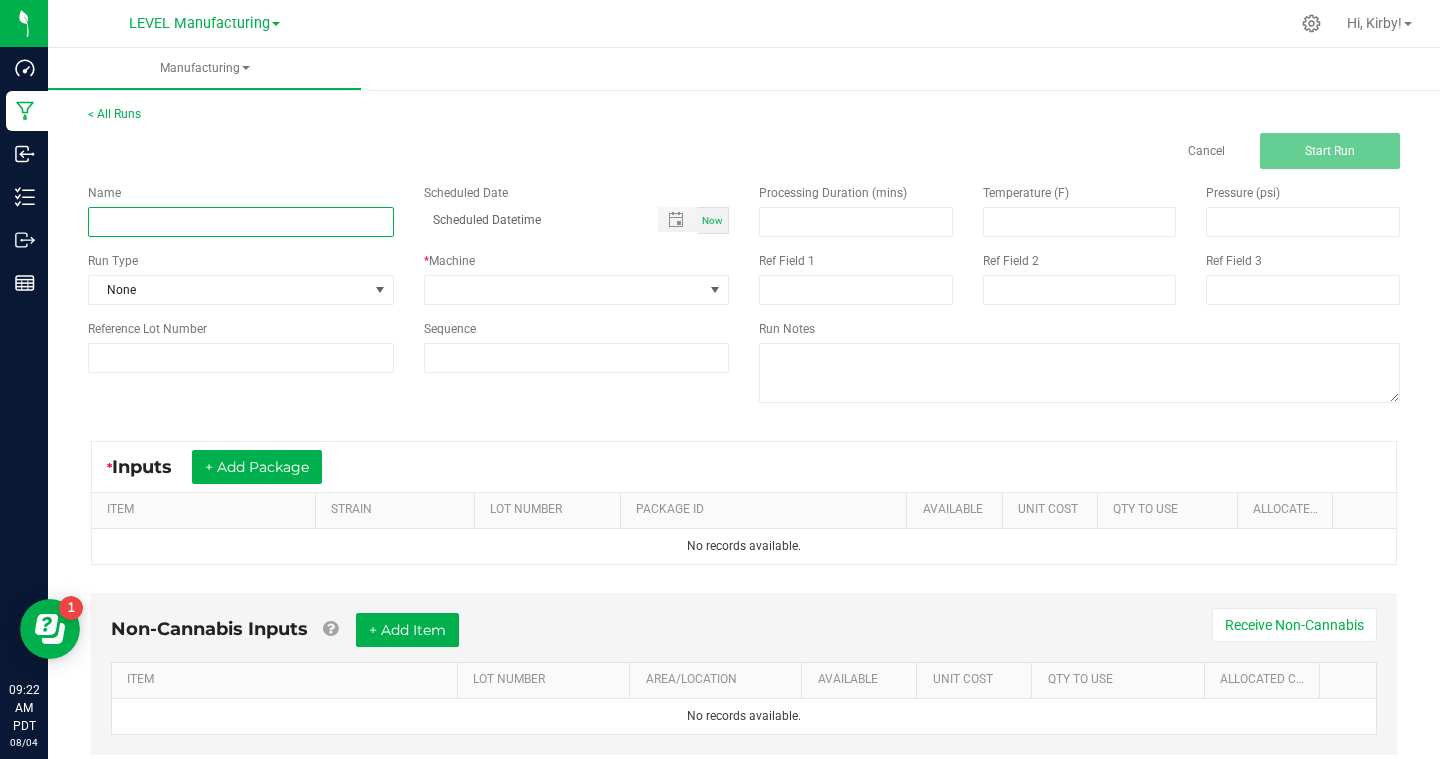 click at bounding box center [241, 222] 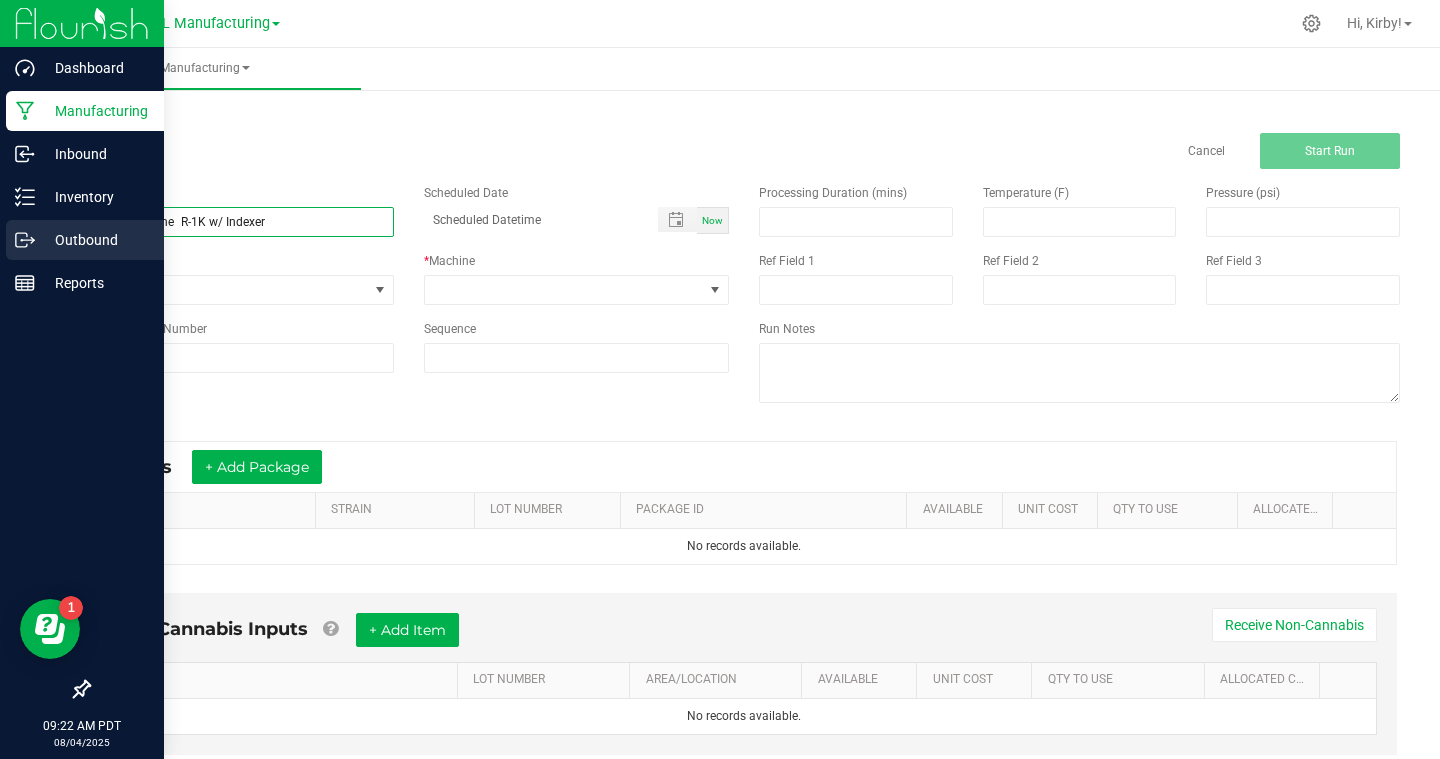 drag, startPoint x: 302, startPoint y: 222, endPoint x: 8, endPoint y: 221, distance: 294.0017 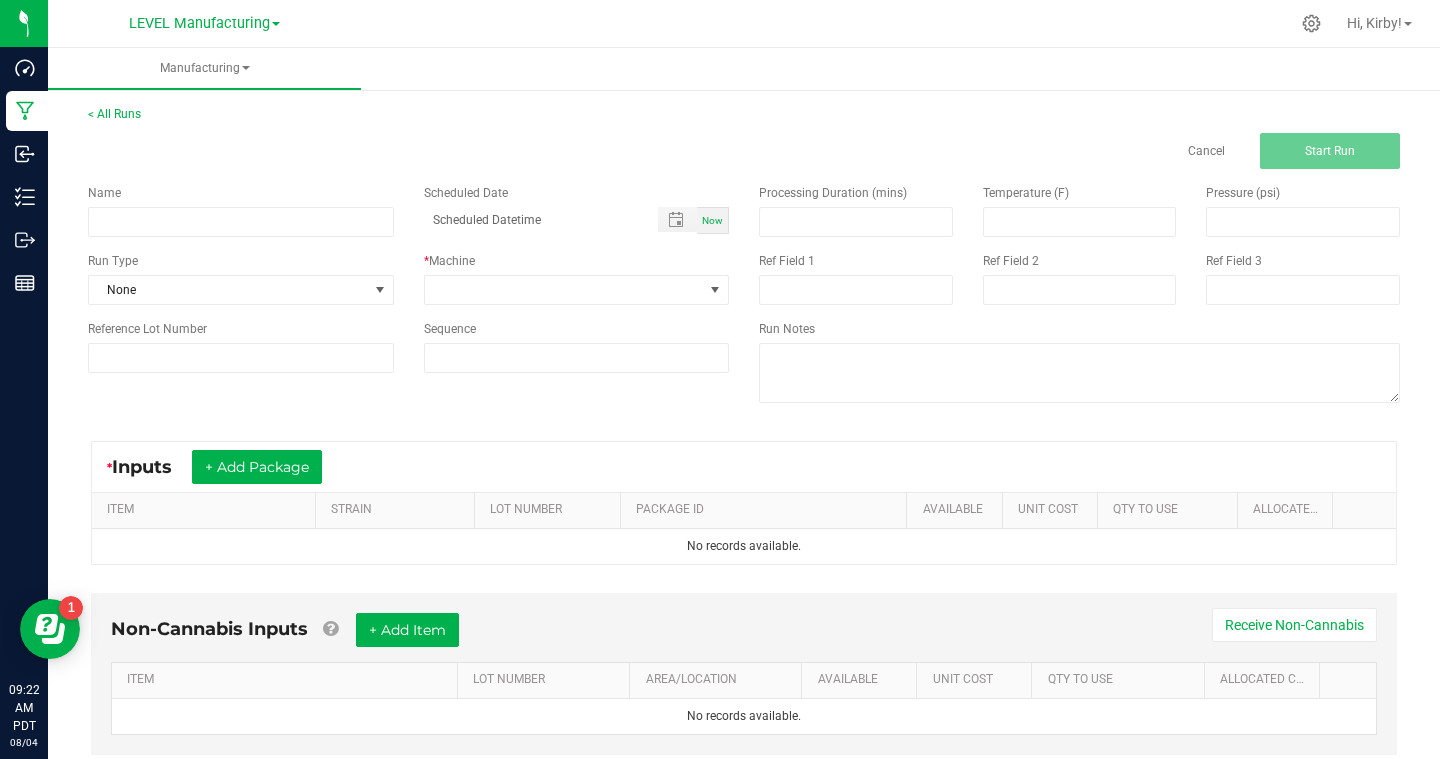 click on "Manufacturing" at bounding box center (768, 69) 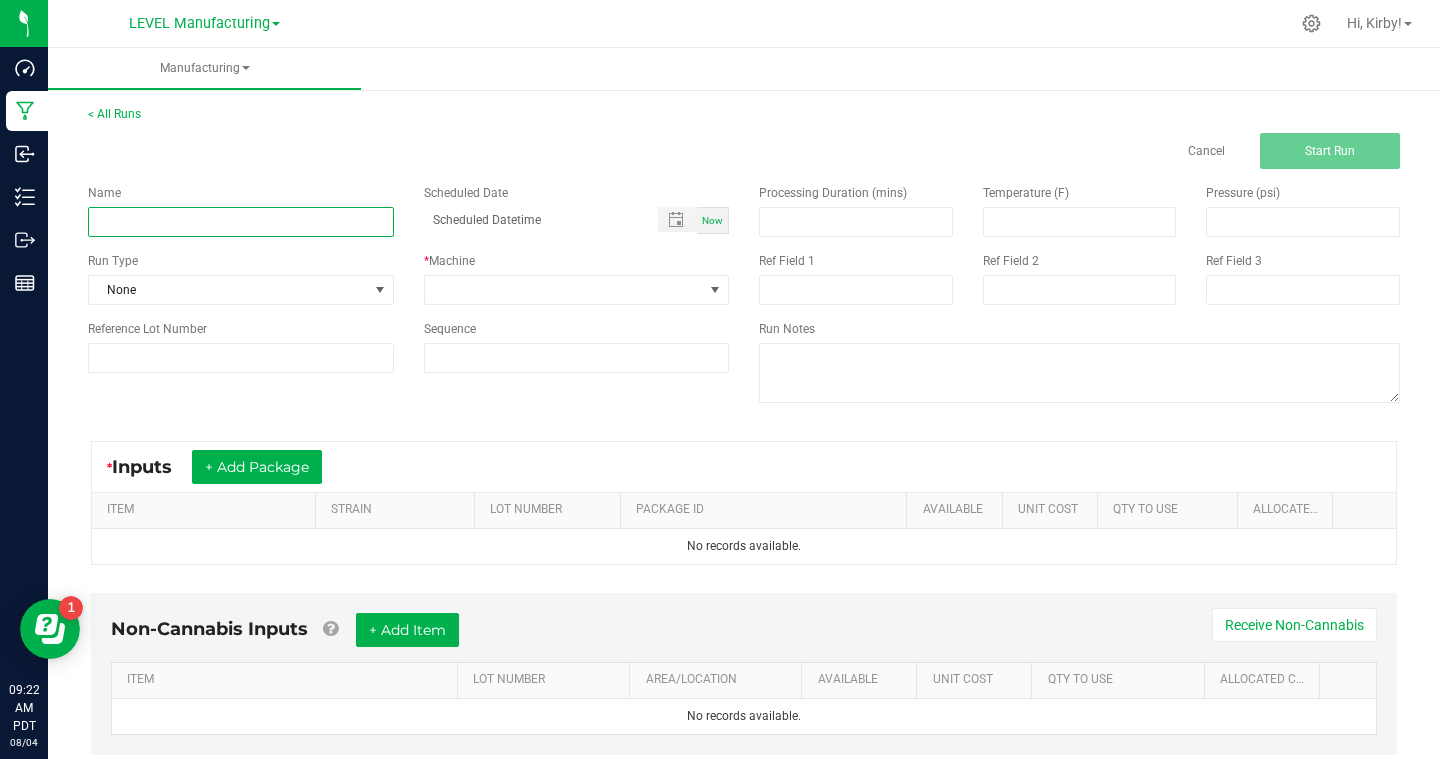 click at bounding box center [241, 222] 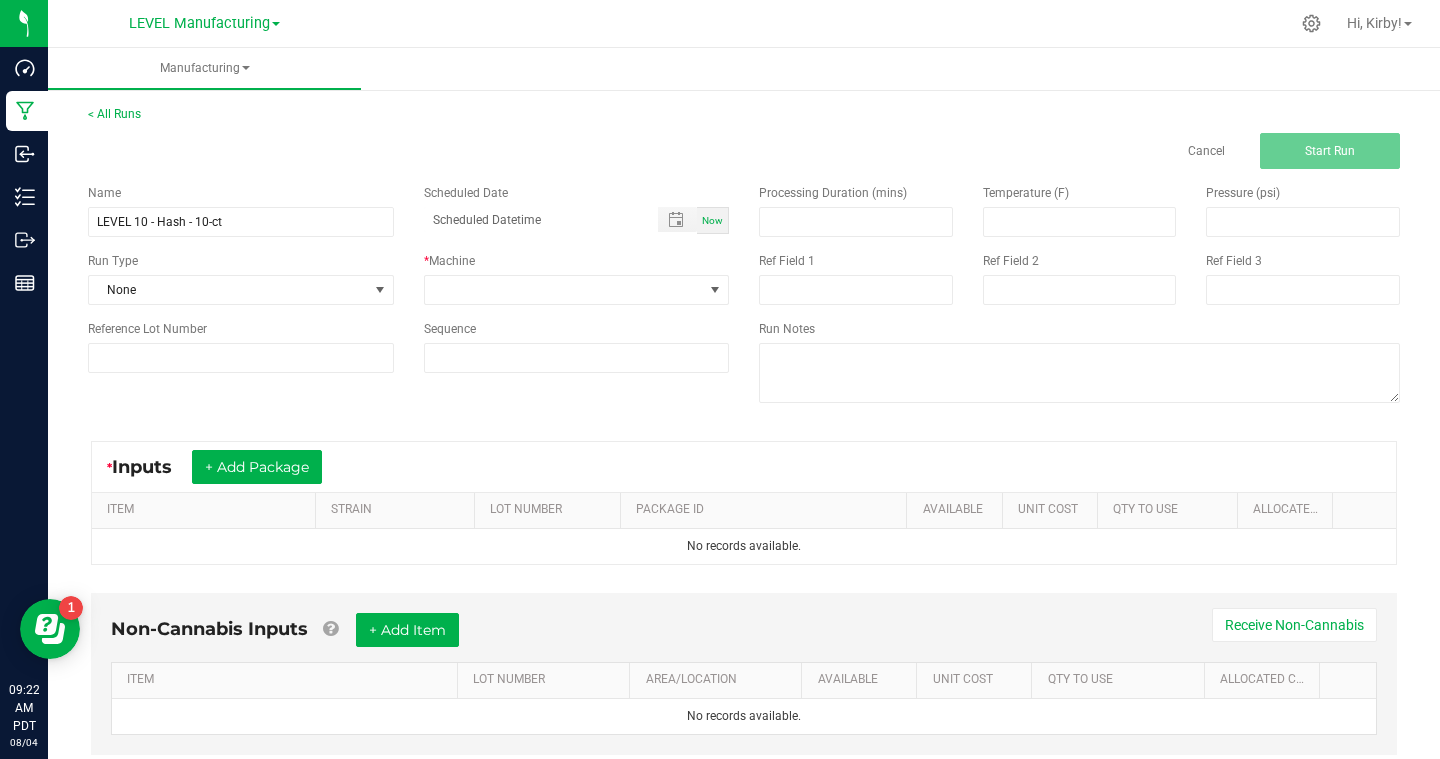 click on "Cancel   Start Run" at bounding box center (744, 151) 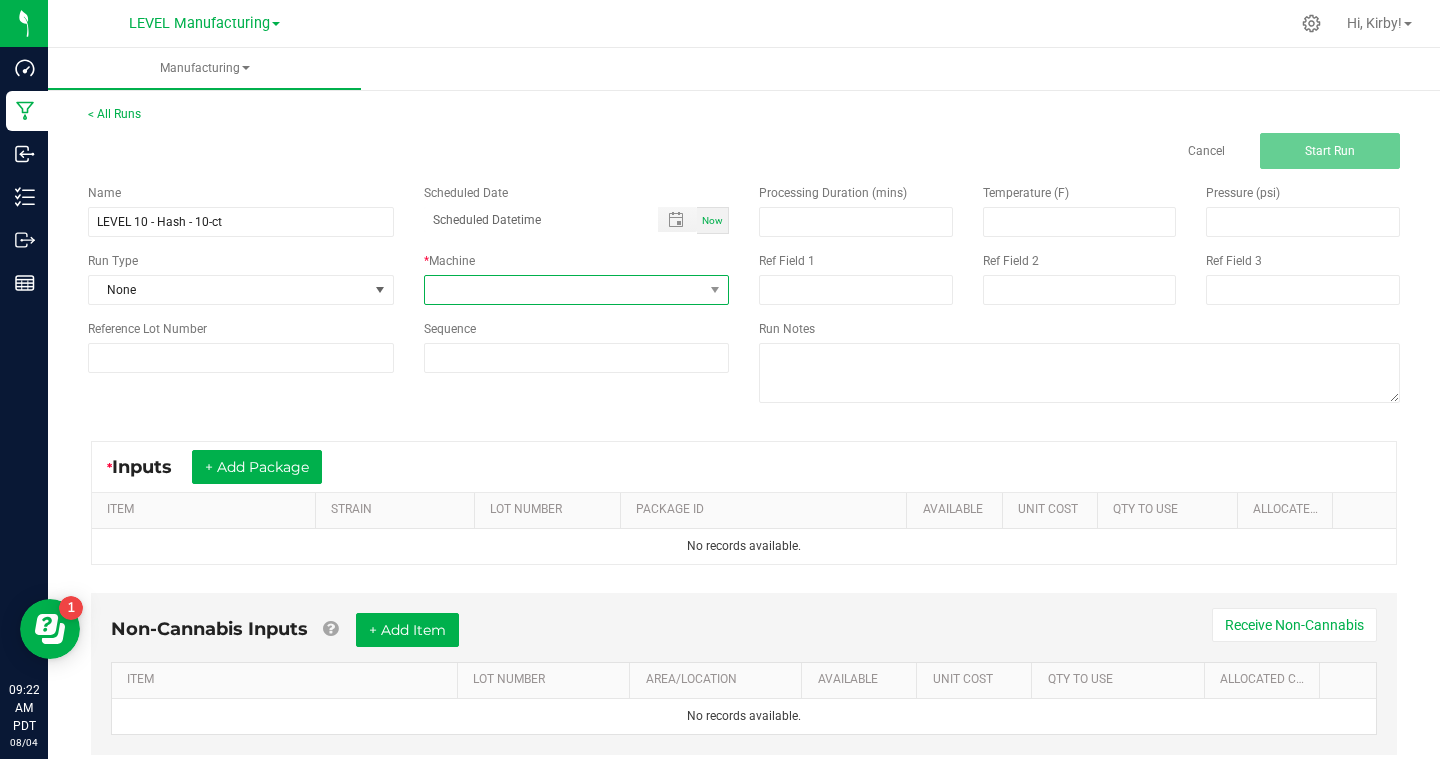 click at bounding box center (564, 290) 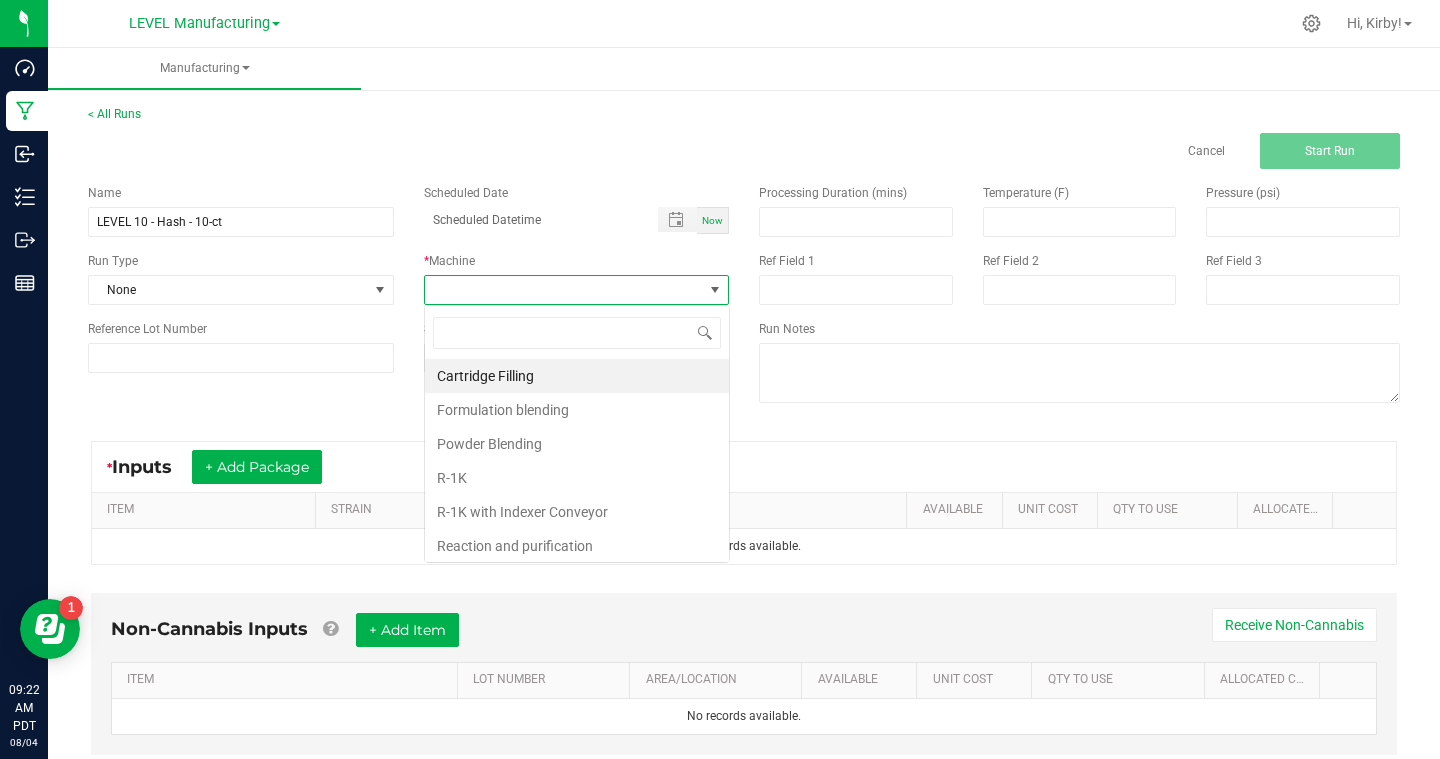 scroll, scrollTop: 99970, scrollLeft: 99694, axis: both 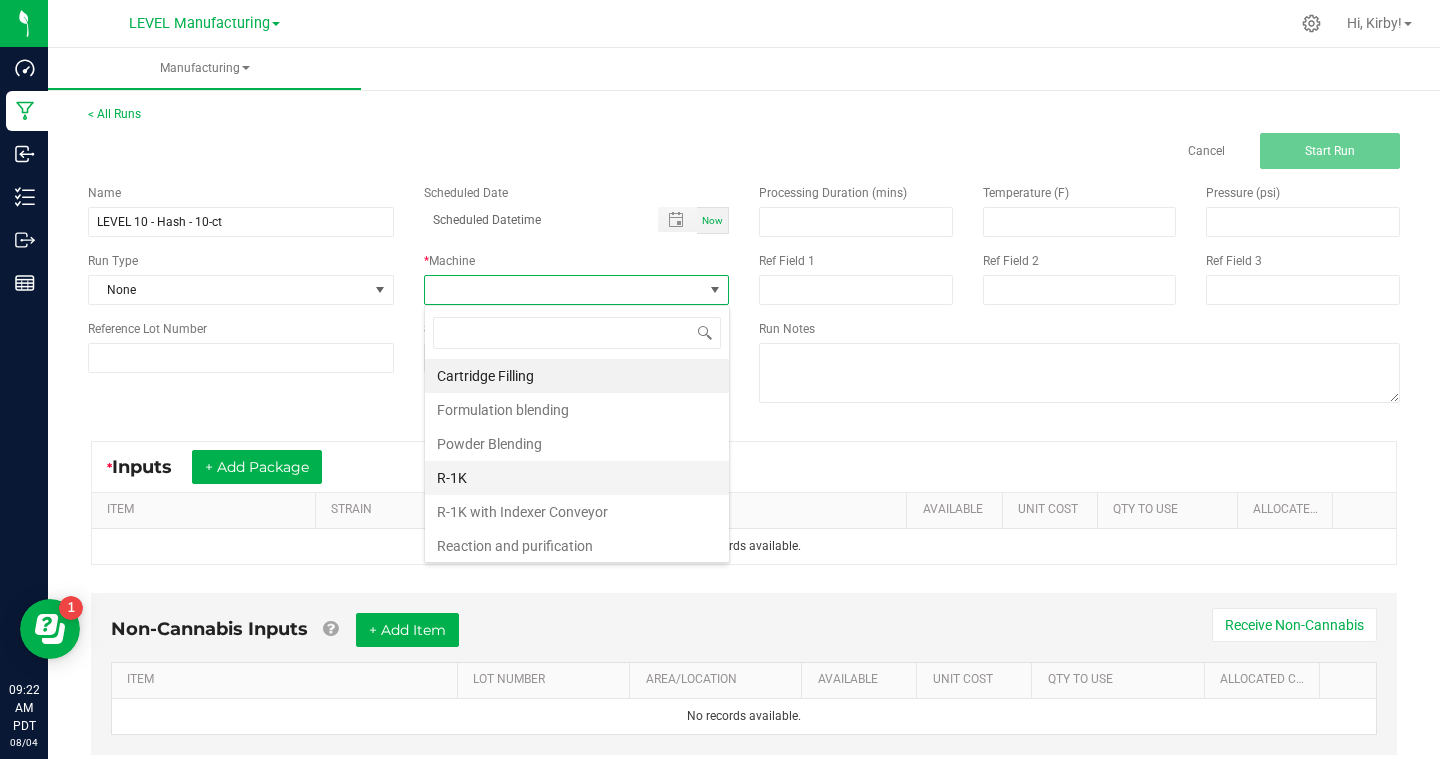 click on "R-1K" at bounding box center (577, 478) 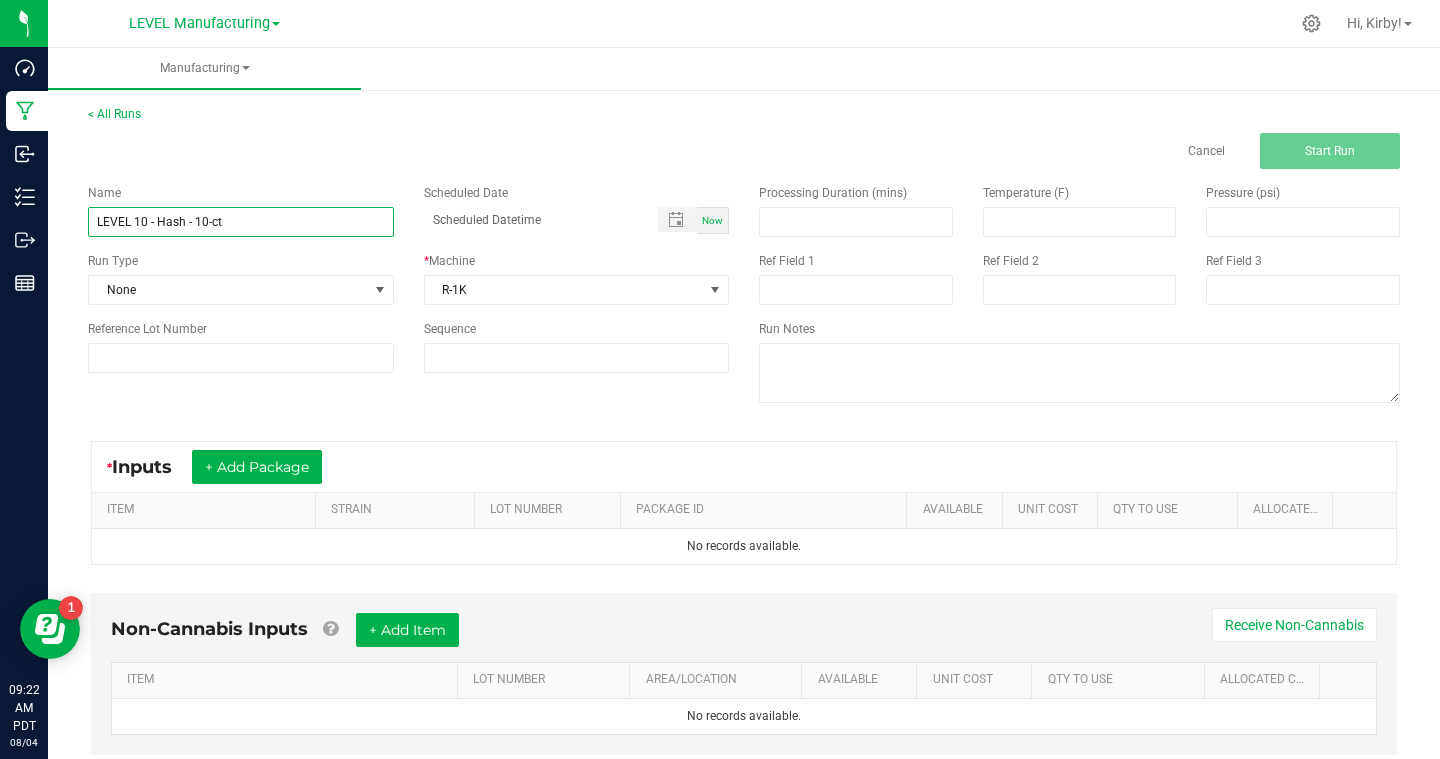 click on "LEVEL 10 - Hash - 10-ct" at bounding box center [241, 222] 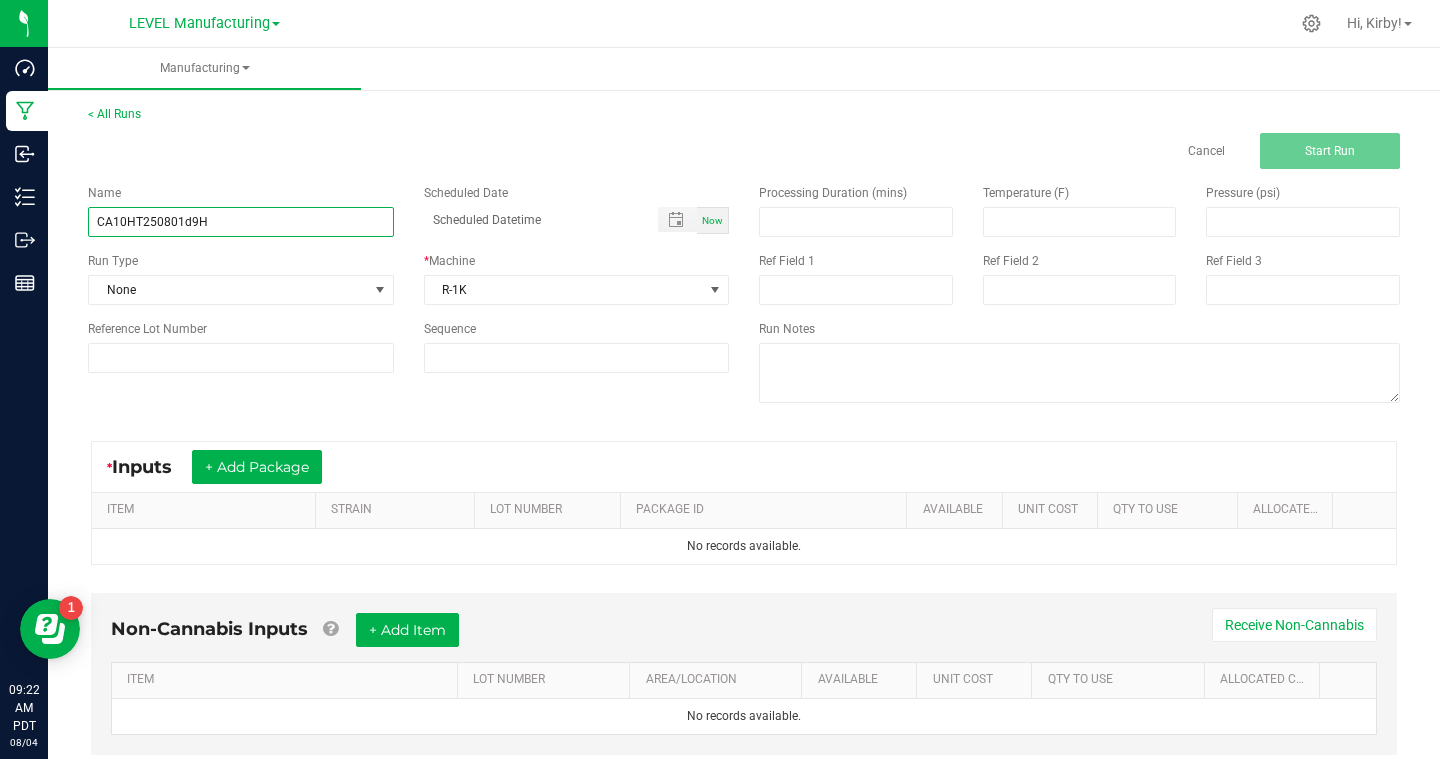 type on "CA10HT250801d9H" 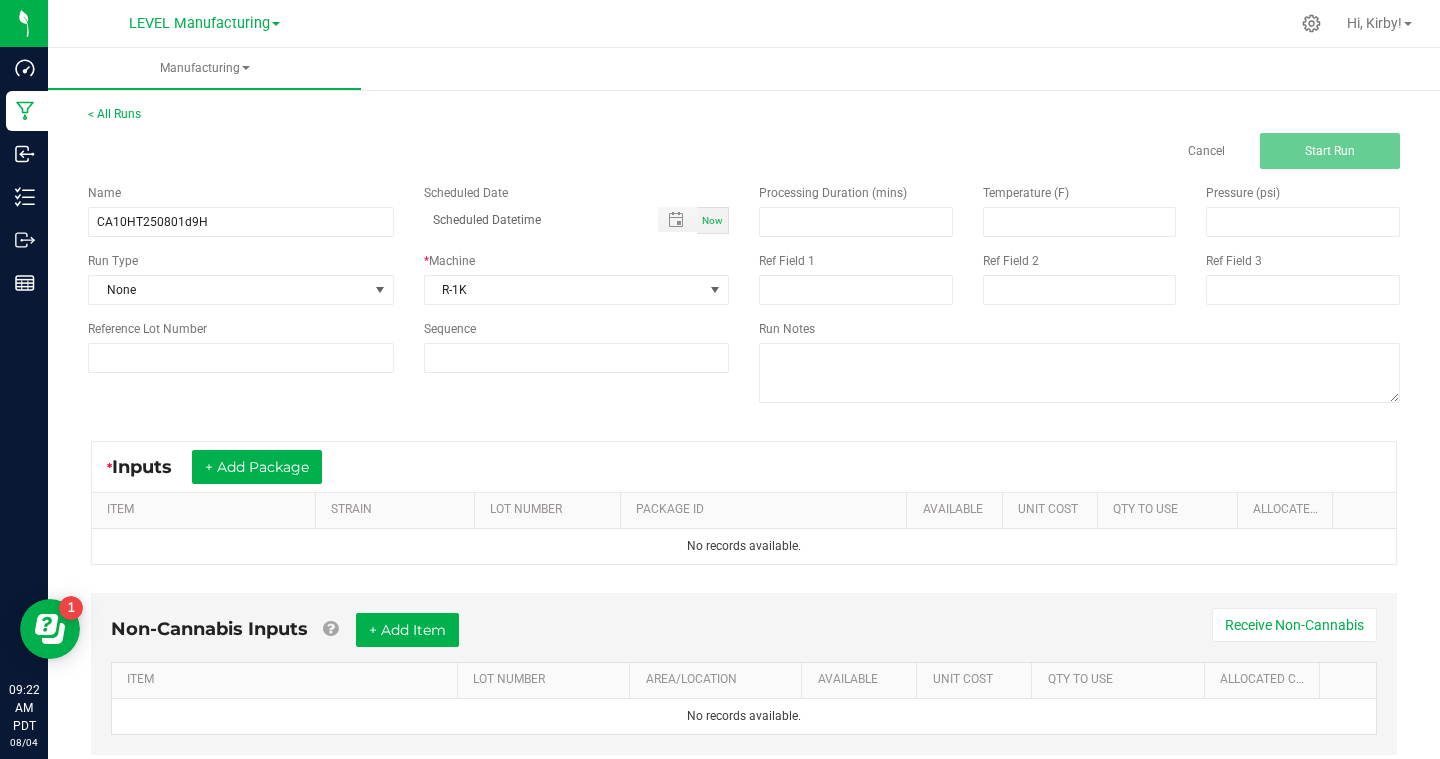 click on "Name  CA10HT250801d9H  Scheduled Date  Now  Run Type  None  *   Machine  R-1K  Reference Lot Number   Sequence   Processing Duration (mins)   Temperature (F)   Pressure (psi)   Ref Field 1   Ref Field 2   Ref Field 3   Run Notes" at bounding box center [744, 296] 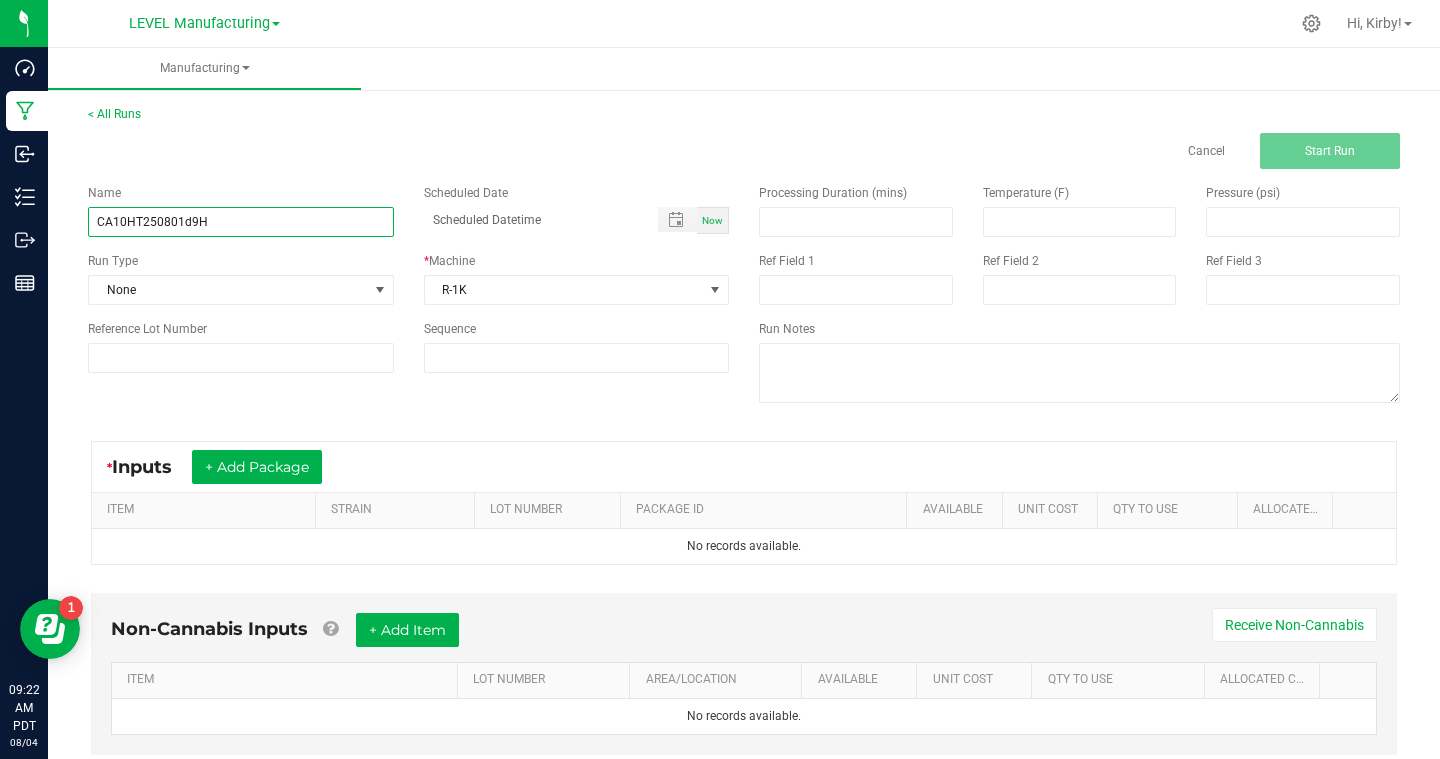 drag, startPoint x: 290, startPoint y: 214, endPoint x: 68, endPoint y: 215, distance: 222.00226 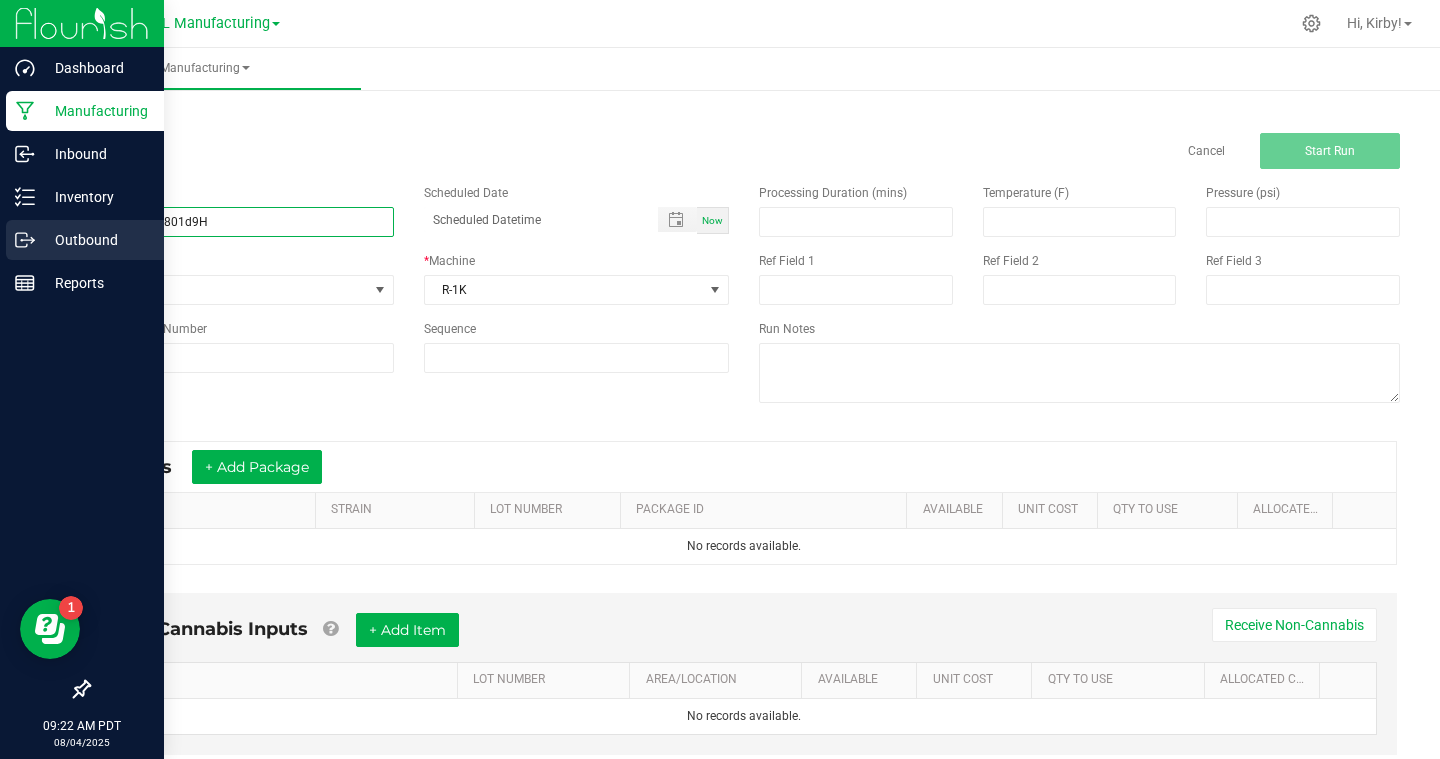 drag, startPoint x: 231, startPoint y: 225, endPoint x: 3, endPoint y: 223, distance: 228.00877 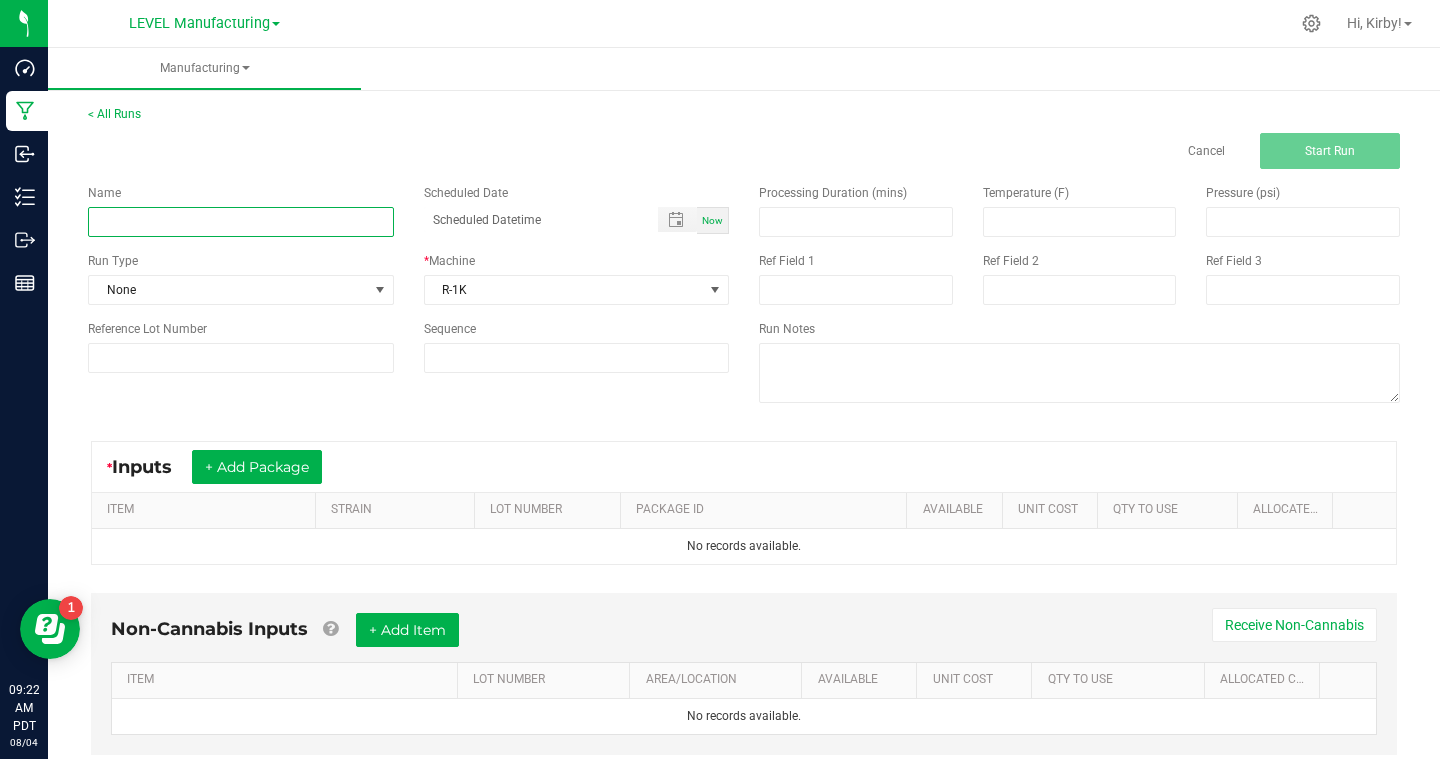type 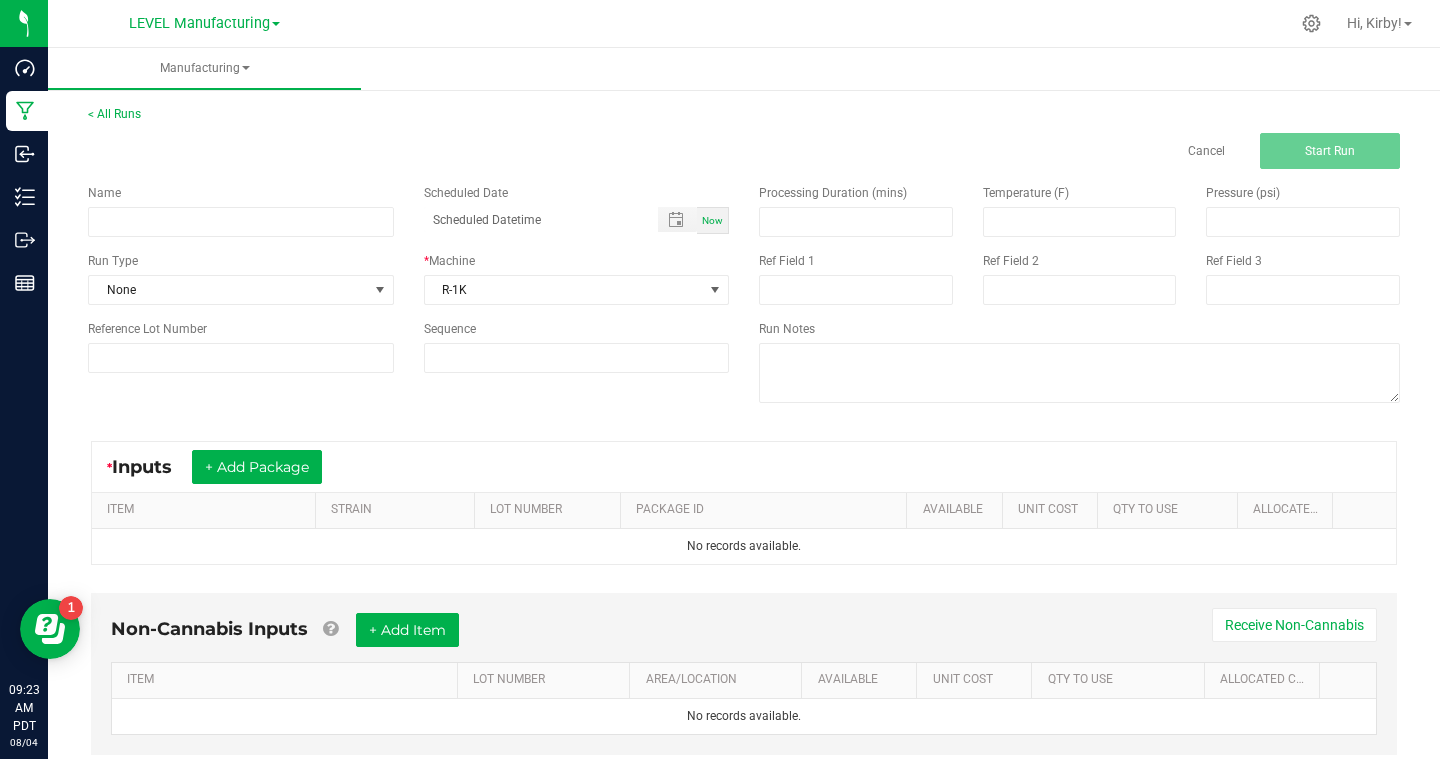 click on "*    Inputs    + Add Package  ITEM STRAIN LOT NUMBER PACKAGE ID AVAILABLE Unit Cost QTY TO USE Allocated Cost  No records available." at bounding box center (744, 503) 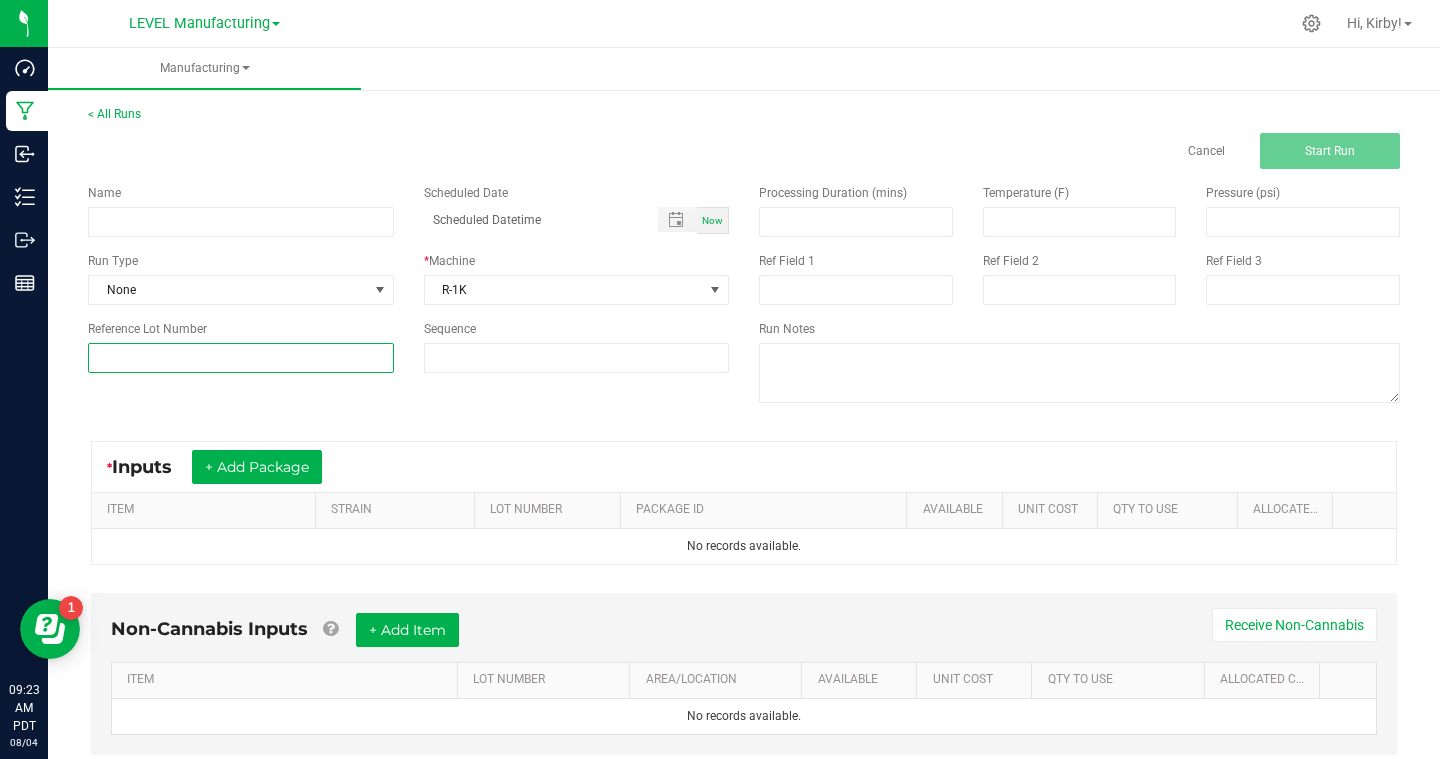 click at bounding box center [241, 358] 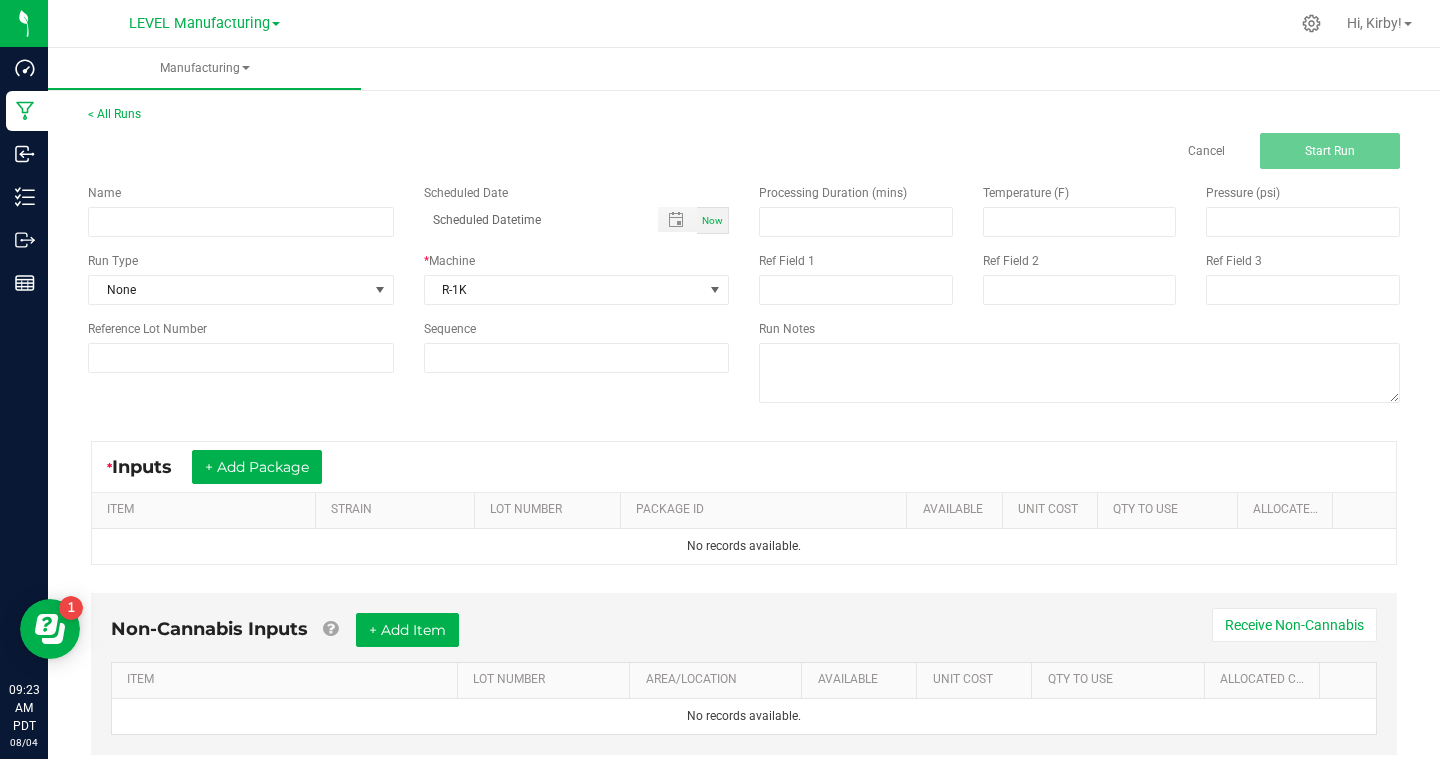 click on "Cancel   Start Run" at bounding box center [744, 151] 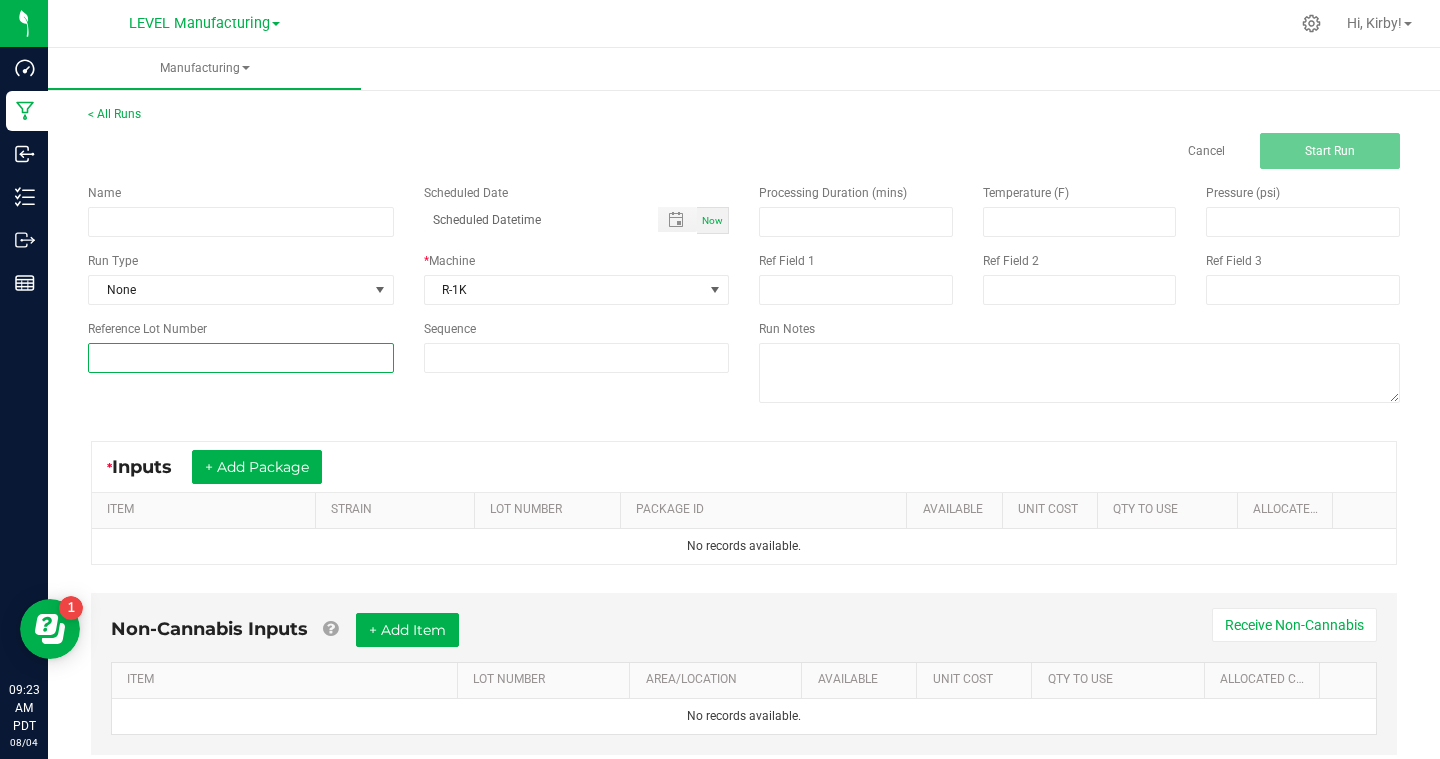 click at bounding box center (241, 358) 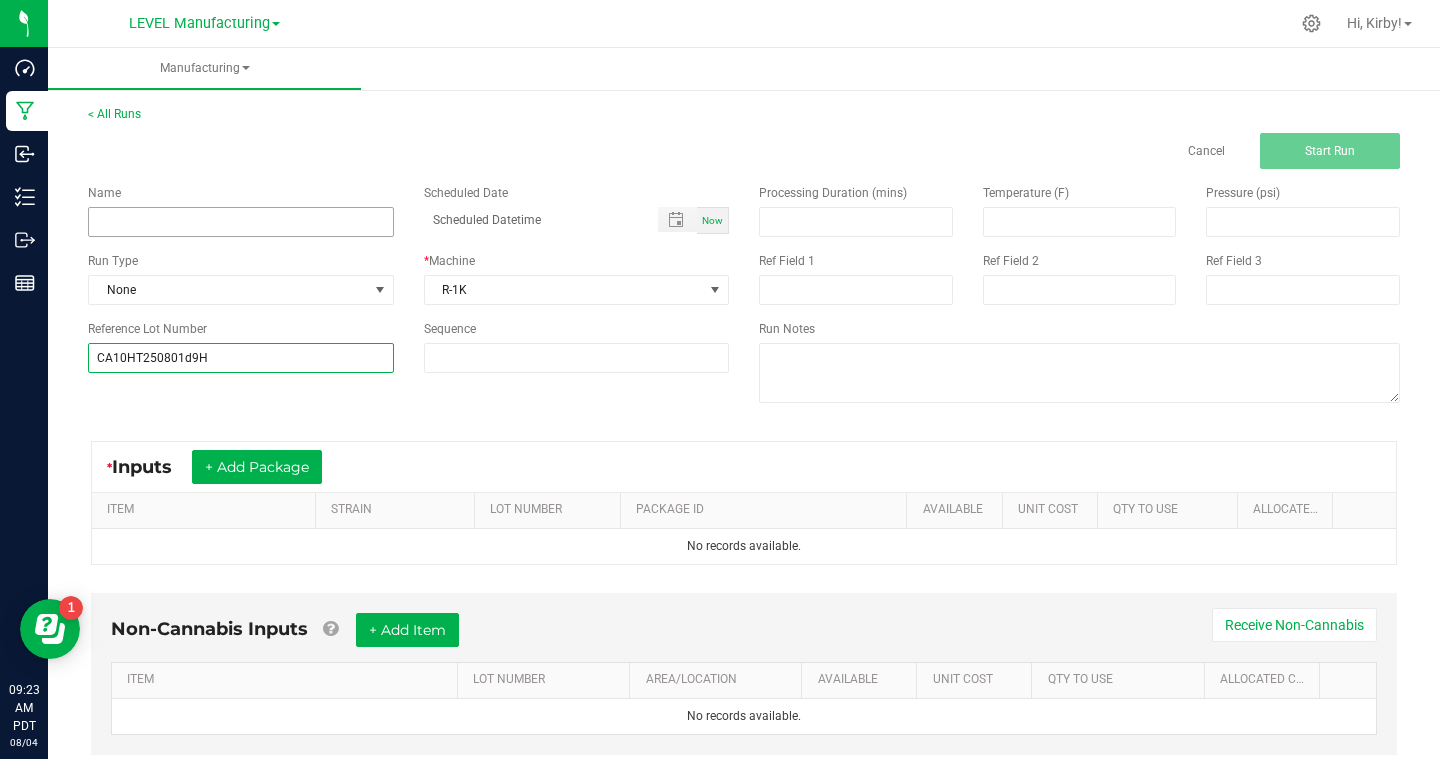 type on "CA10HT250801d9H" 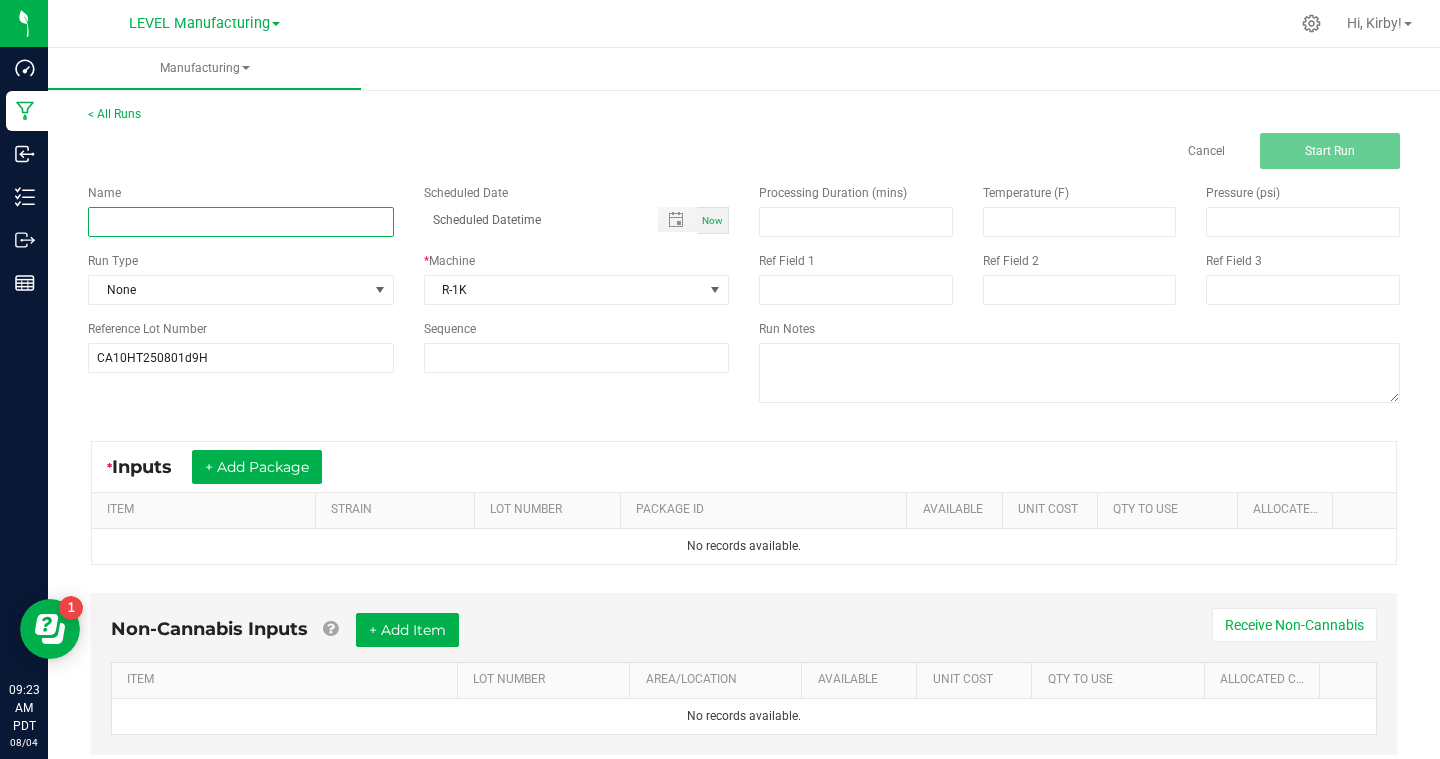 click at bounding box center (241, 222) 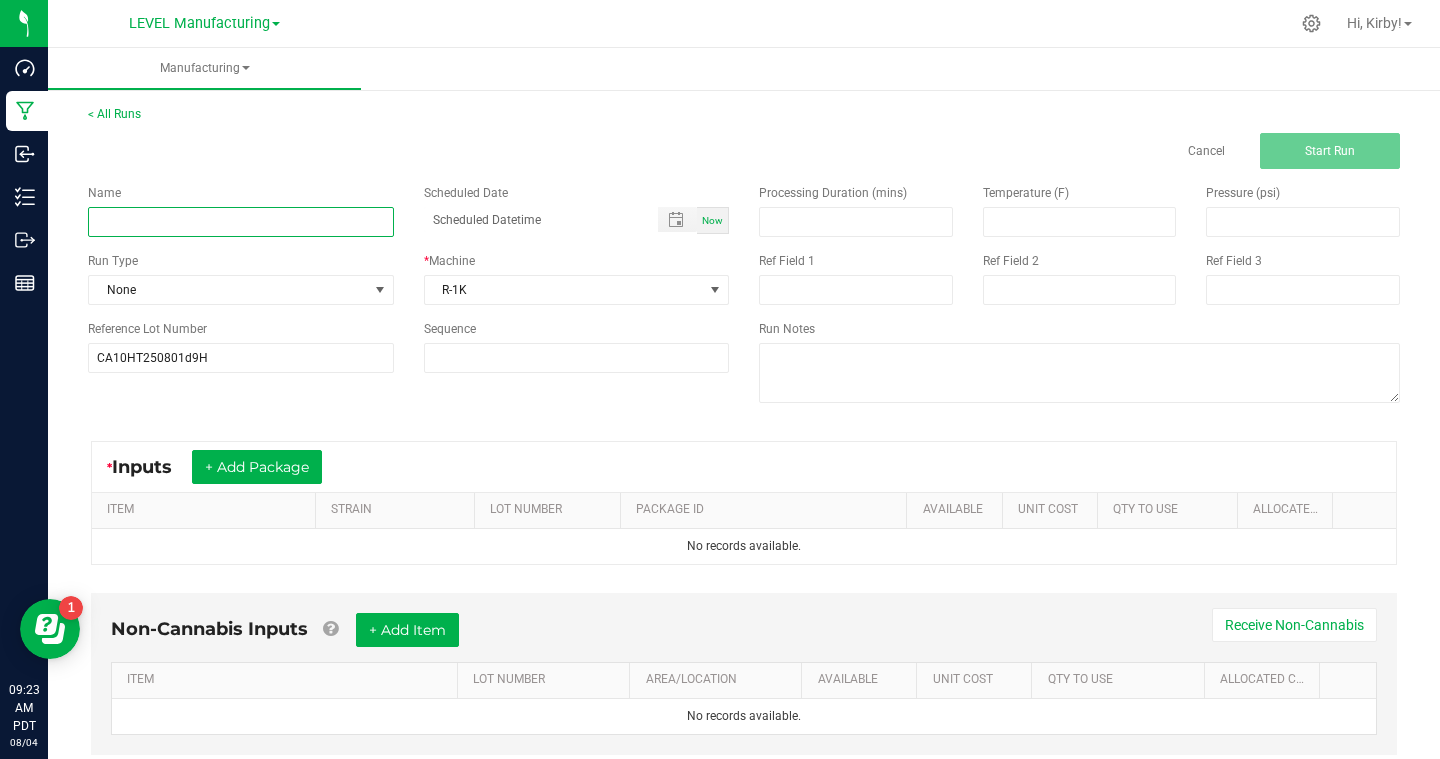 paste on "LEVEL 10 - Hash - 10-ct" 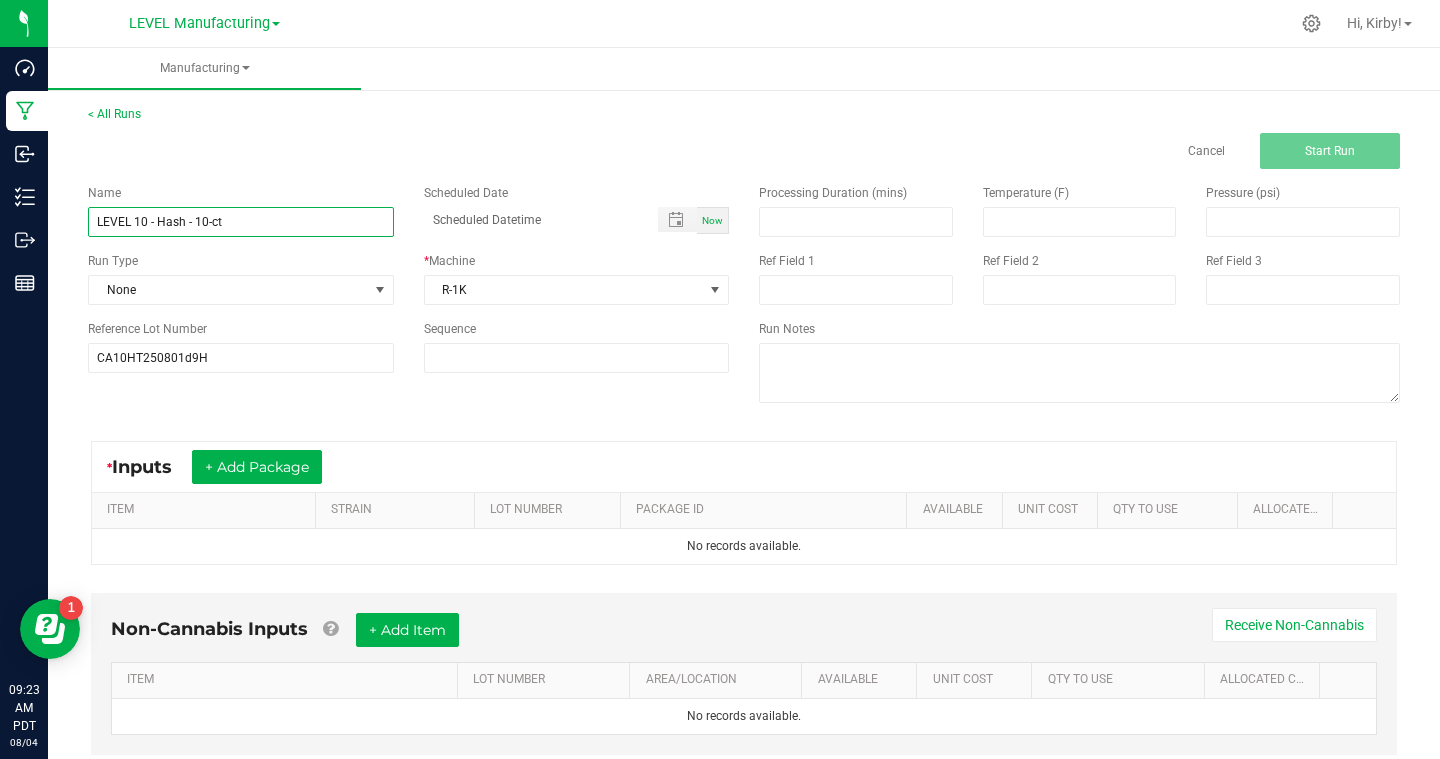 type on "LEVEL 10 - Hash - 10-ct" 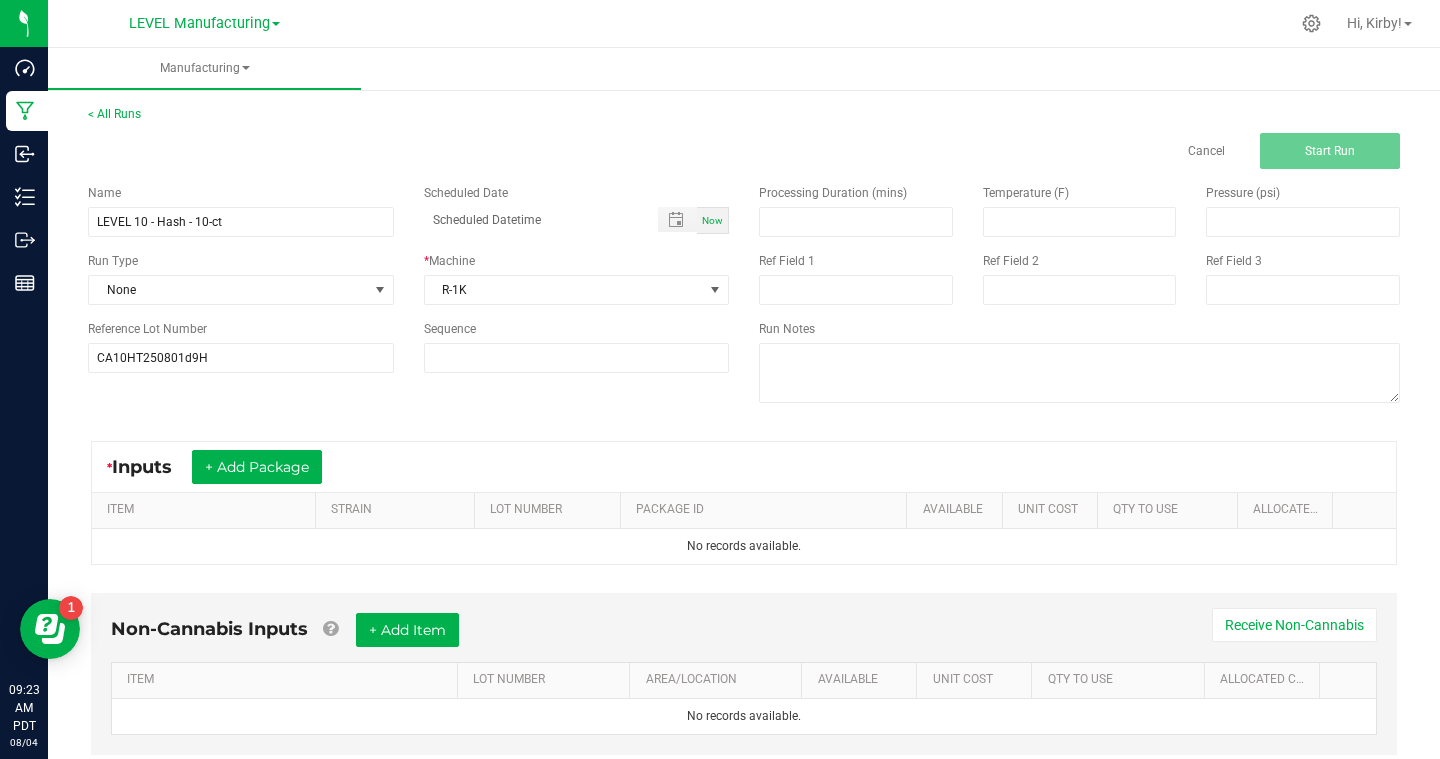 click on "*    Inputs    + Add Package" at bounding box center [744, 467] 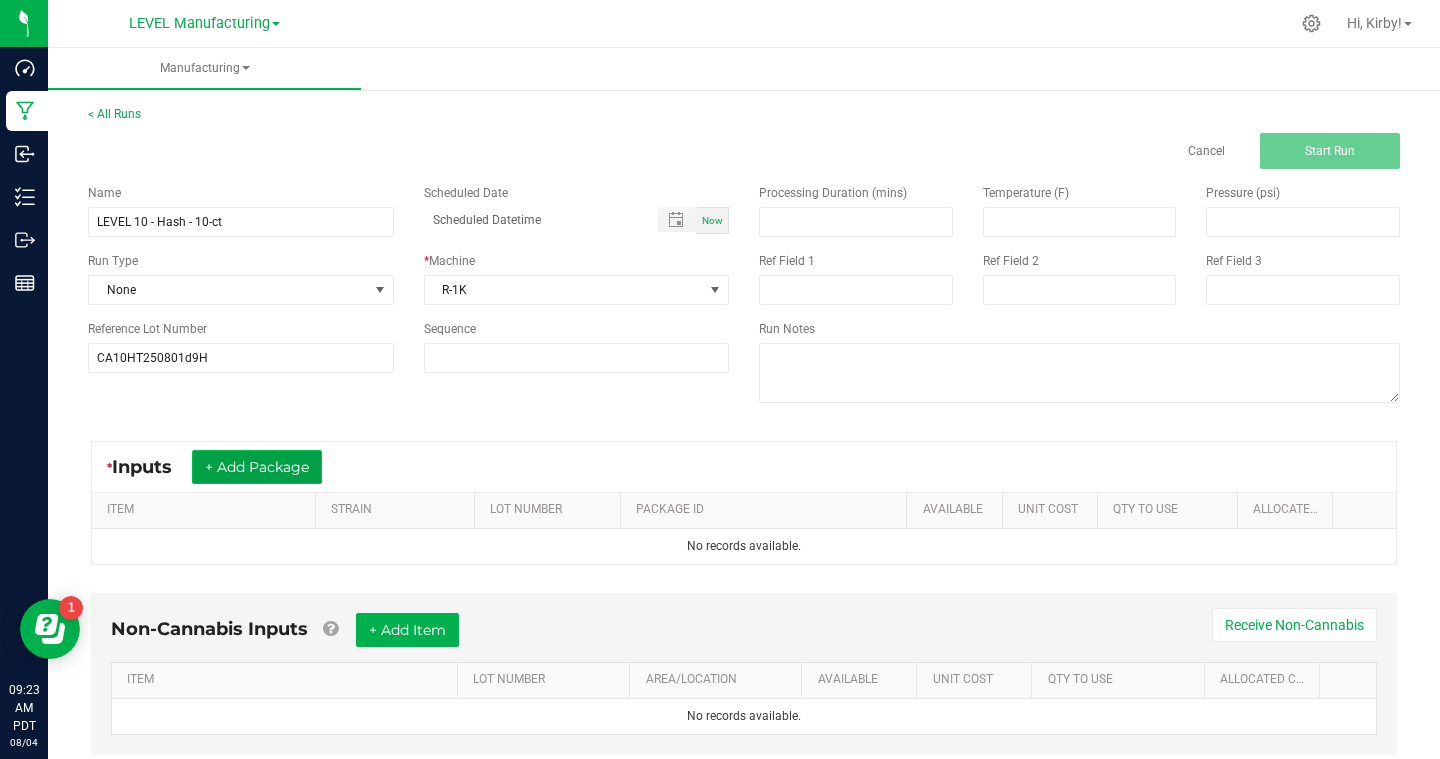 click on "+ Add Package" at bounding box center (257, 467) 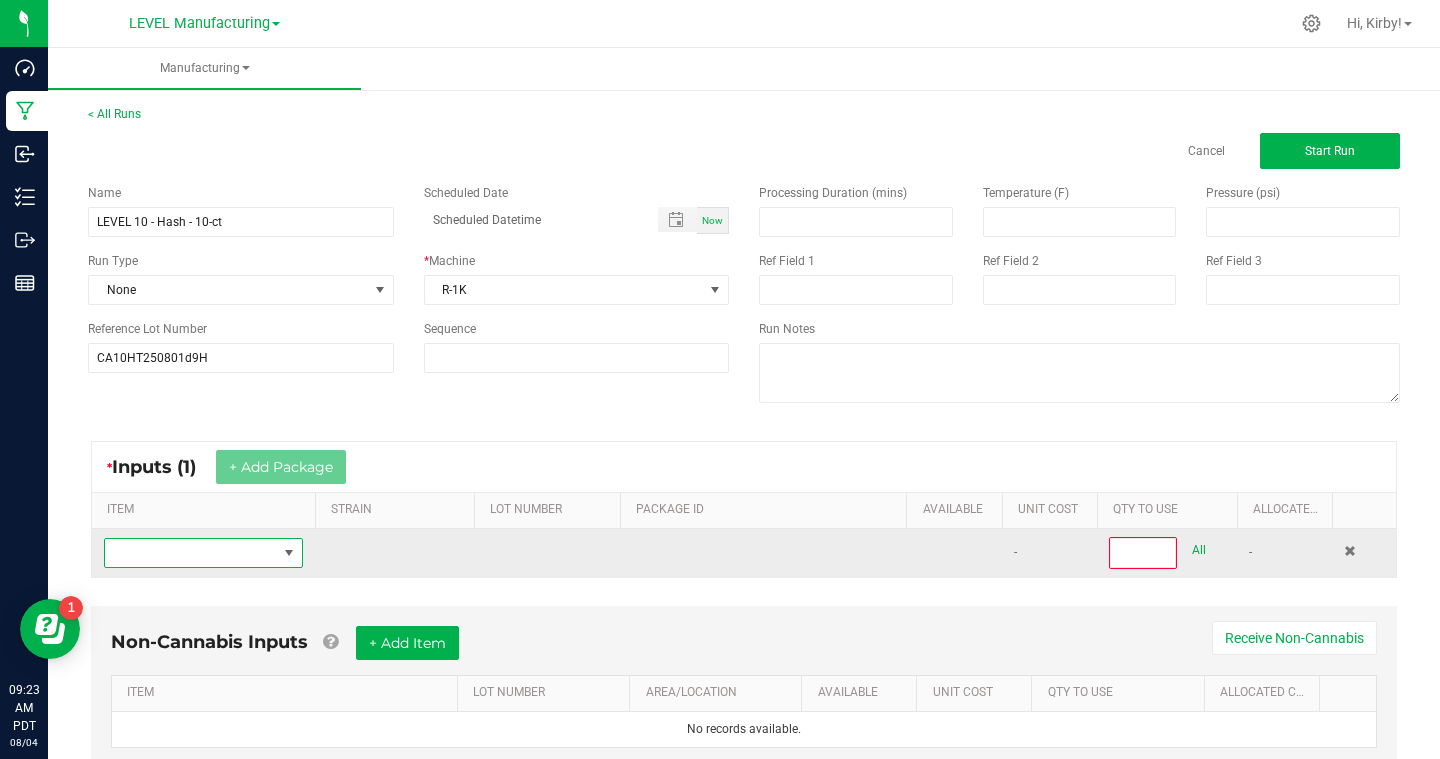 click at bounding box center [191, 553] 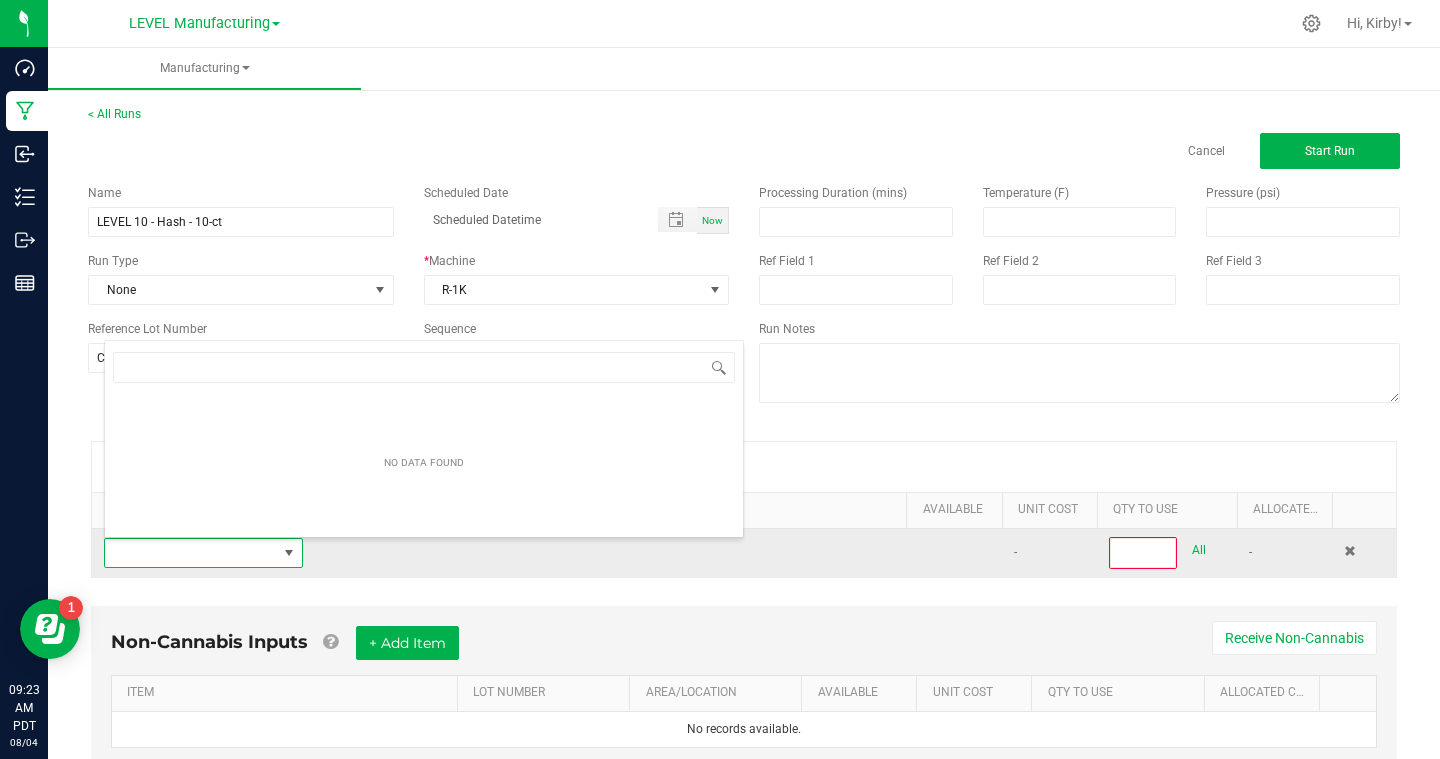 scroll, scrollTop: 99970, scrollLeft: 99801, axis: both 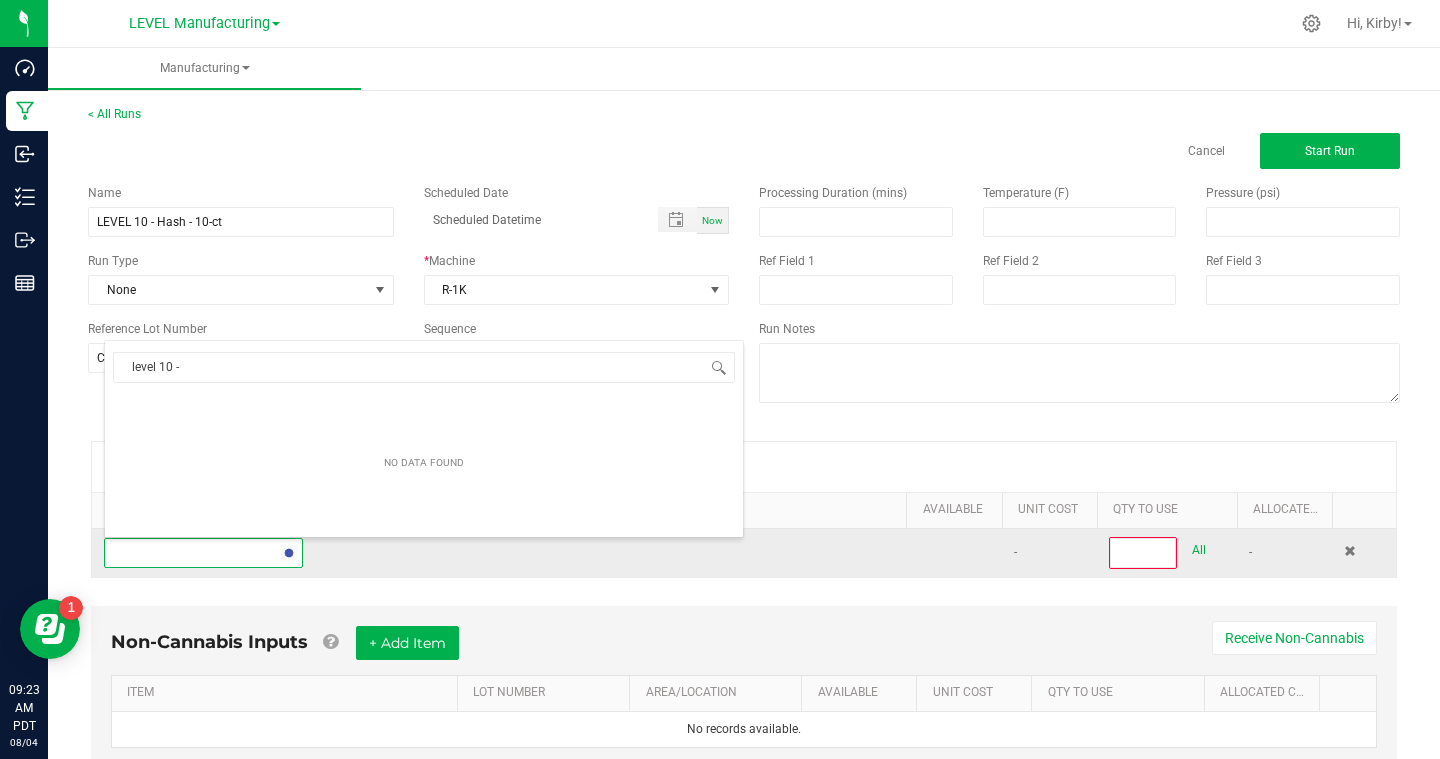 type on "level 10 - h" 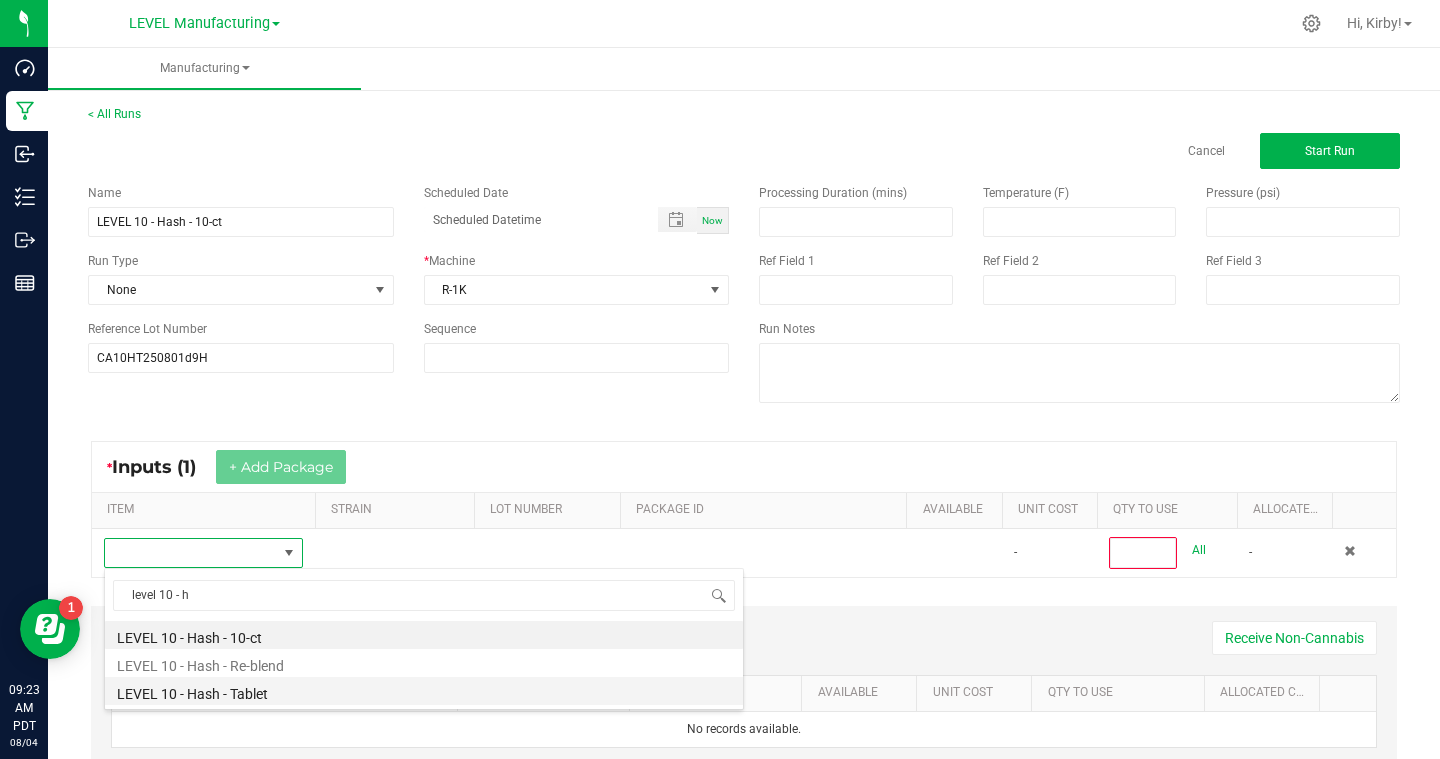 click on "LEVEL 10 - Hash - Tablet" at bounding box center (424, 691) 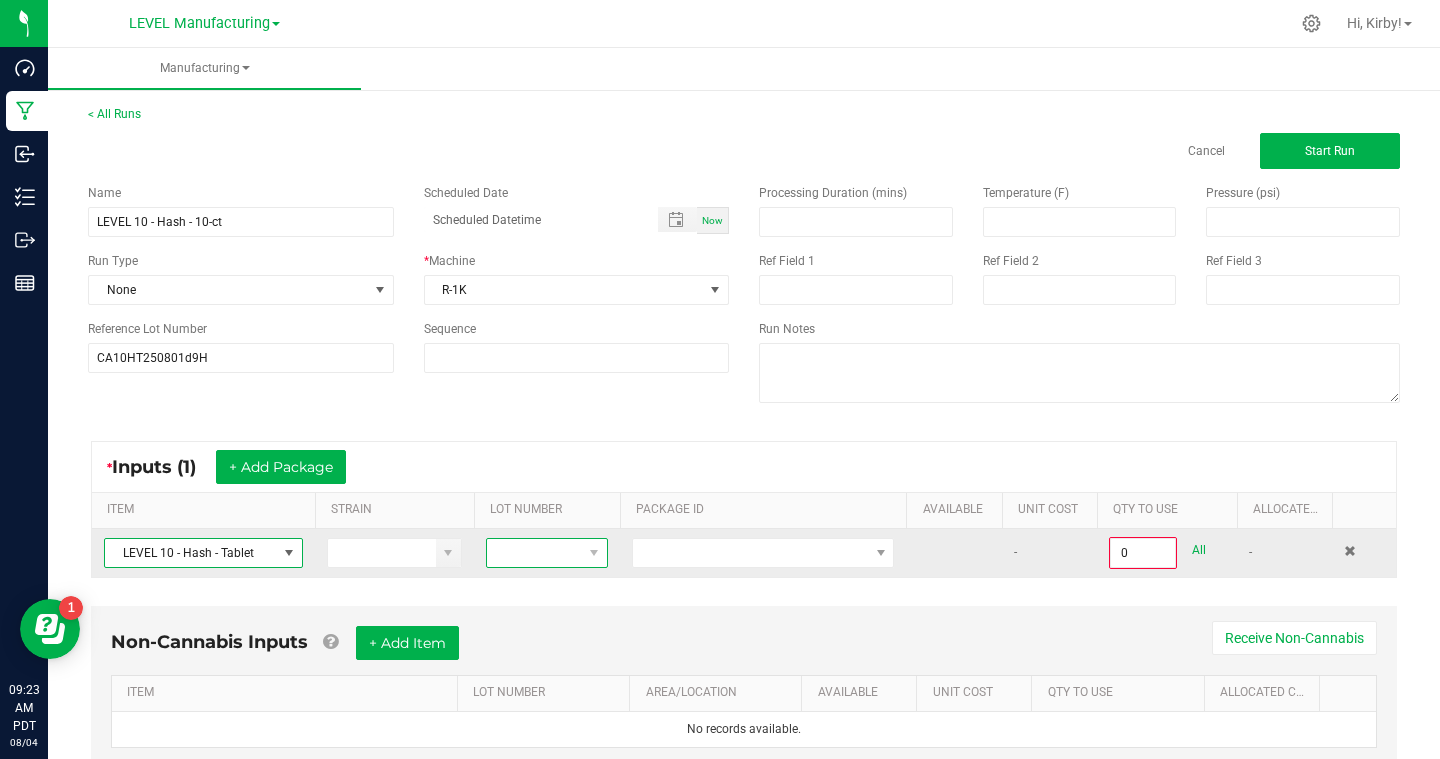 click at bounding box center [534, 553] 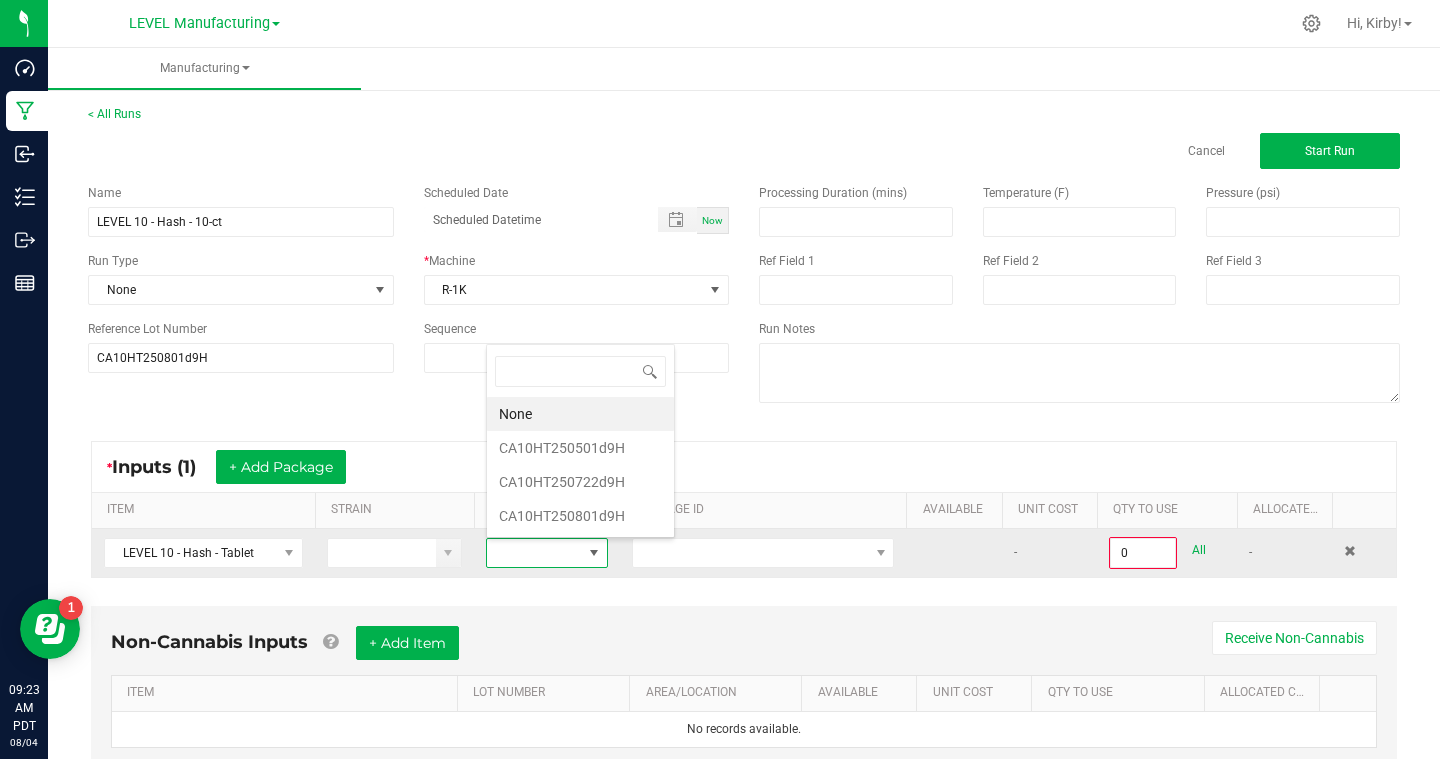 scroll, scrollTop: 99970, scrollLeft: 99877, axis: both 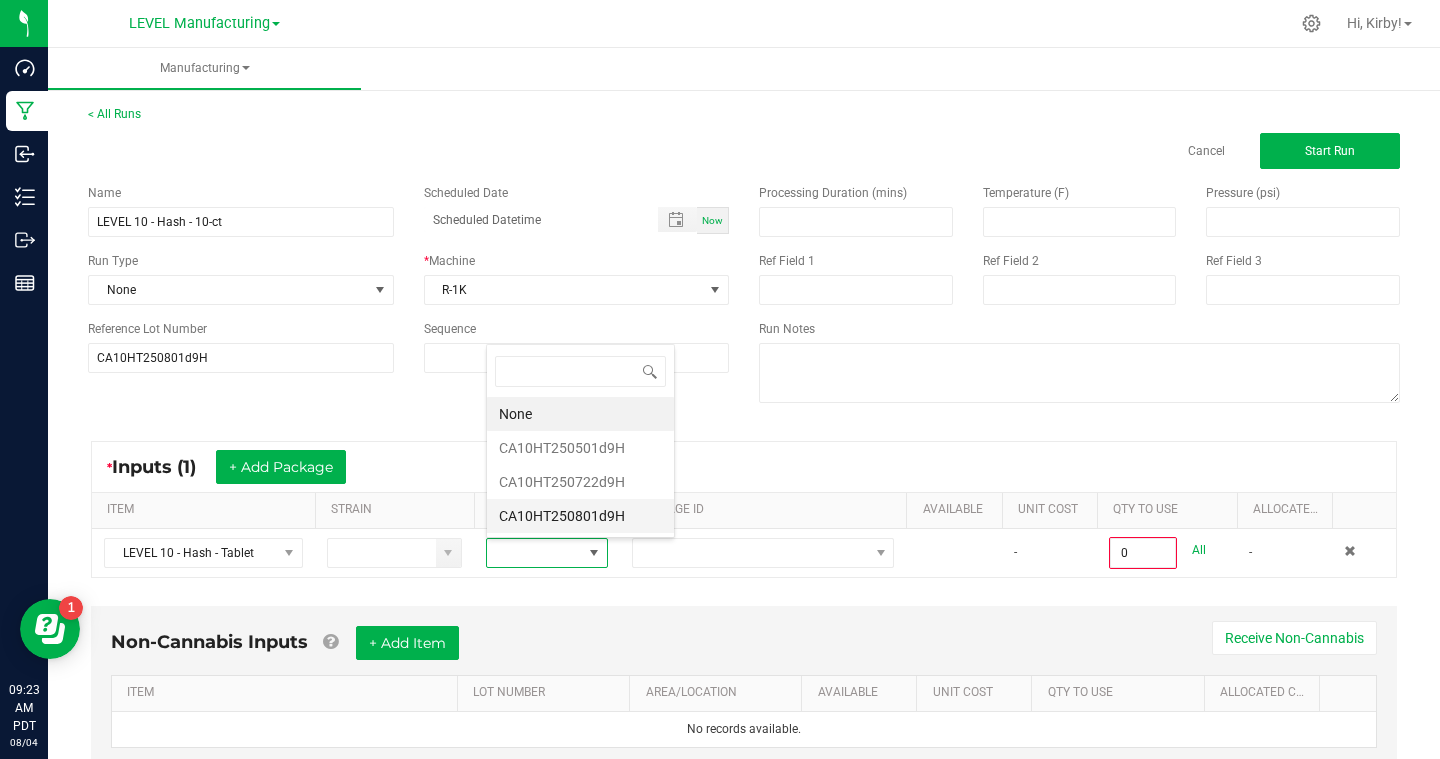 click on "CA10HT250801d9H" at bounding box center [580, 516] 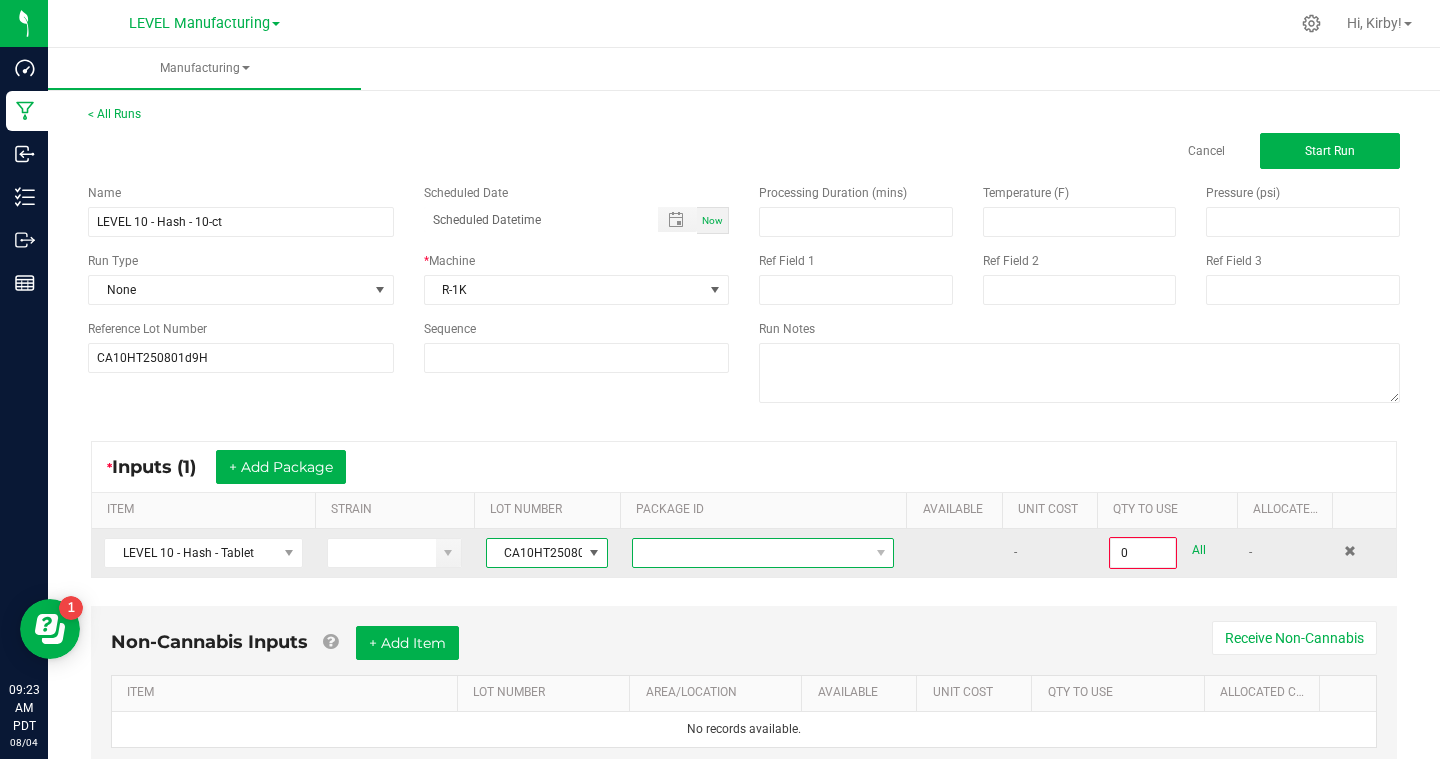 click at bounding box center [750, 553] 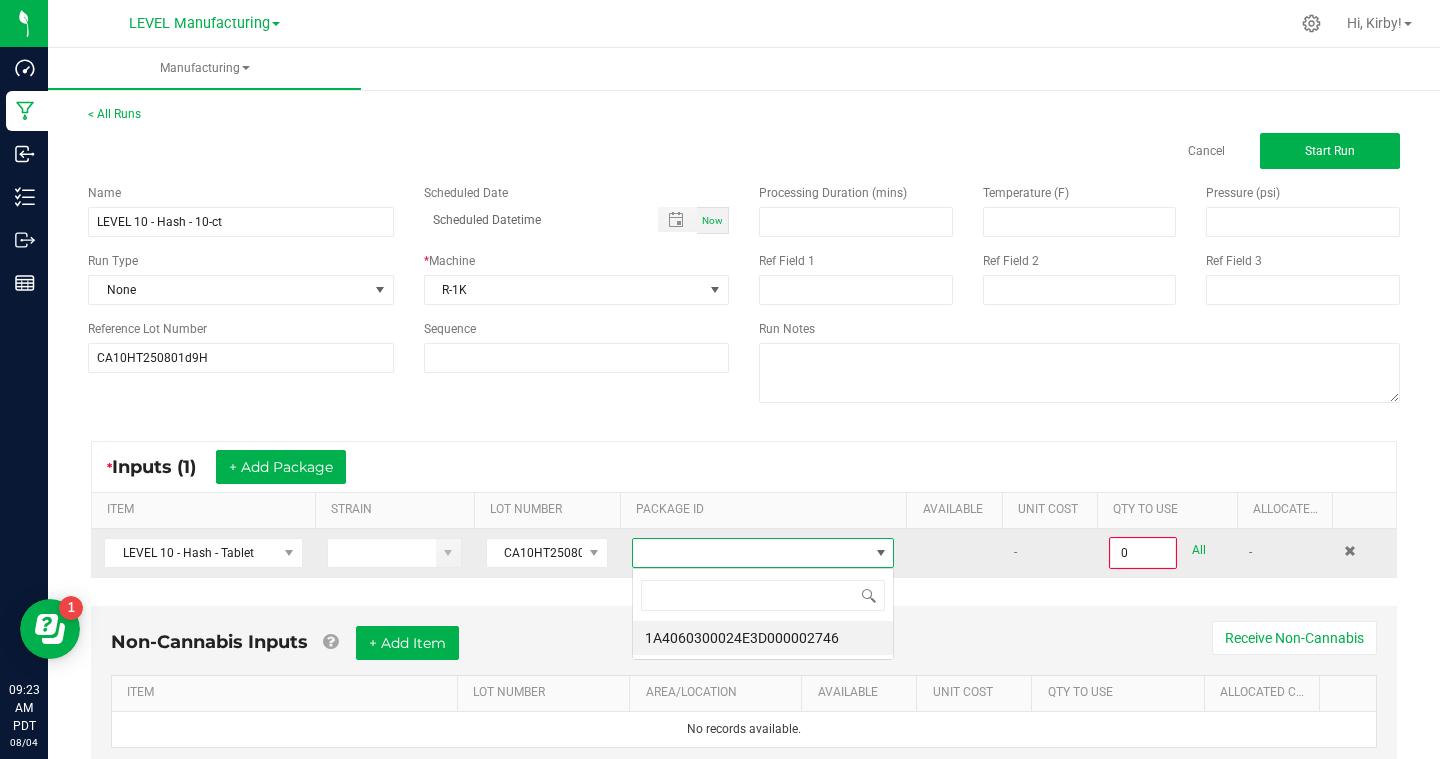 scroll, scrollTop: 99970, scrollLeft: 99738, axis: both 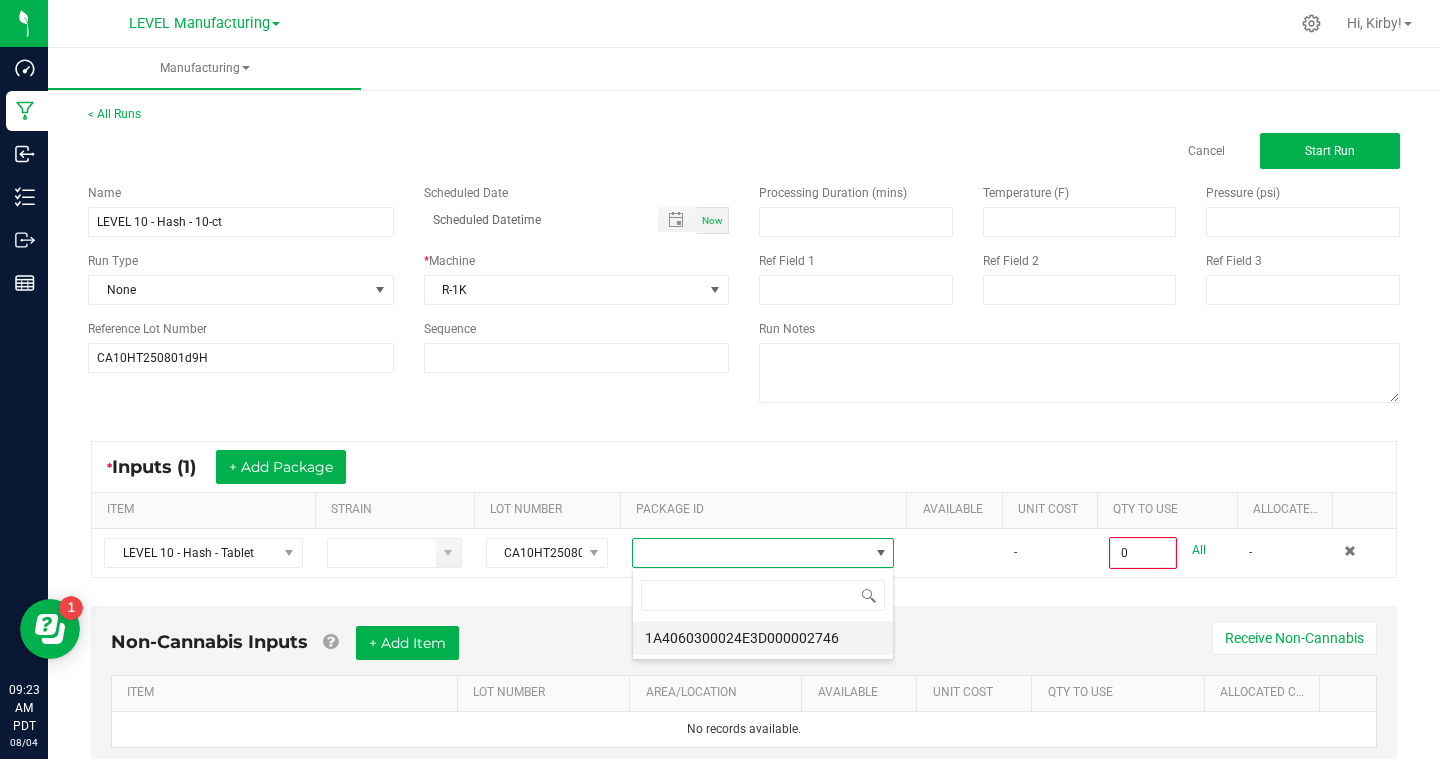 click on "1A4060300024E3D000002746" at bounding box center [763, 638] 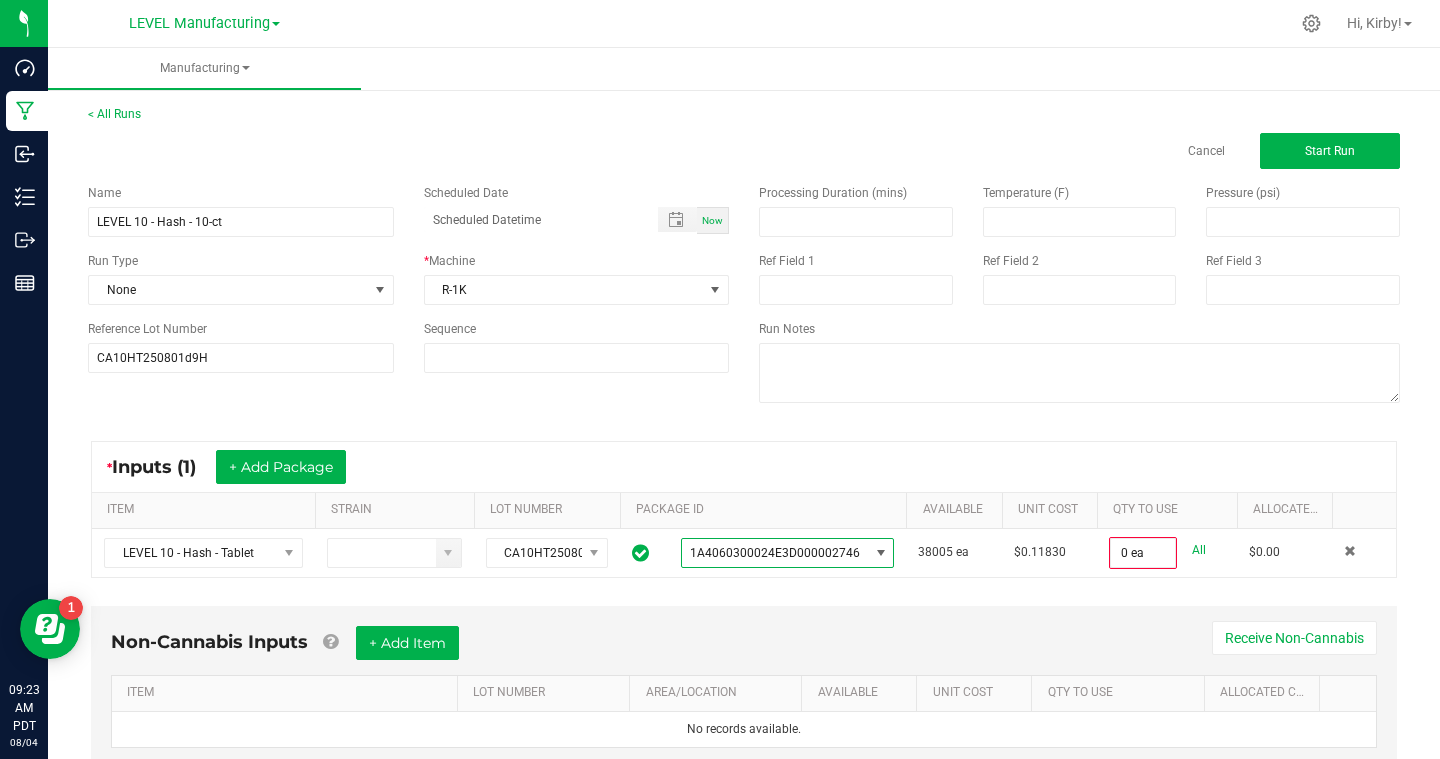 click on "*    Inputs (1)   + Add Package" at bounding box center (744, 467) 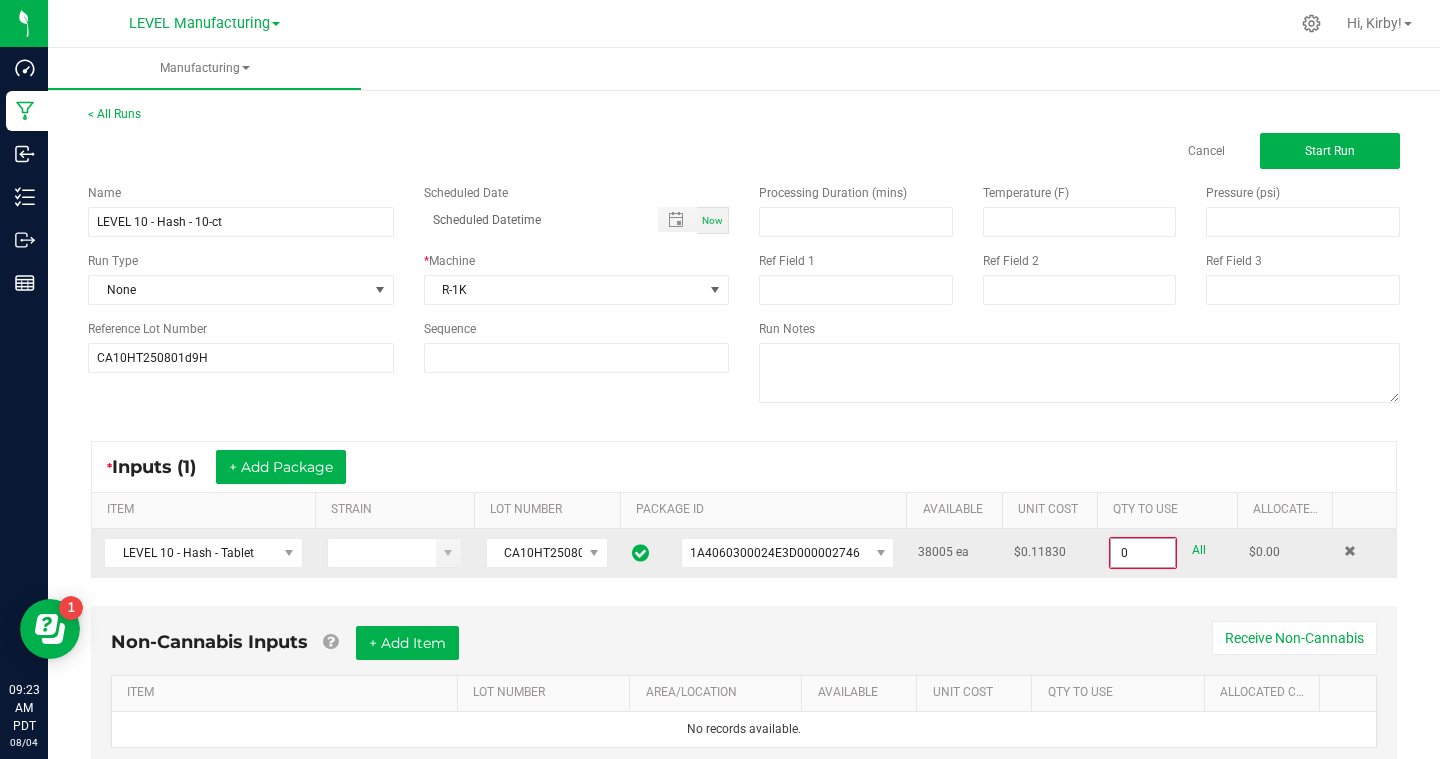 click on "0" at bounding box center [1143, 553] 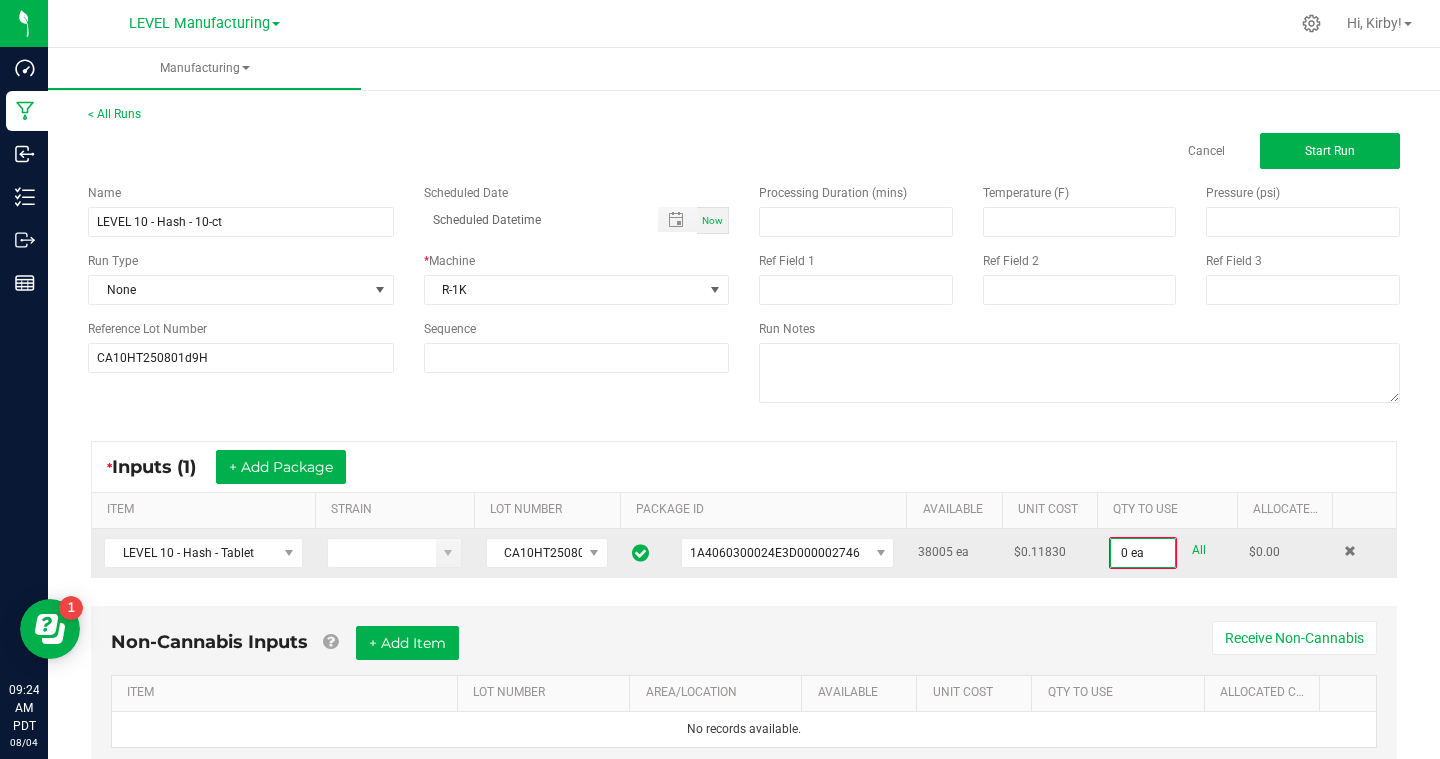 click on "All" at bounding box center (1199, 550) 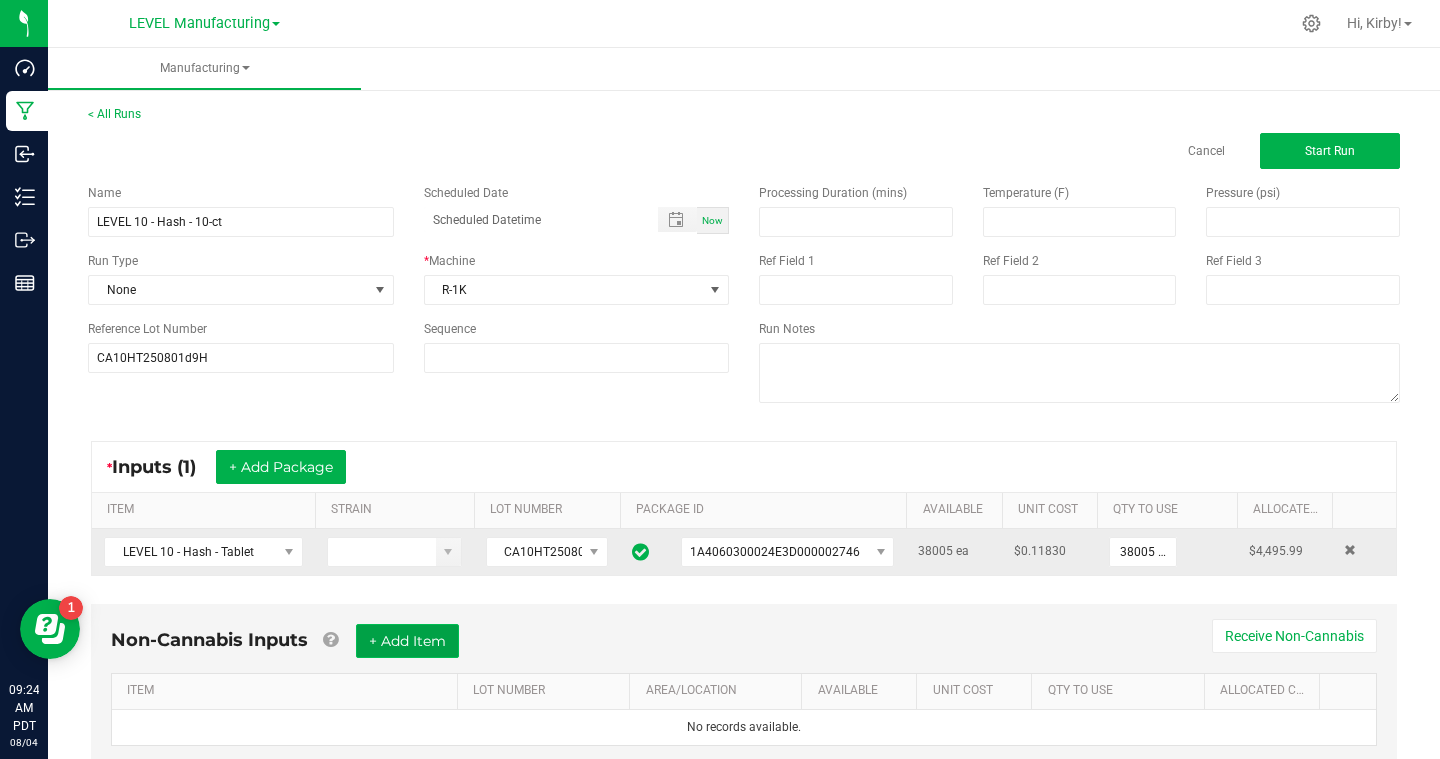 click on "+ Add Item" at bounding box center (407, 641) 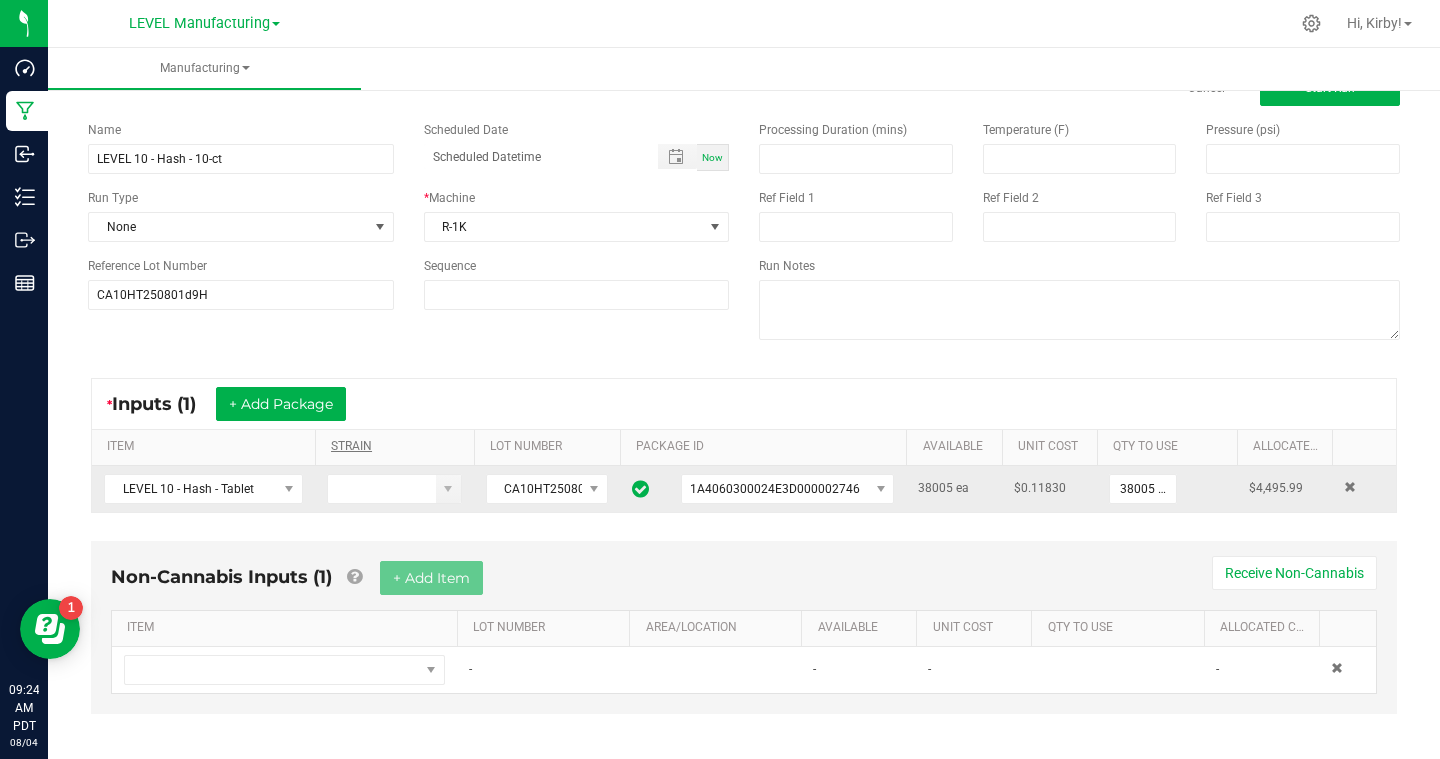 scroll, scrollTop: 75, scrollLeft: 0, axis: vertical 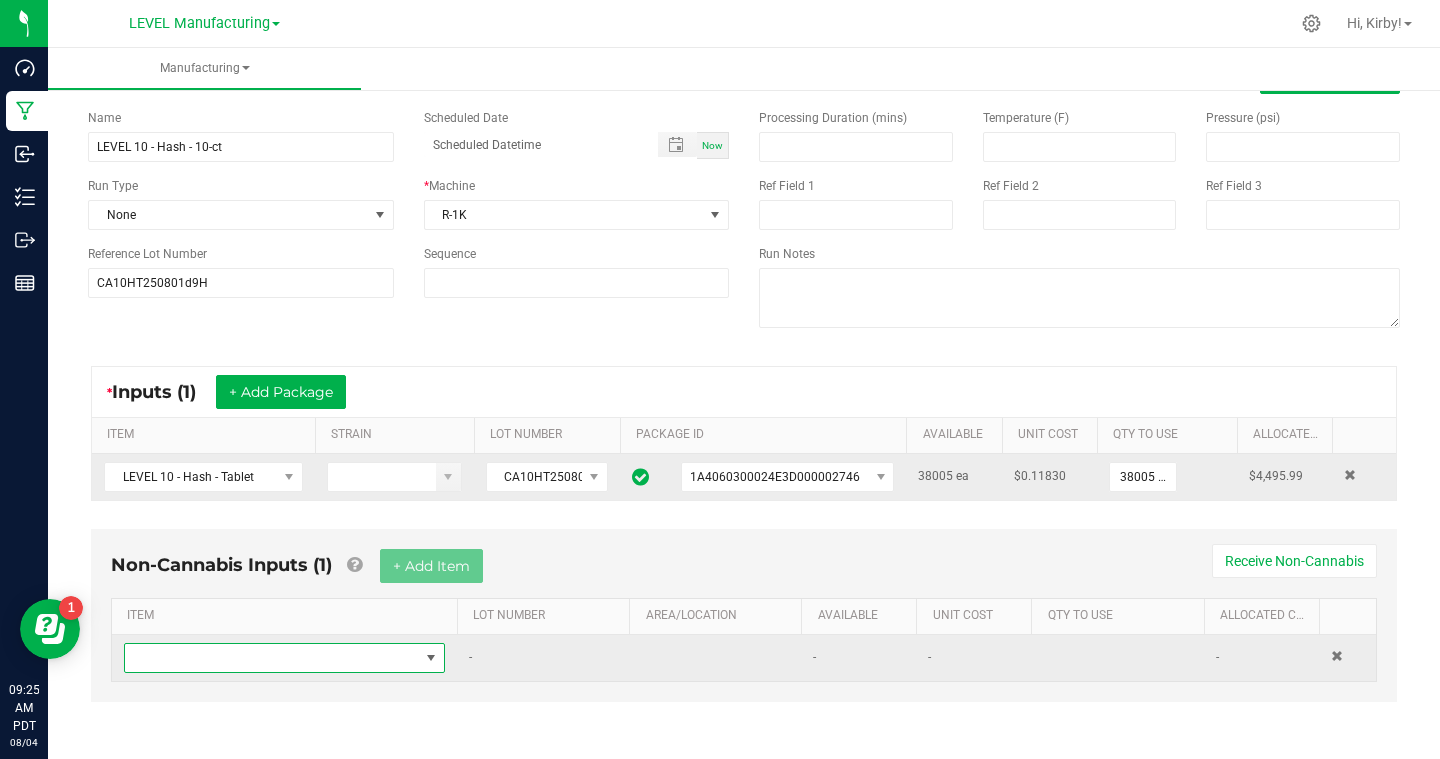 click at bounding box center (272, 658) 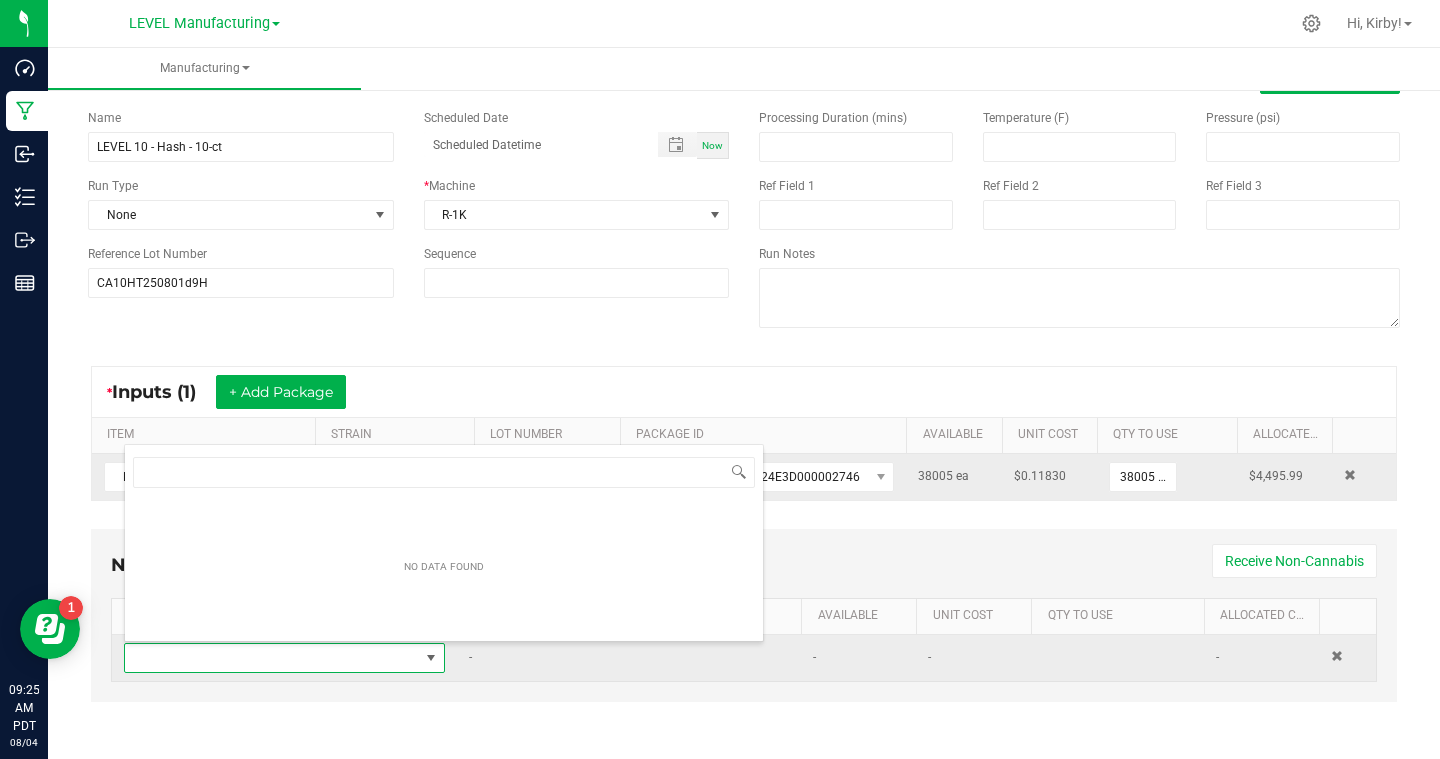 scroll, scrollTop: 99970, scrollLeft: 99679, axis: both 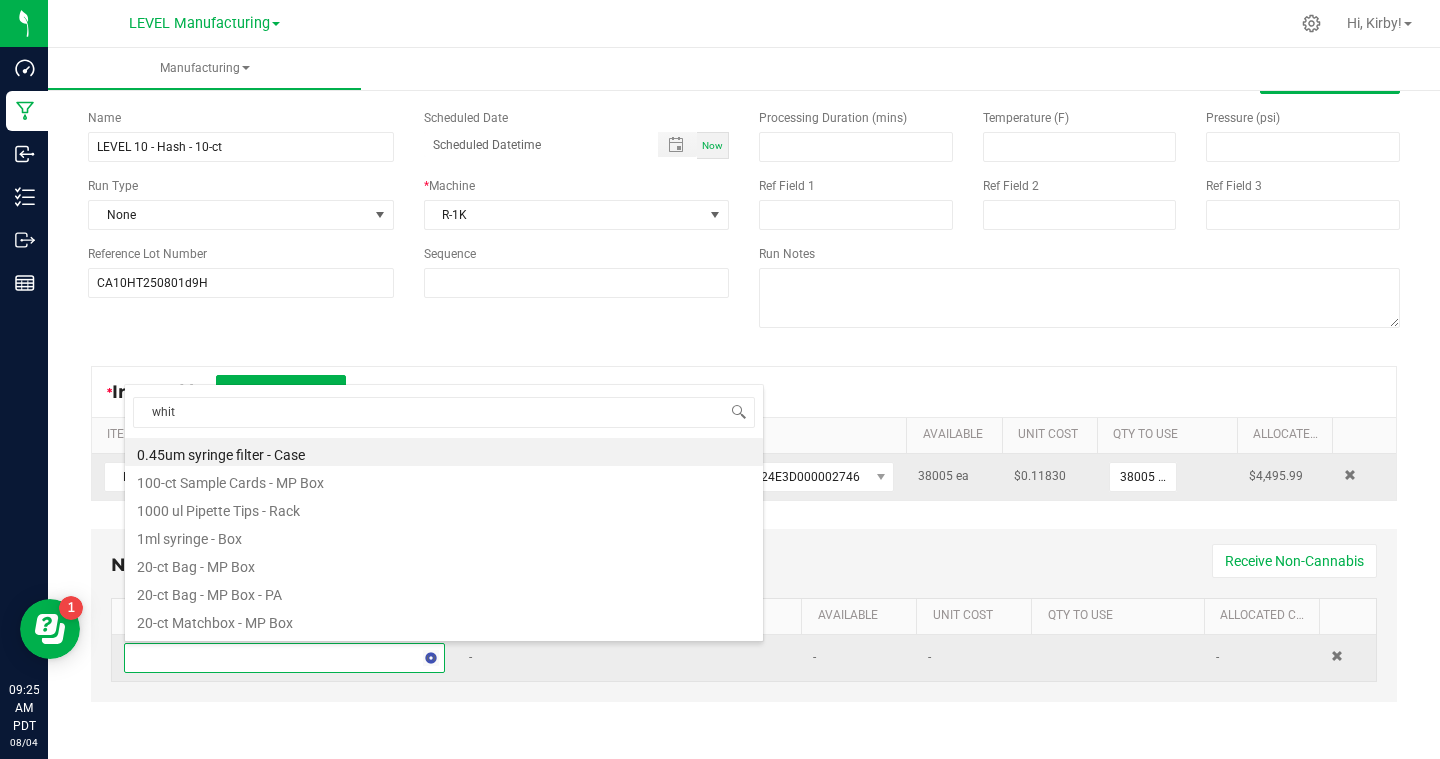 type on "white" 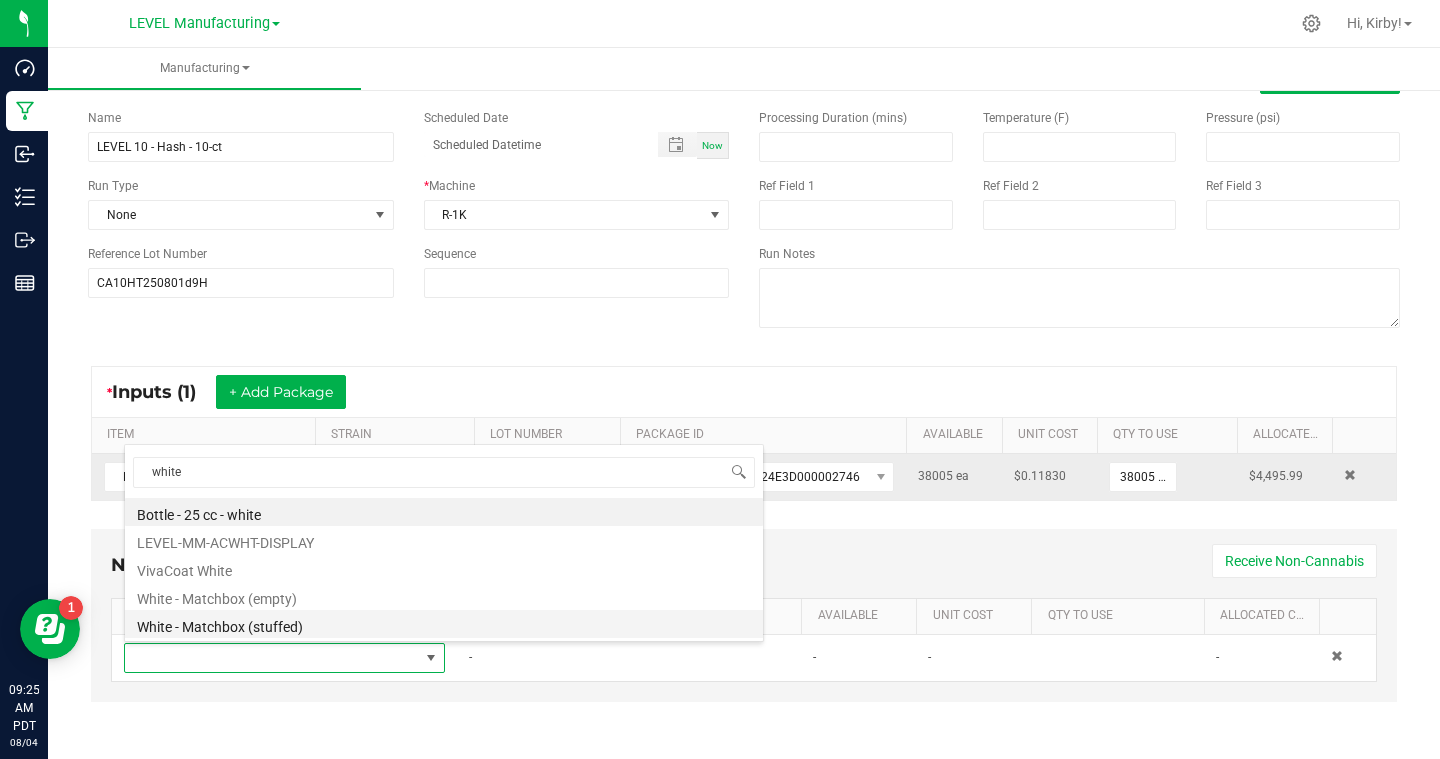 click on "White - Matchbox (stuffed)" at bounding box center [444, 624] 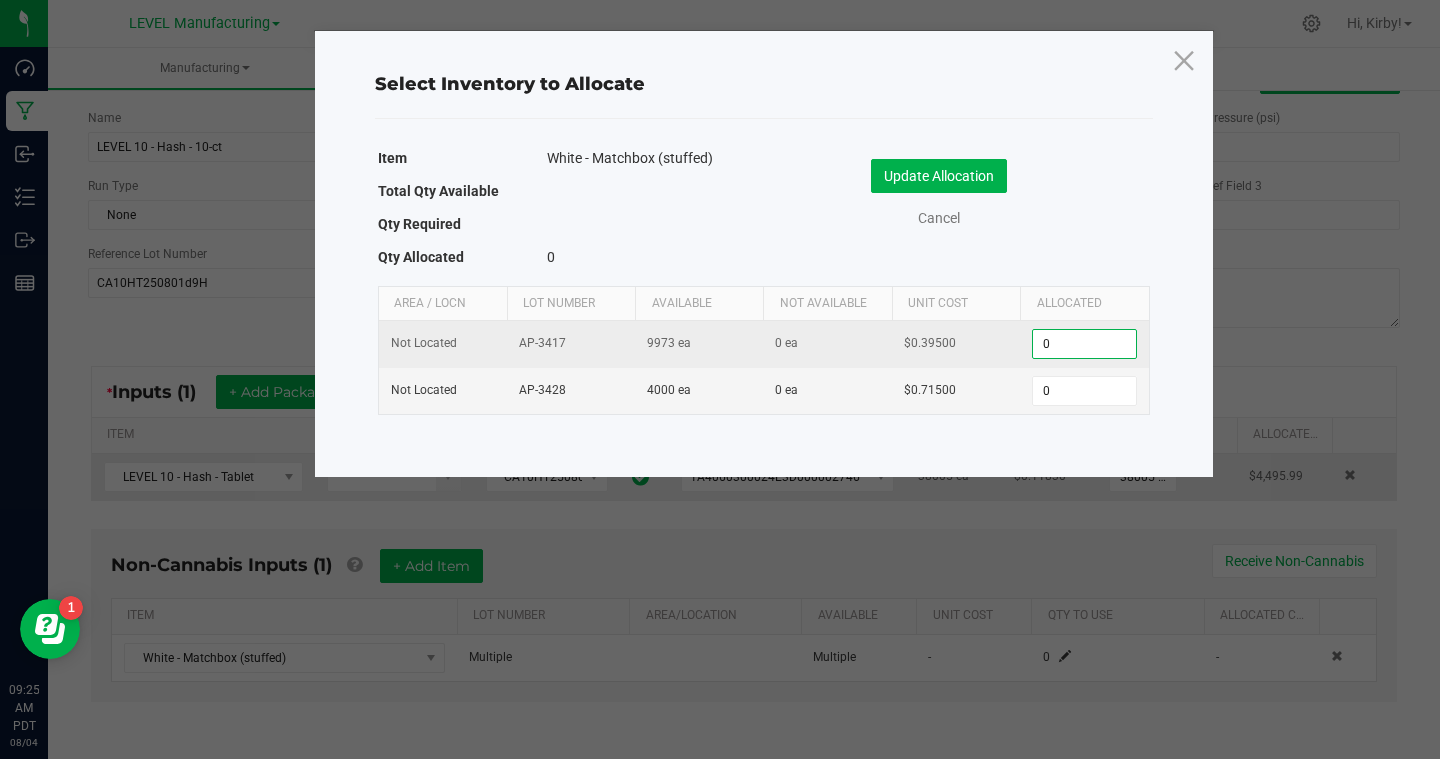 click on "0" at bounding box center (1084, 344) 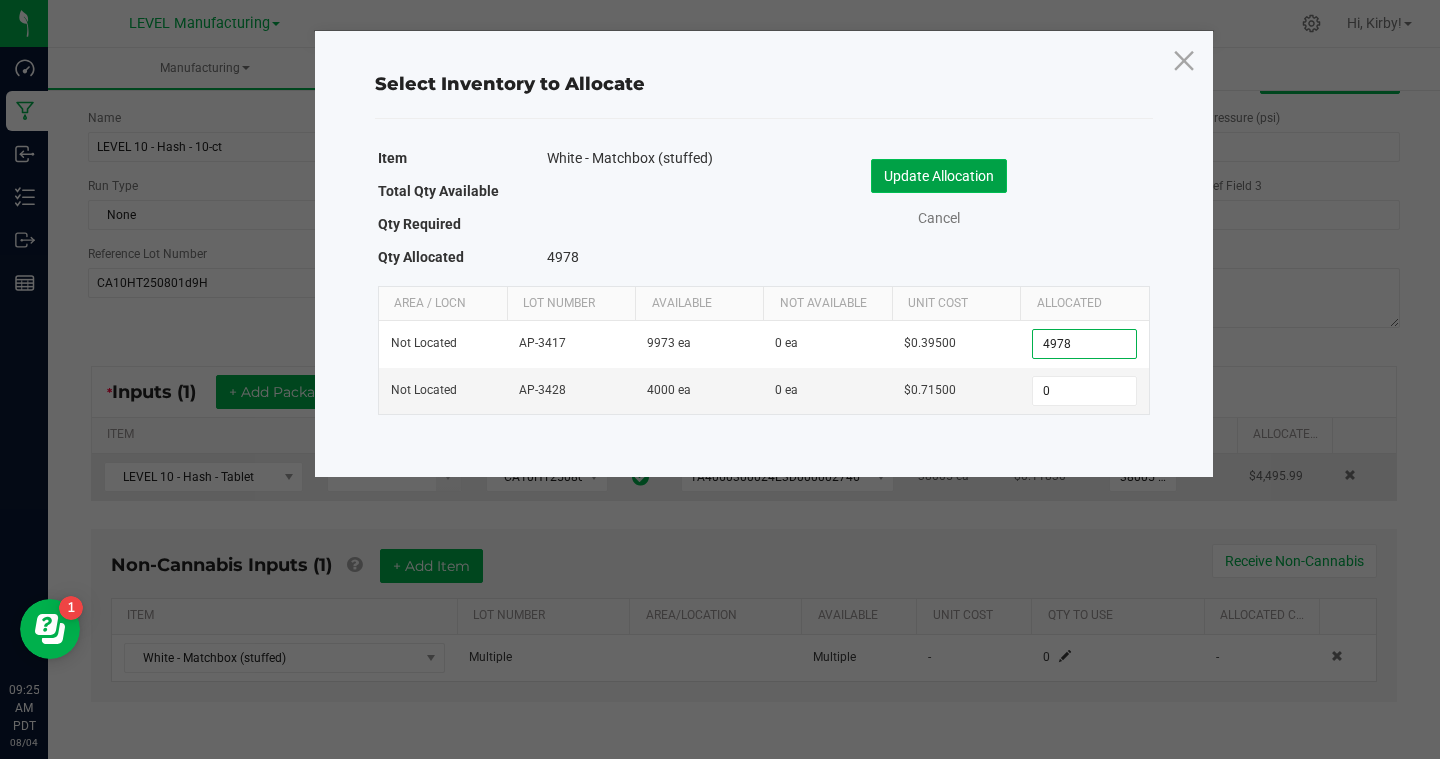 type on "4,978" 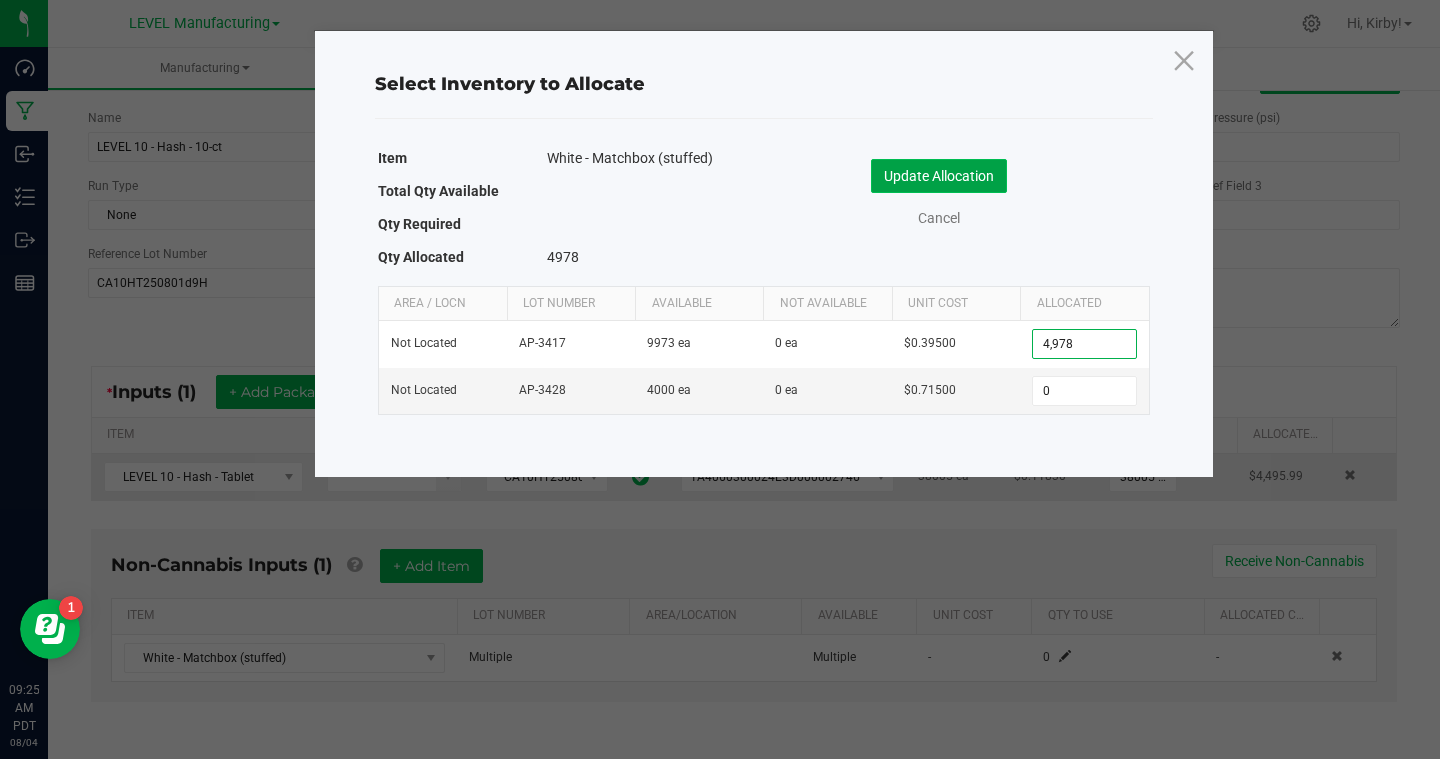 click on "Update Allocation" 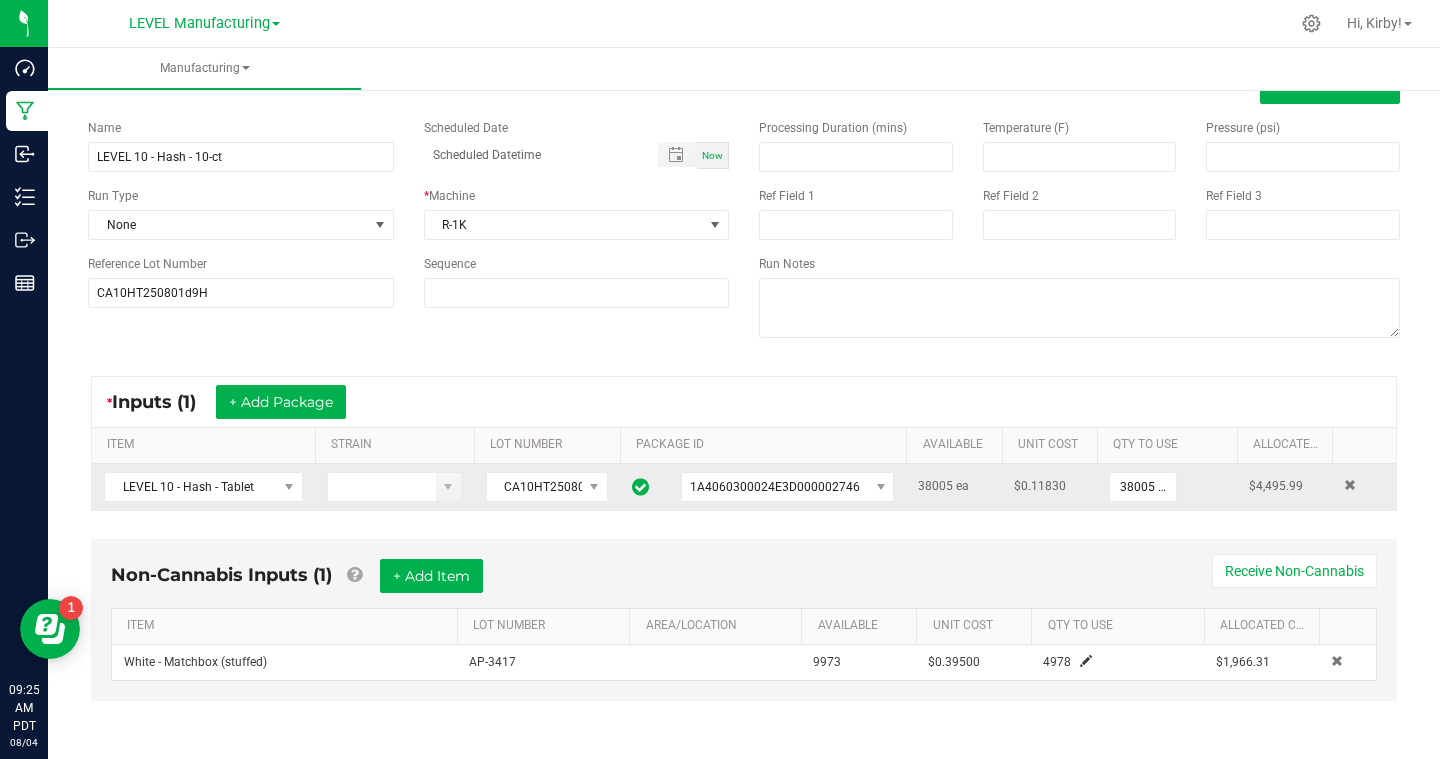 scroll, scrollTop: 65, scrollLeft: 0, axis: vertical 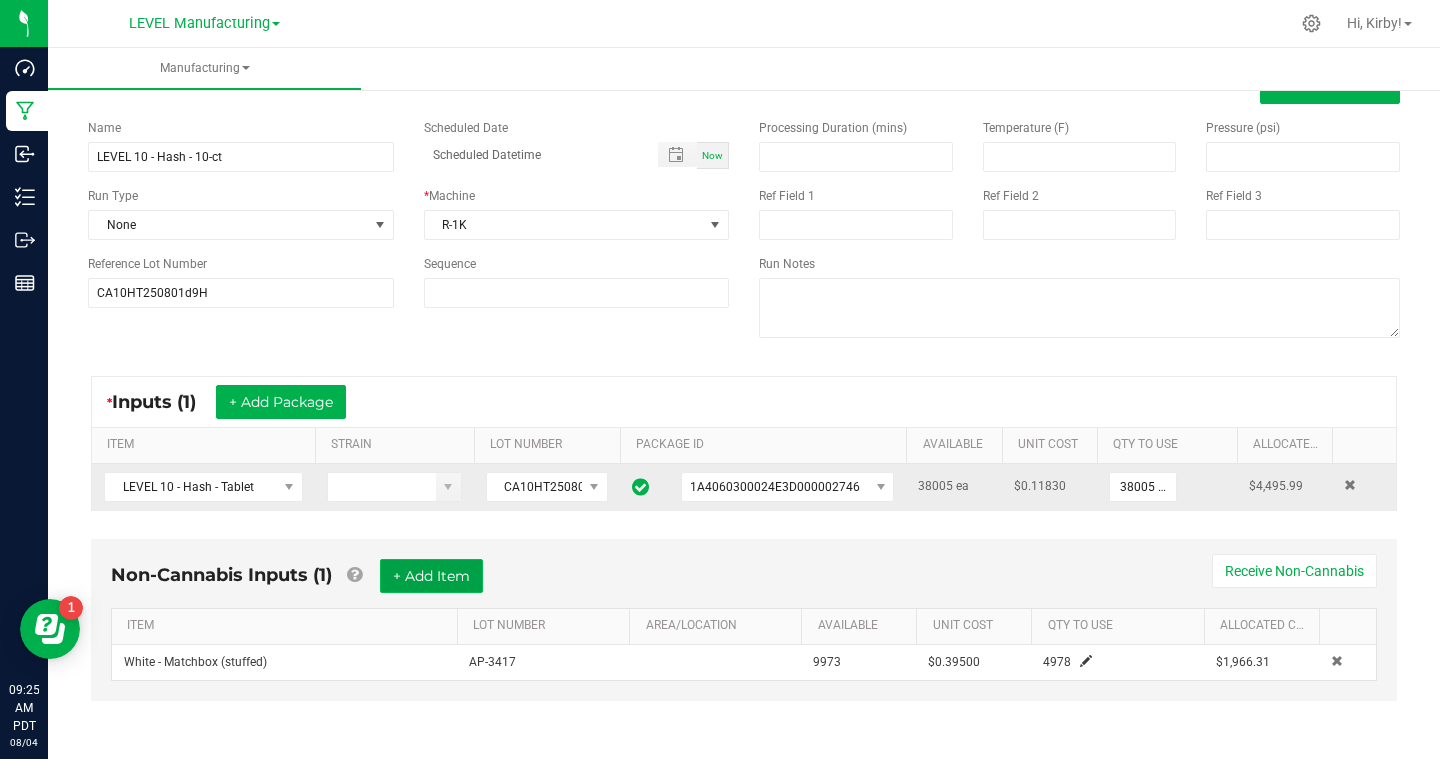 click on "+ Add Item" at bounding box center [431, 576] 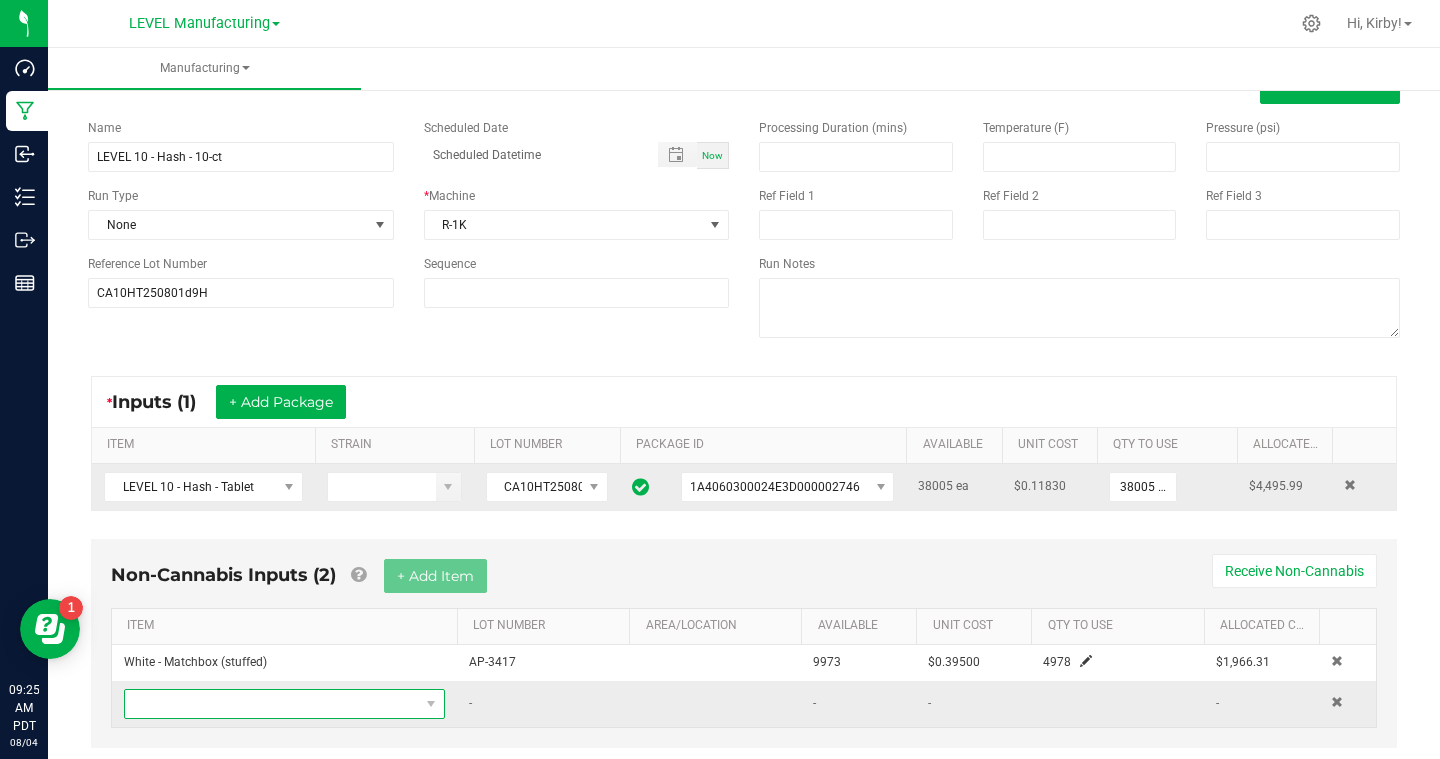 click at bounding box center [272, 704] 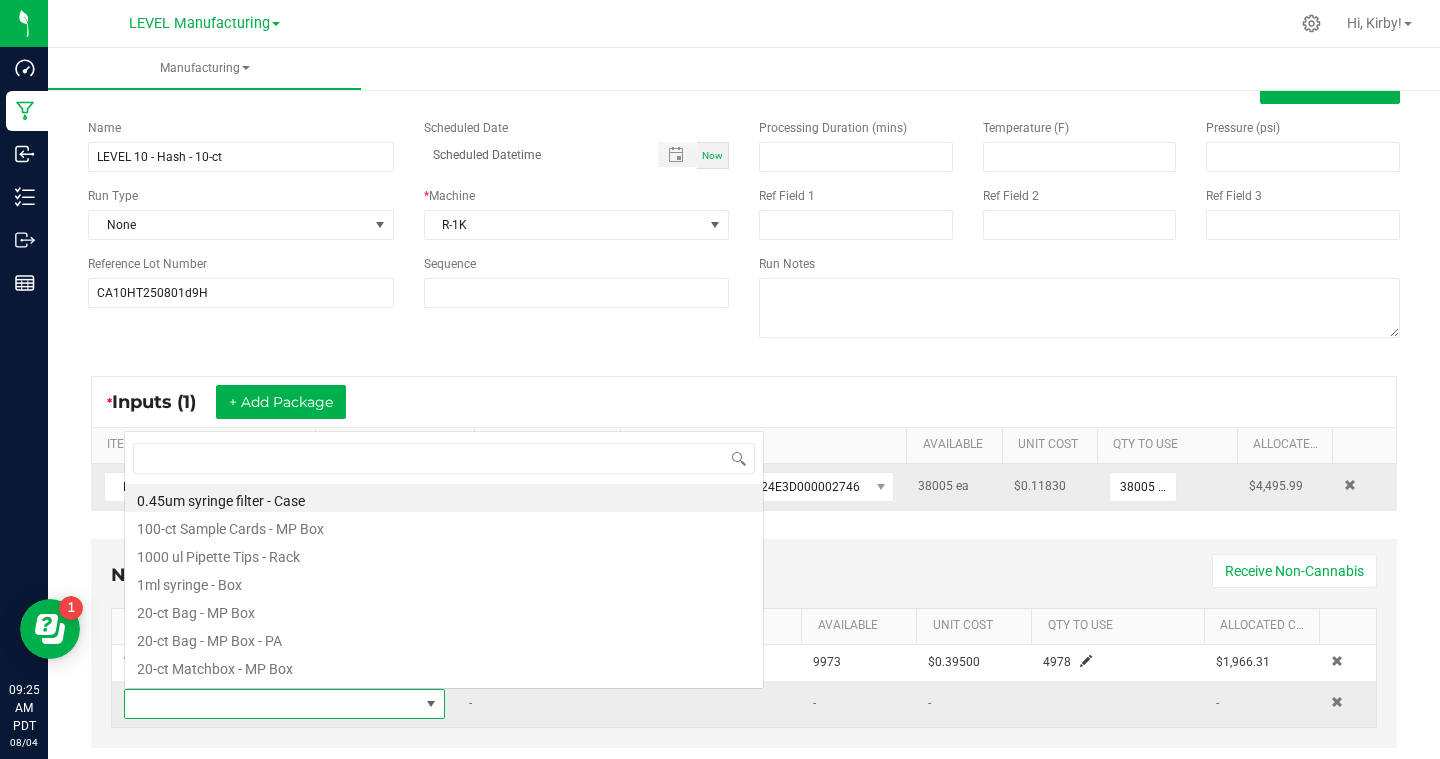 scroll, scrollTop: 0, scrollLeft: 0, axis: both 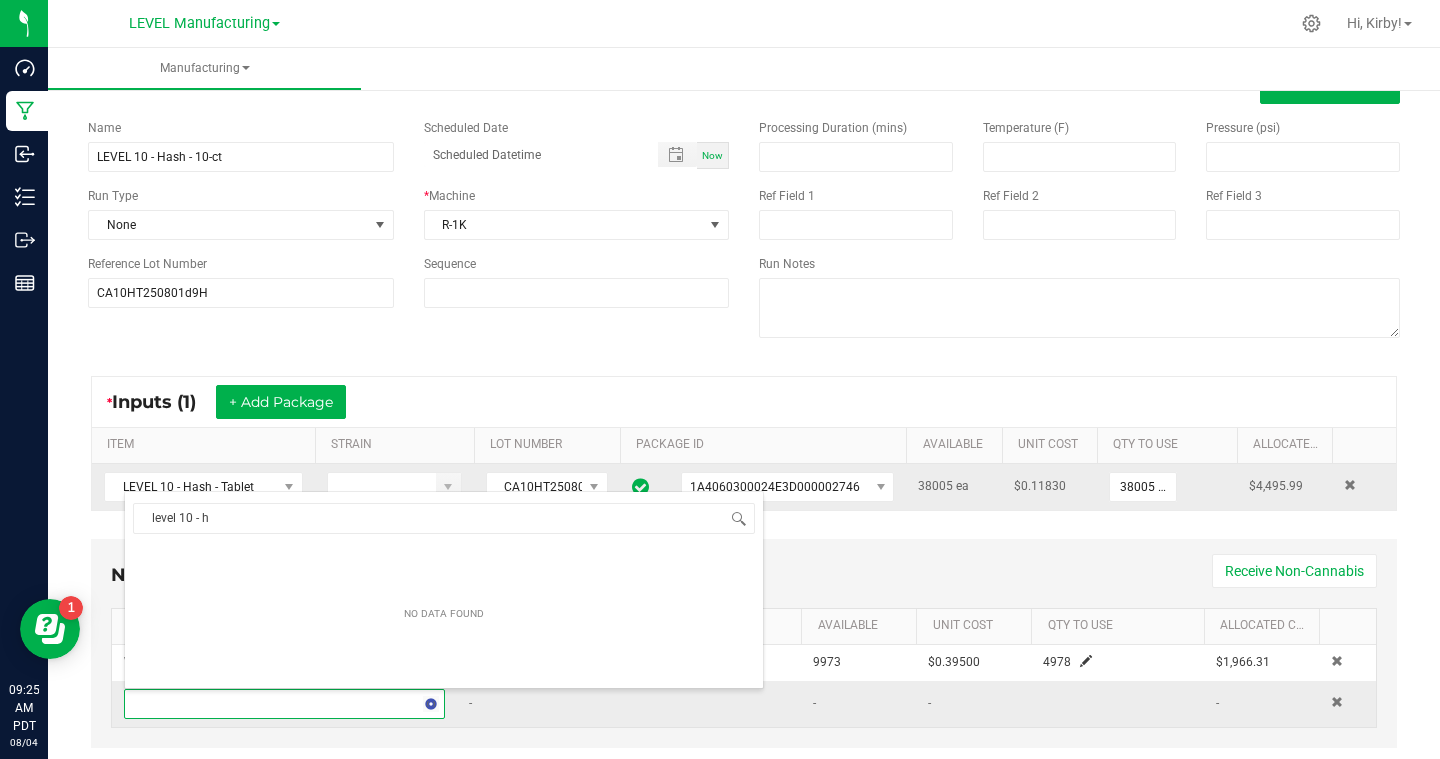 type on "level 10 - ha" 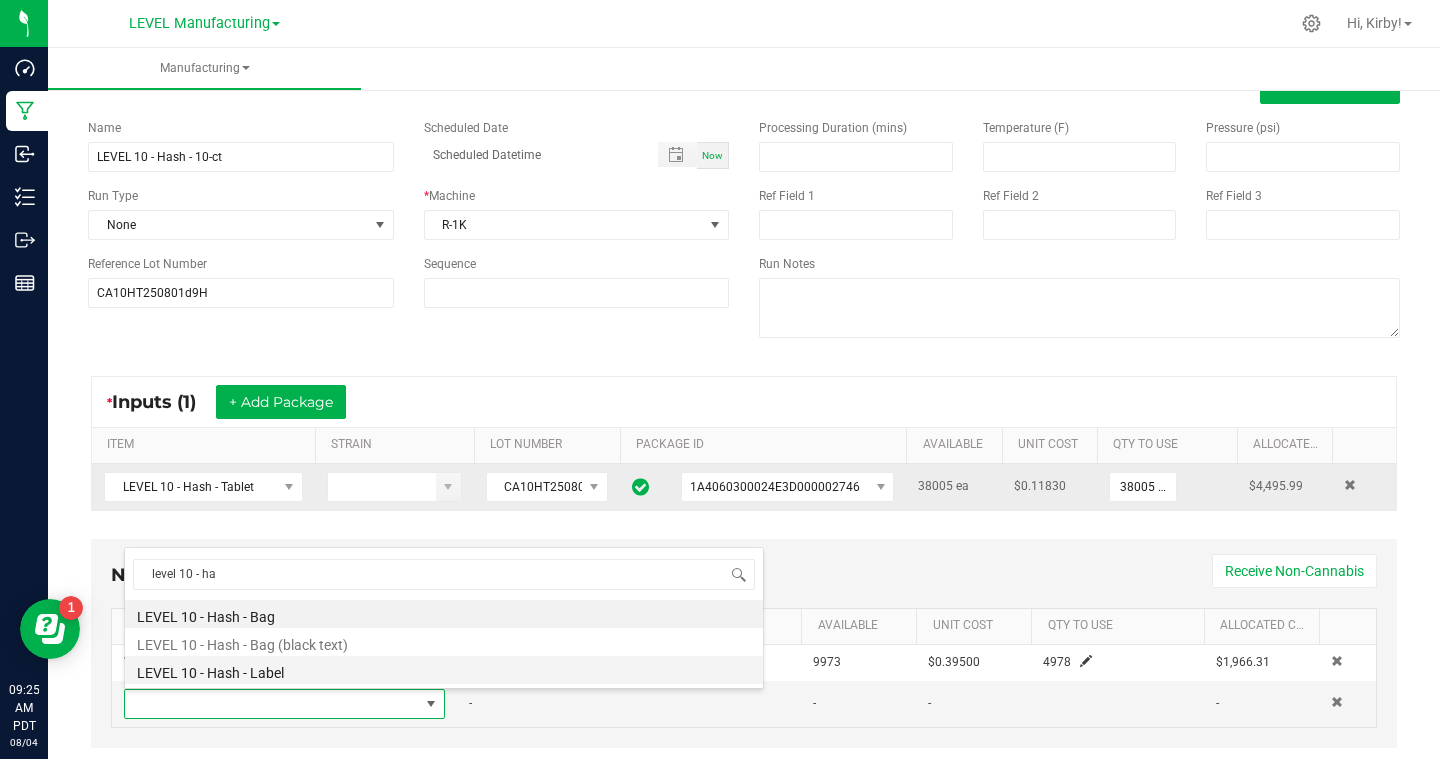 click on "LEVEL 10 - Hash - Label" at bounding box center (444, 670) 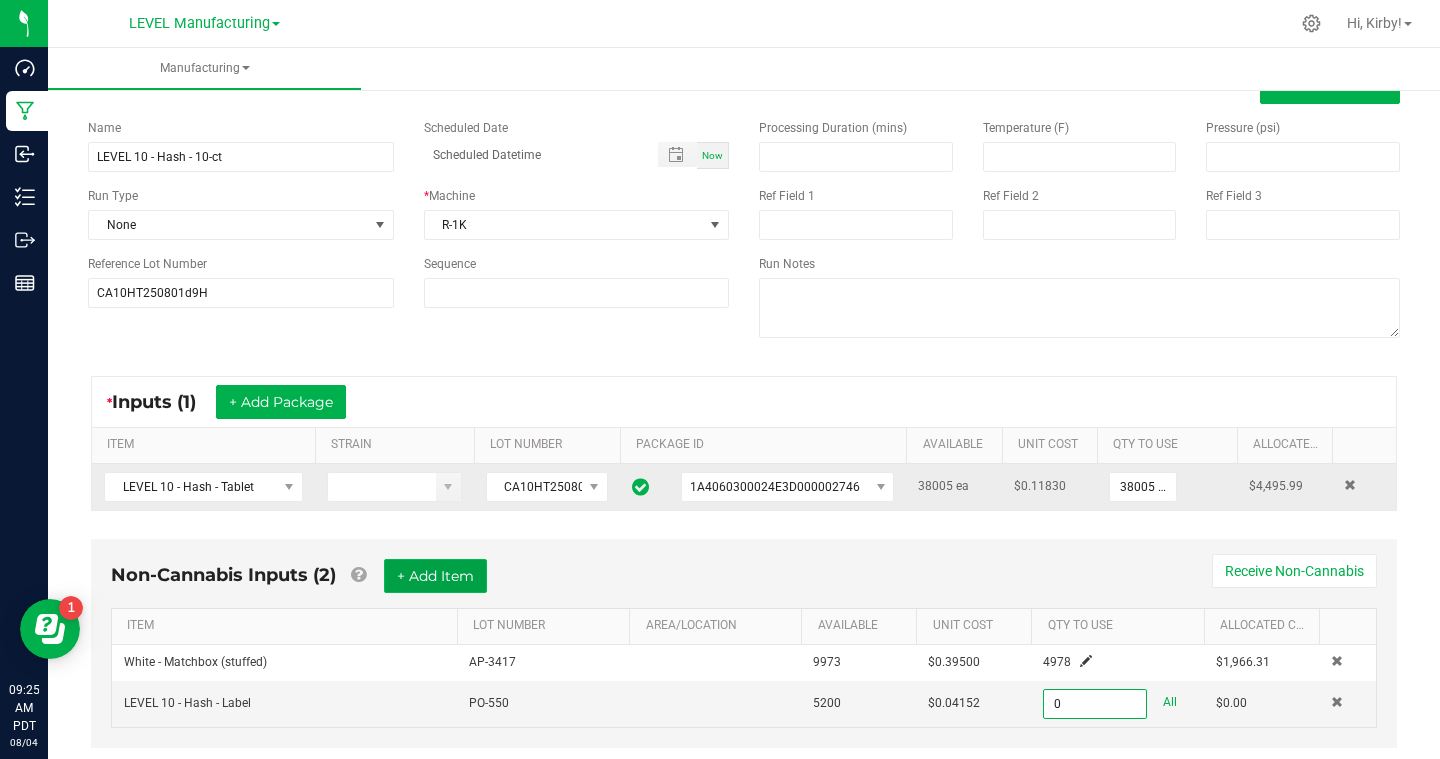 type on "0 ea" 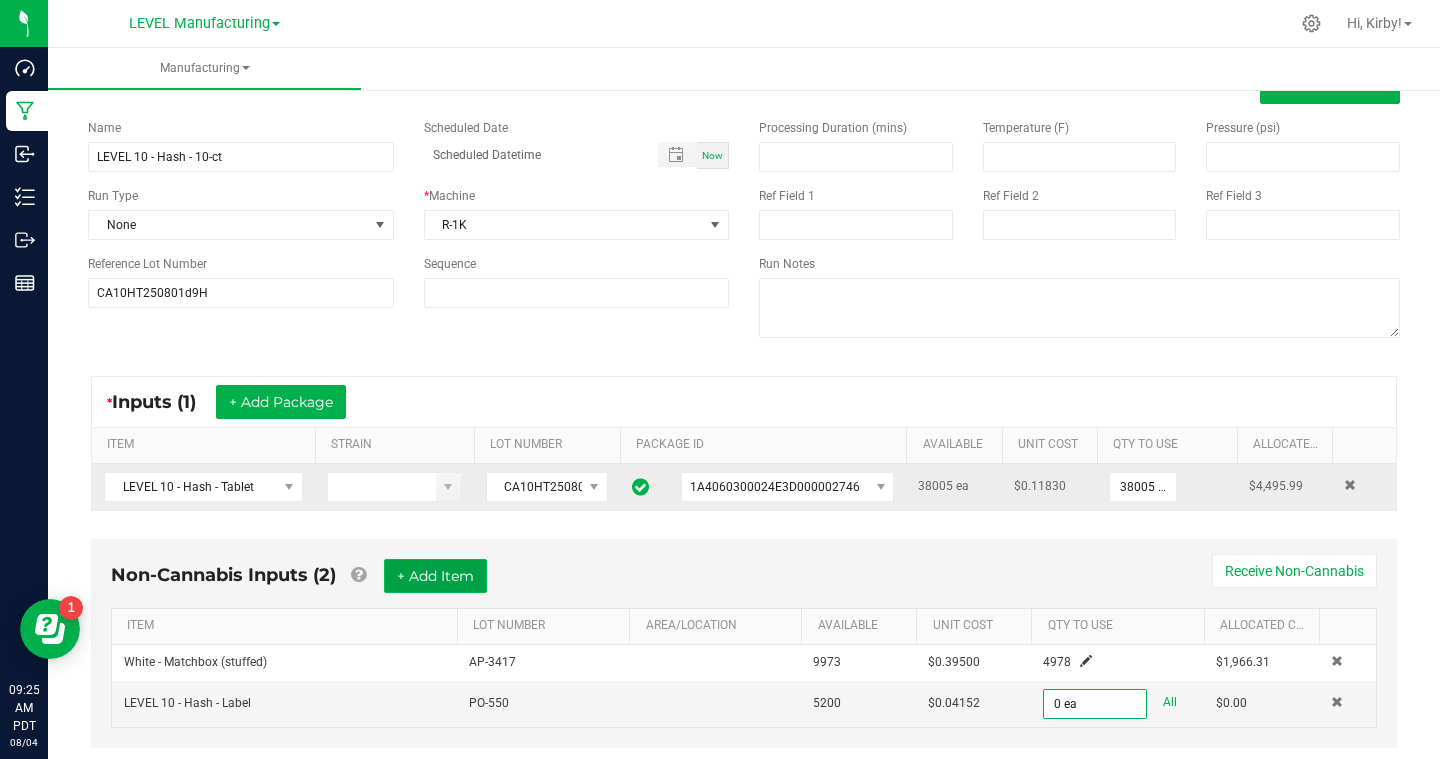click on "+ Add Item" at bounding box center (435, 576) 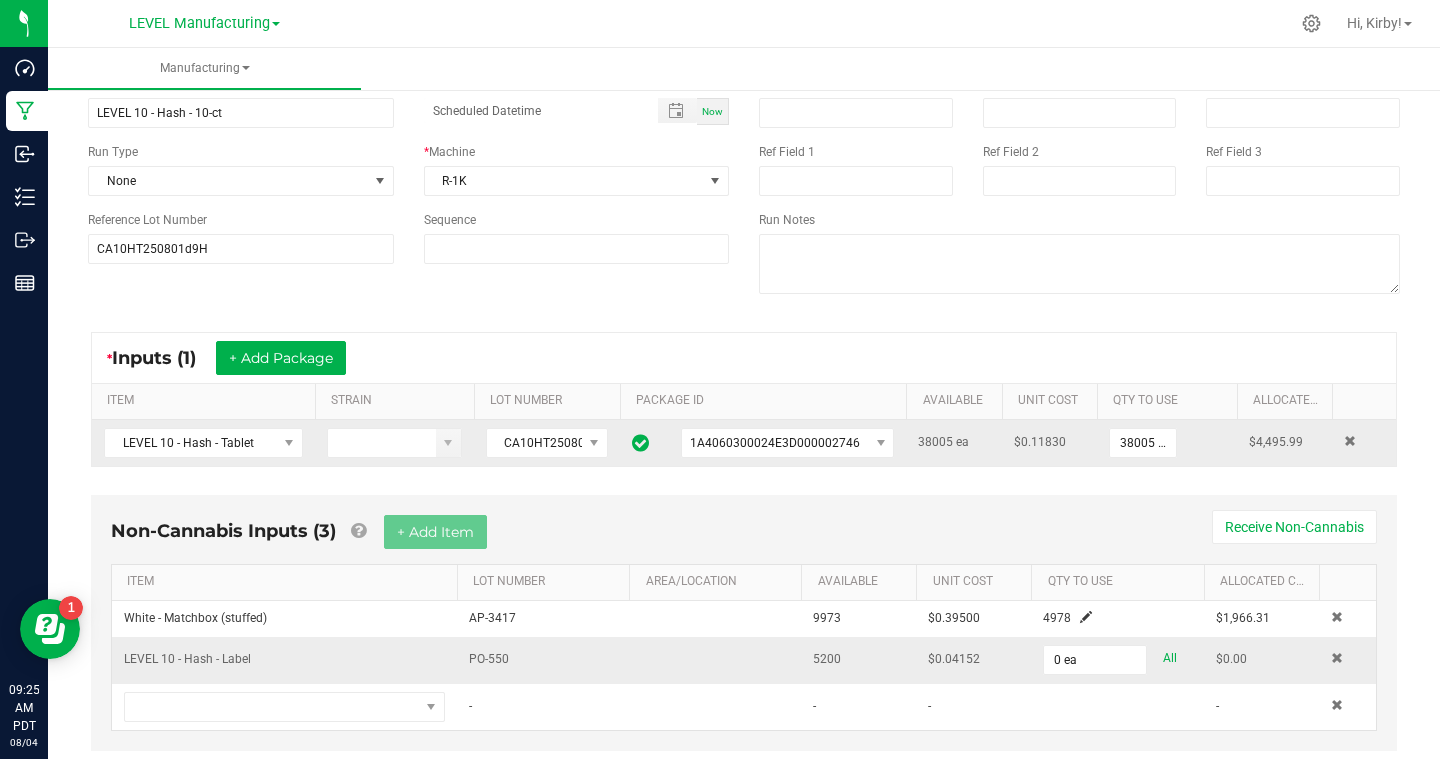 scroll, scrollTop: 159, scrollLeft: 0, axis: vertical 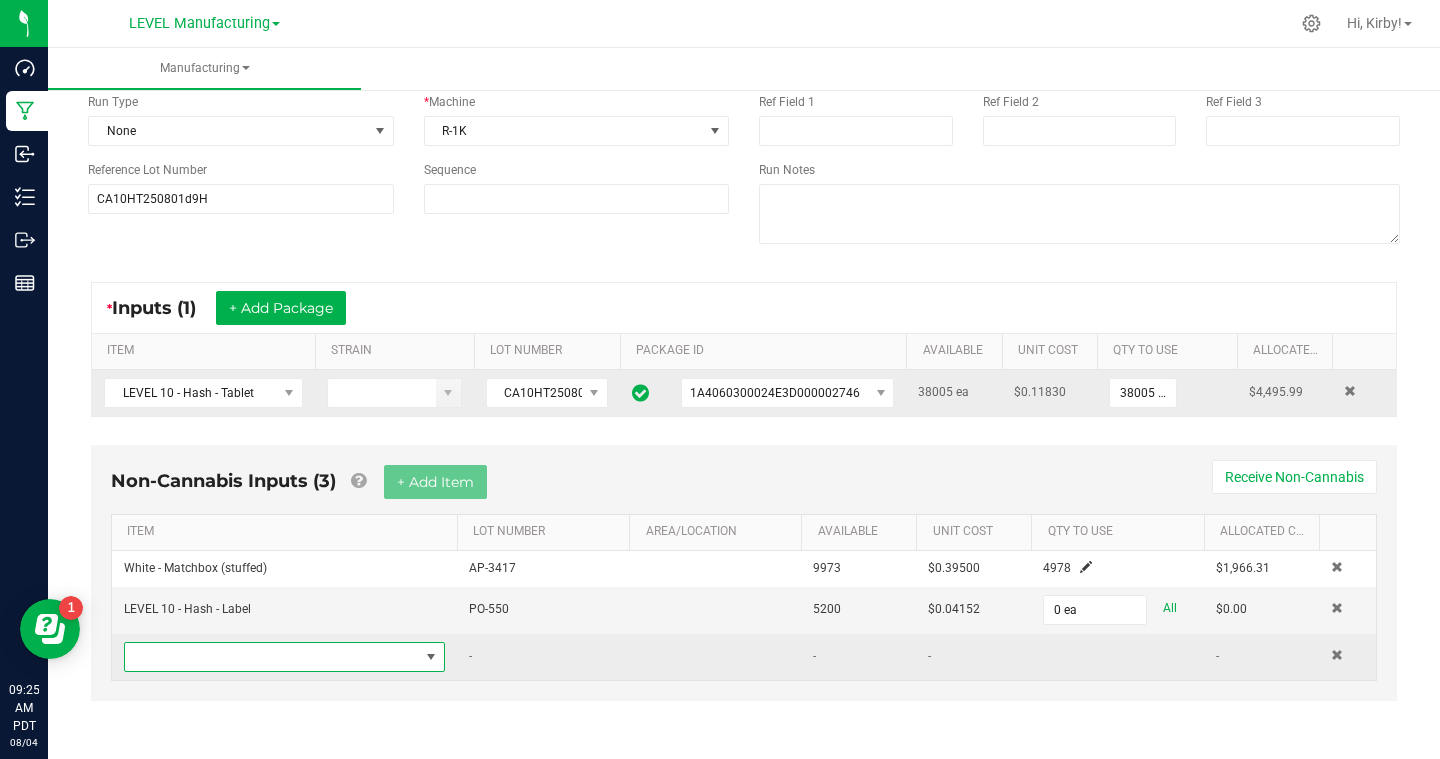 click at bounding box center (272, 657) 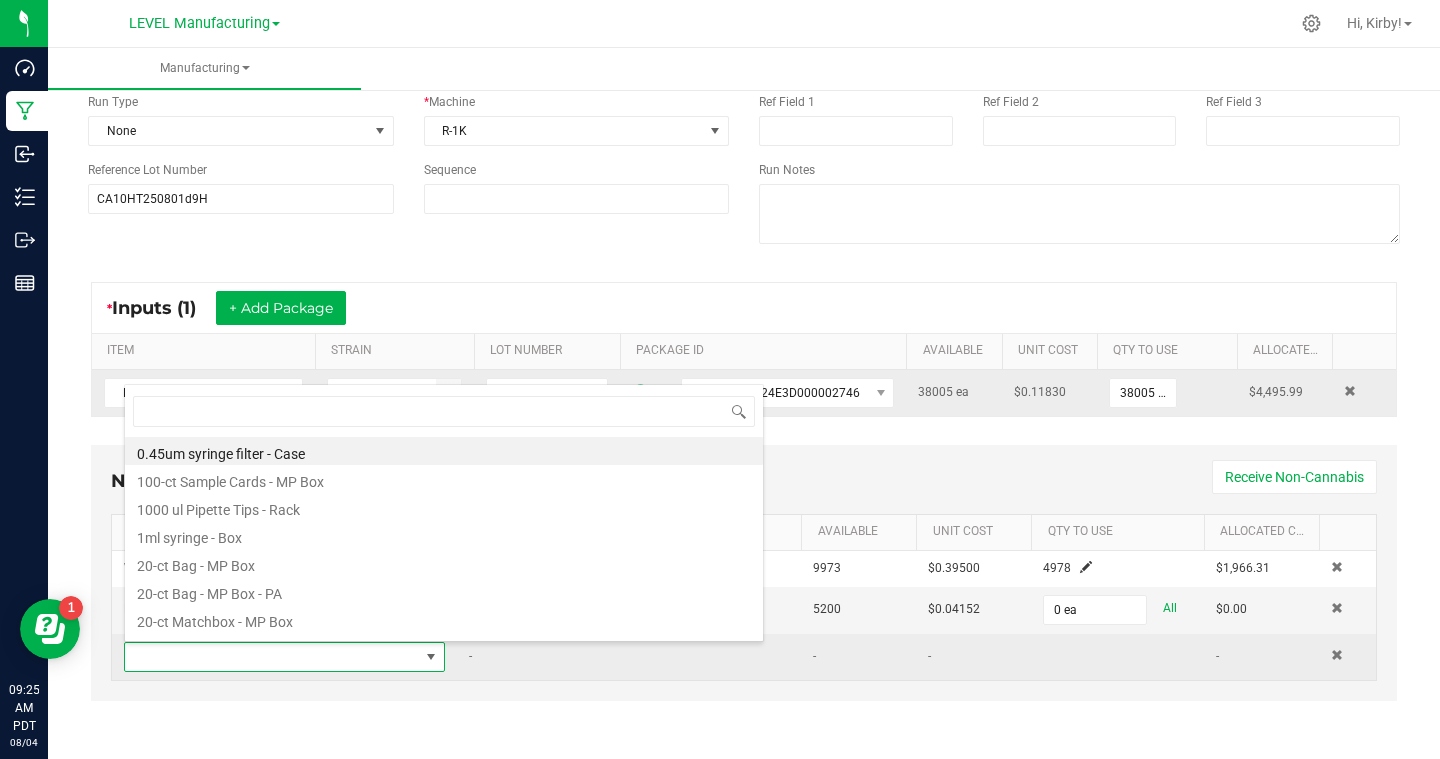 scroll, scrollTop: 99970, scrollLeft: 99679, axis: both 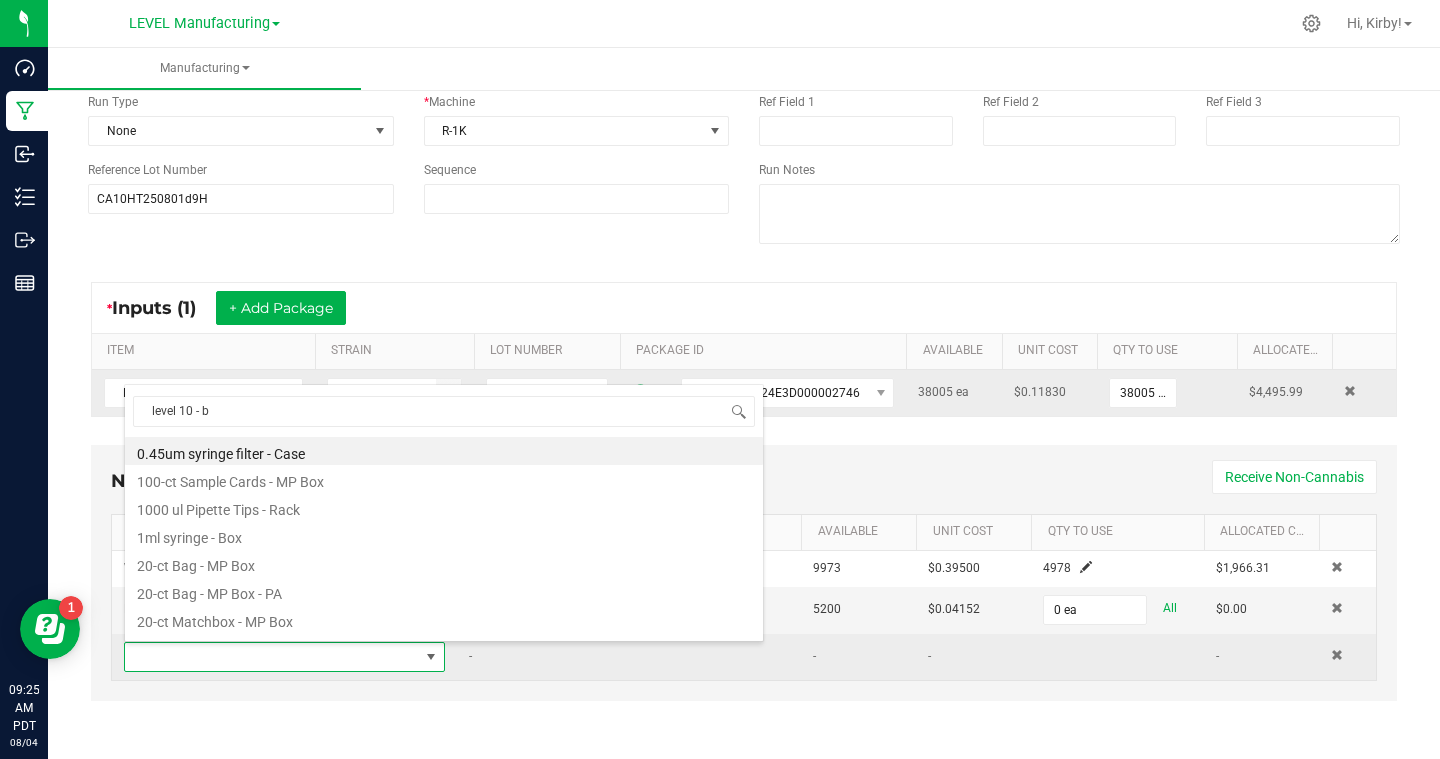 type on "level 10 - ba" 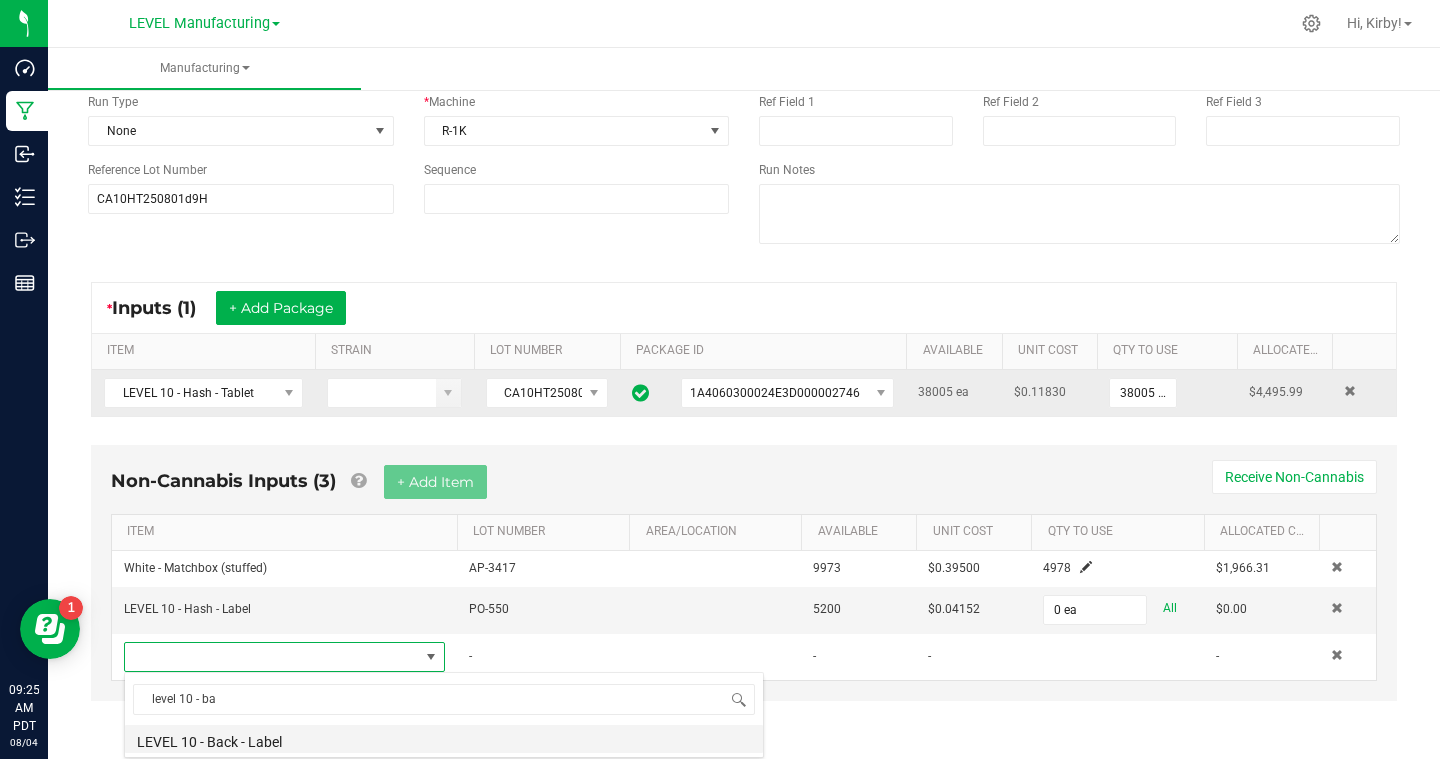 click on "LEVEL 10 - Back - Label" at bounding box center [444, 739] 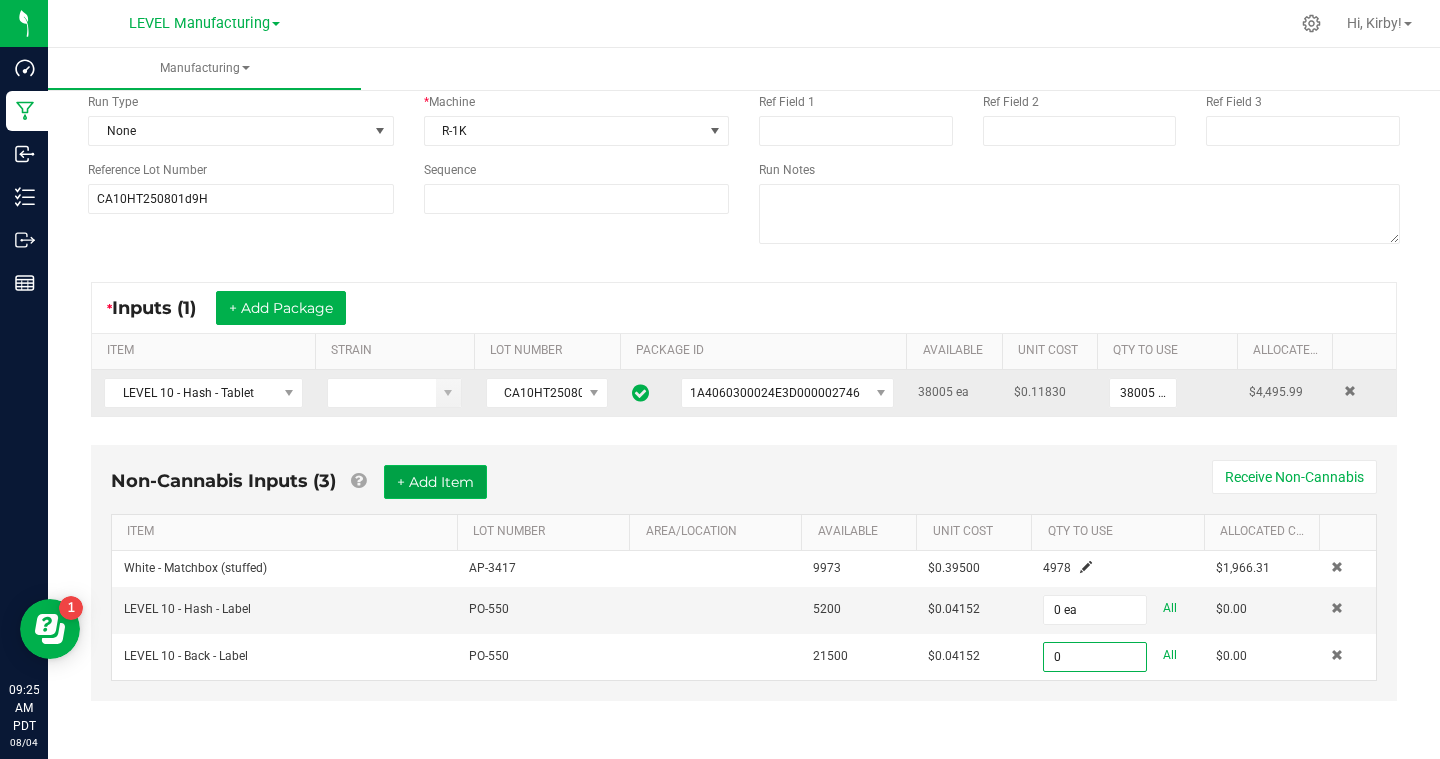 type on "0 ea" 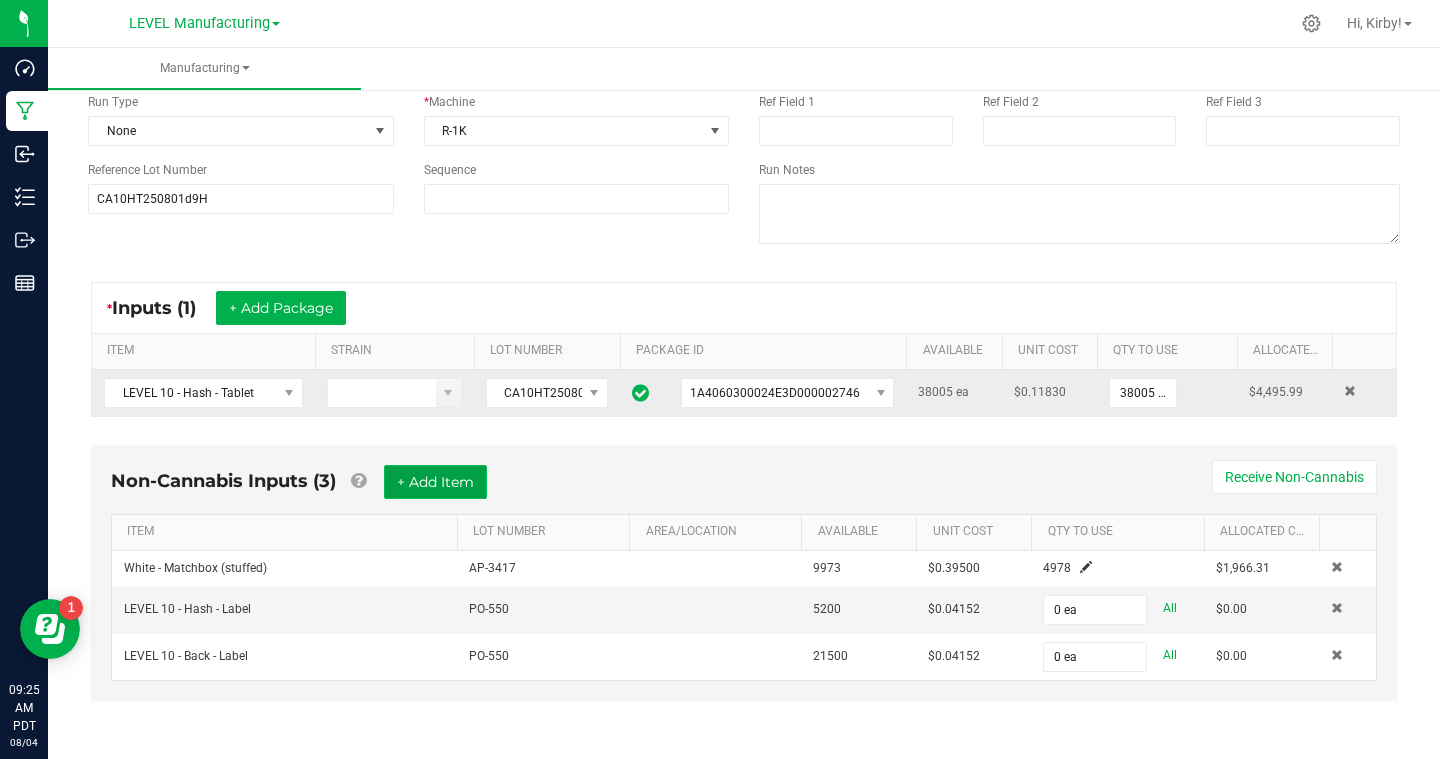 click on "+ Add Item" at bounding box center (435, 482) 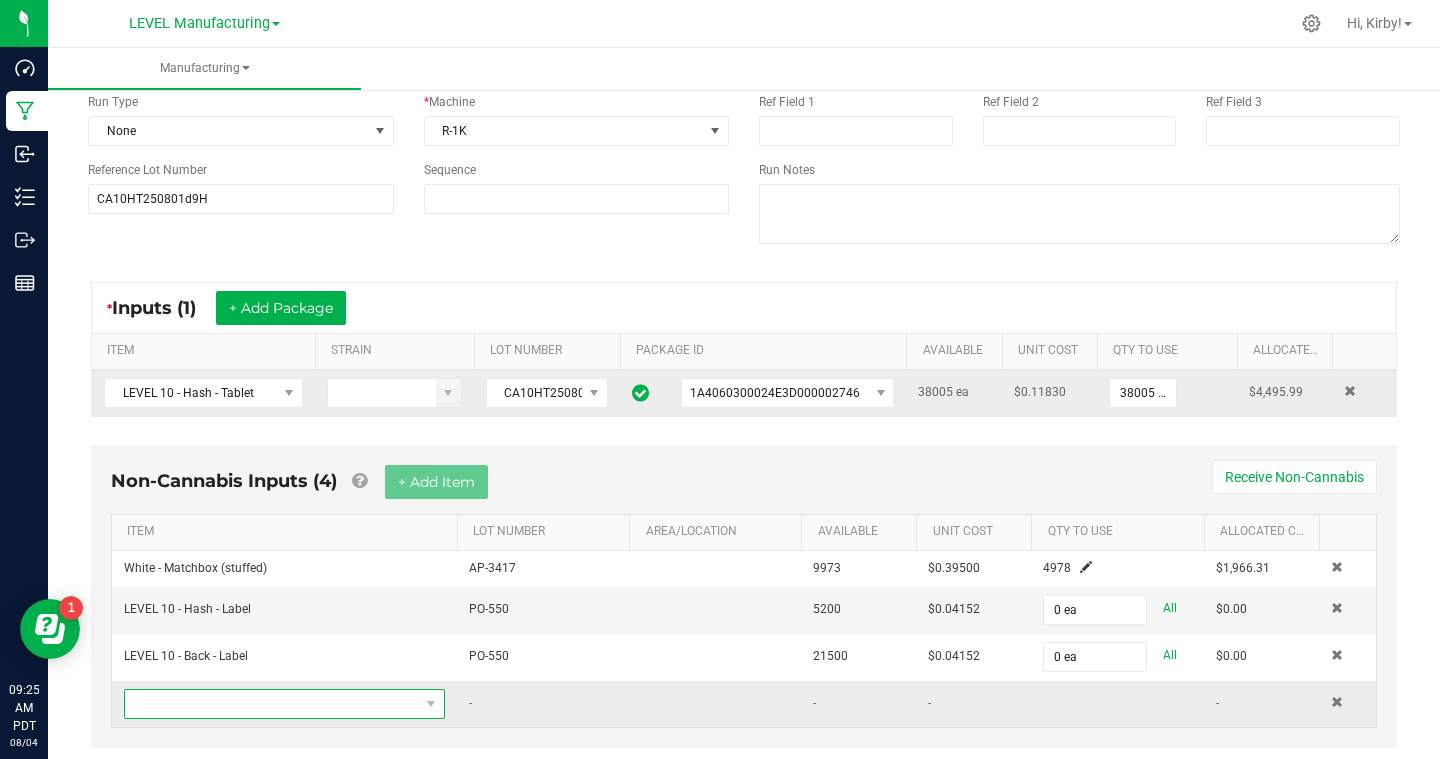 click at bounding box center [272, 704] 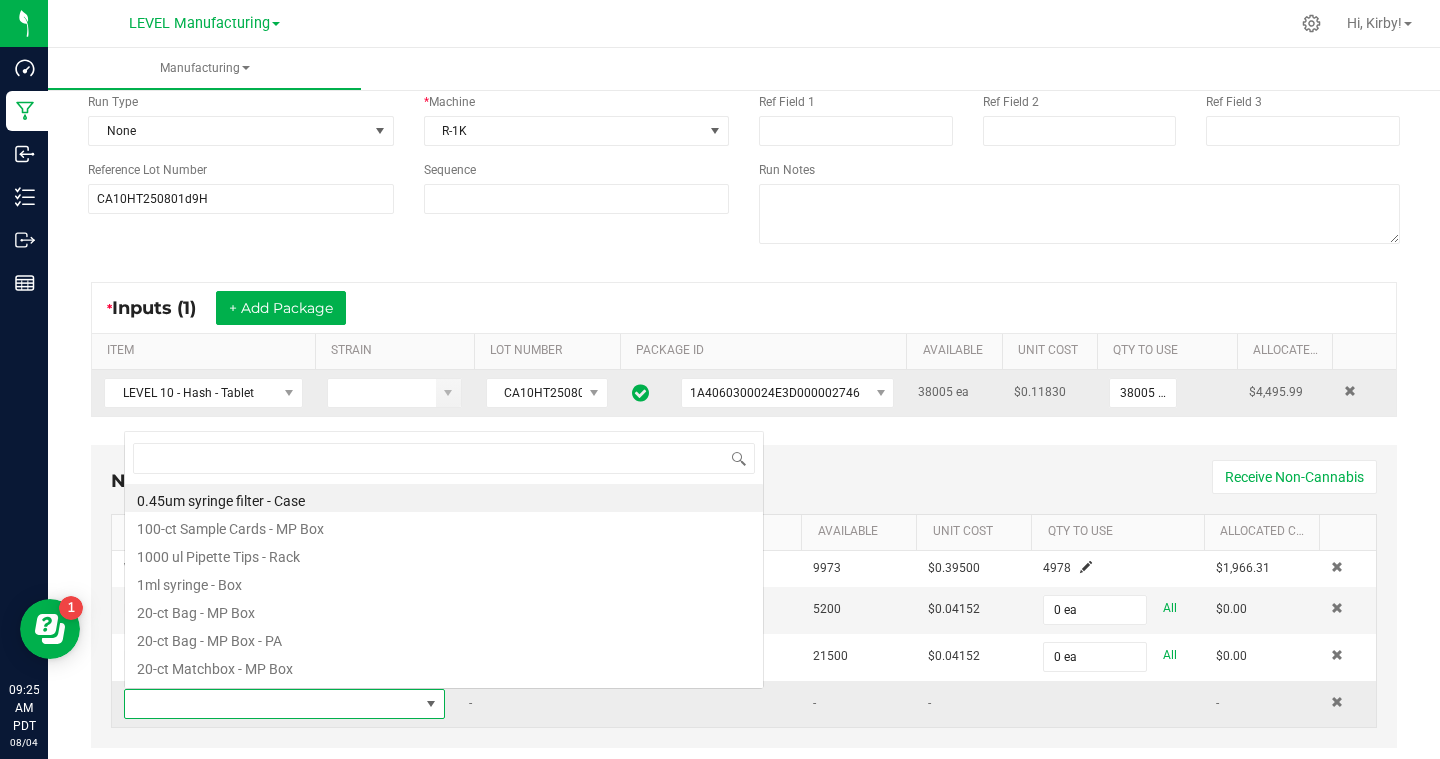 scroll, scrollTop: 0, scrollLeft: 0, axis: both 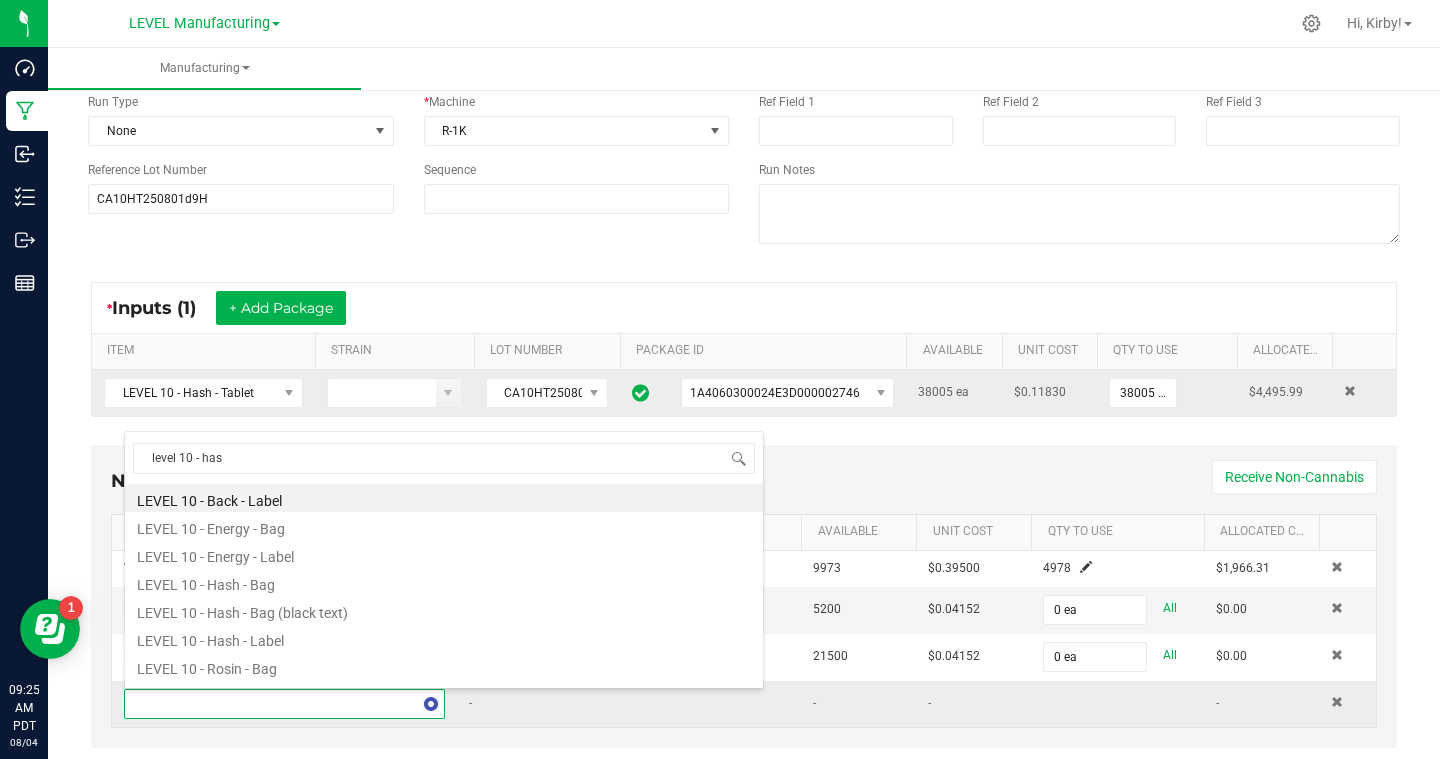 type on "level 10 - hash" 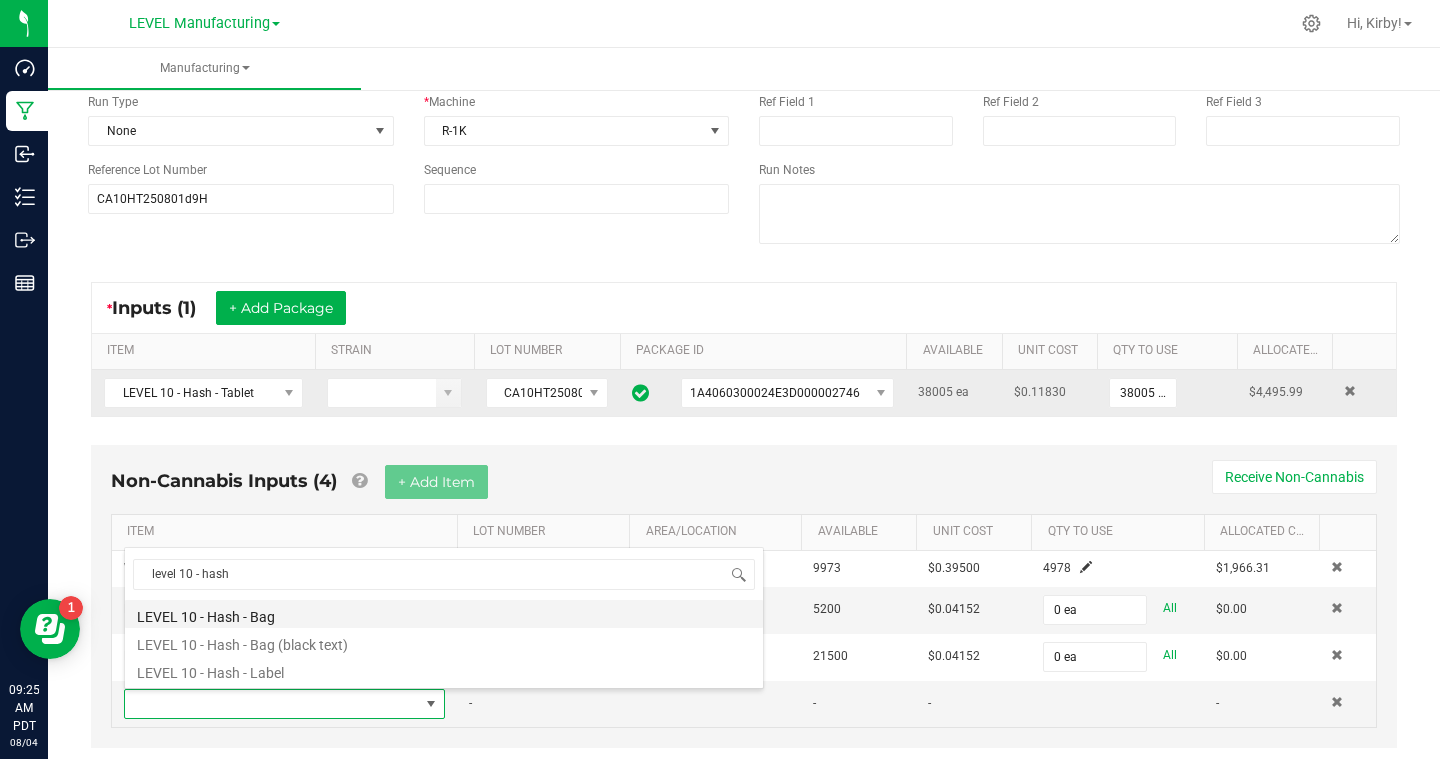 click on "LEVEL 10 - Hash - Bag" at bounding box center [444, 614] 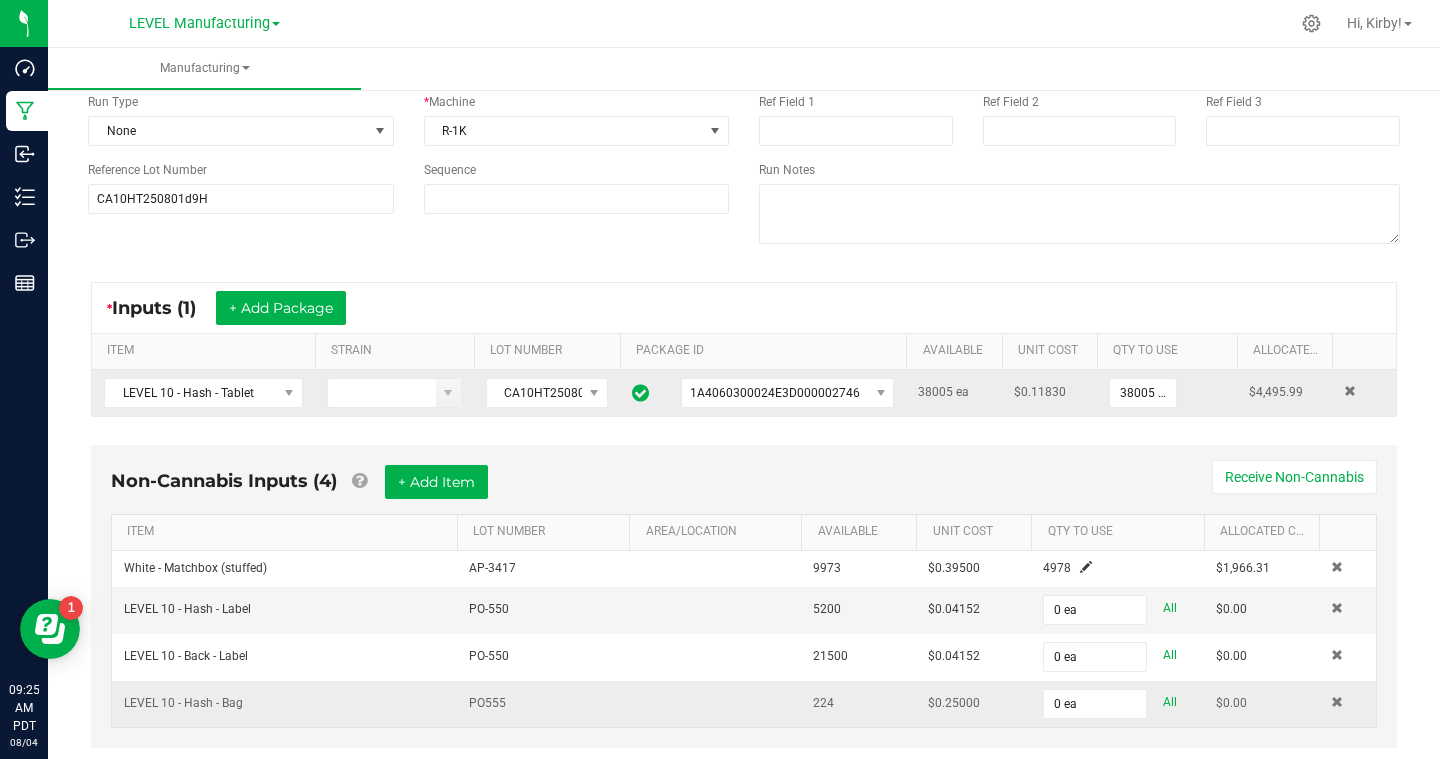 click on "All" at bounding box center (1169, 702) 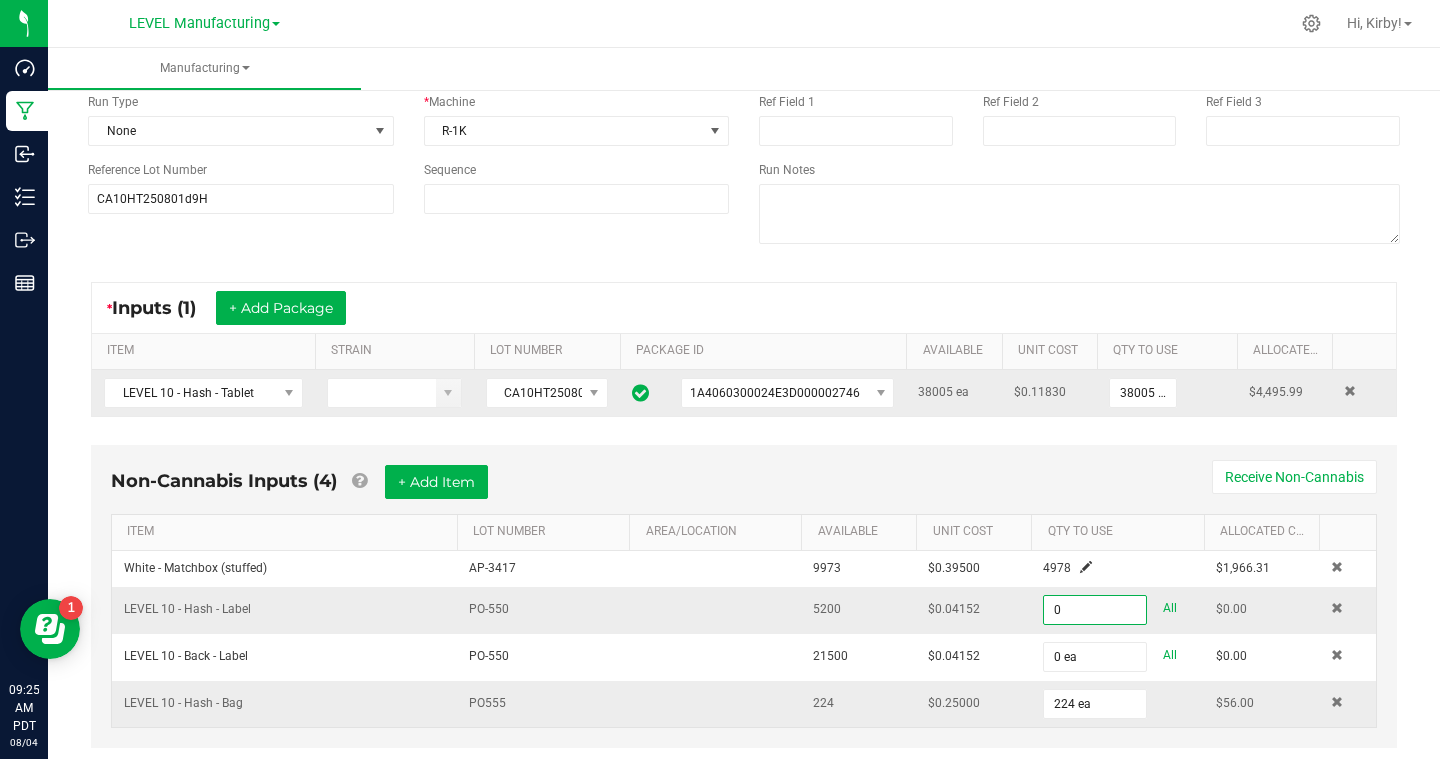 click on "0" at bounding box center [1095, 610] 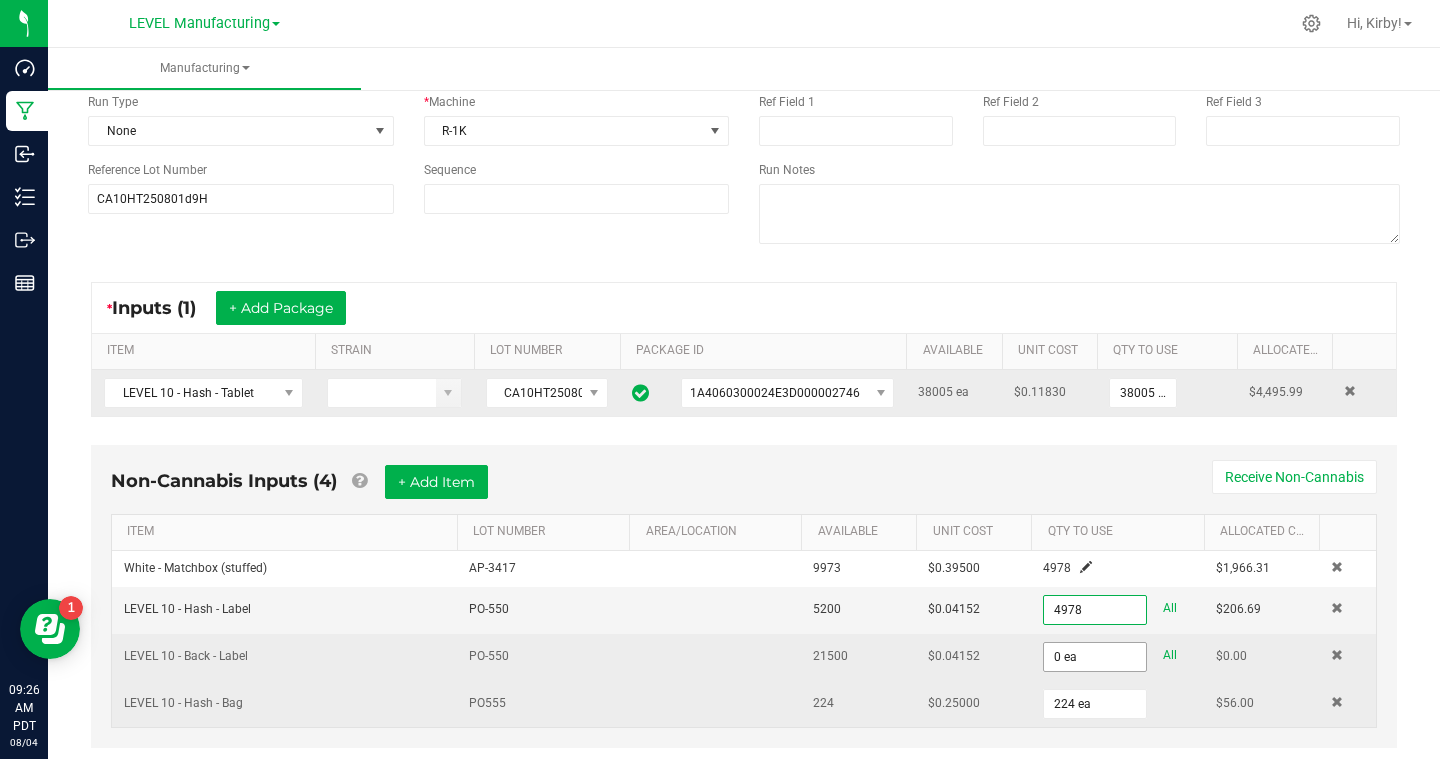 type on "4978 ea" 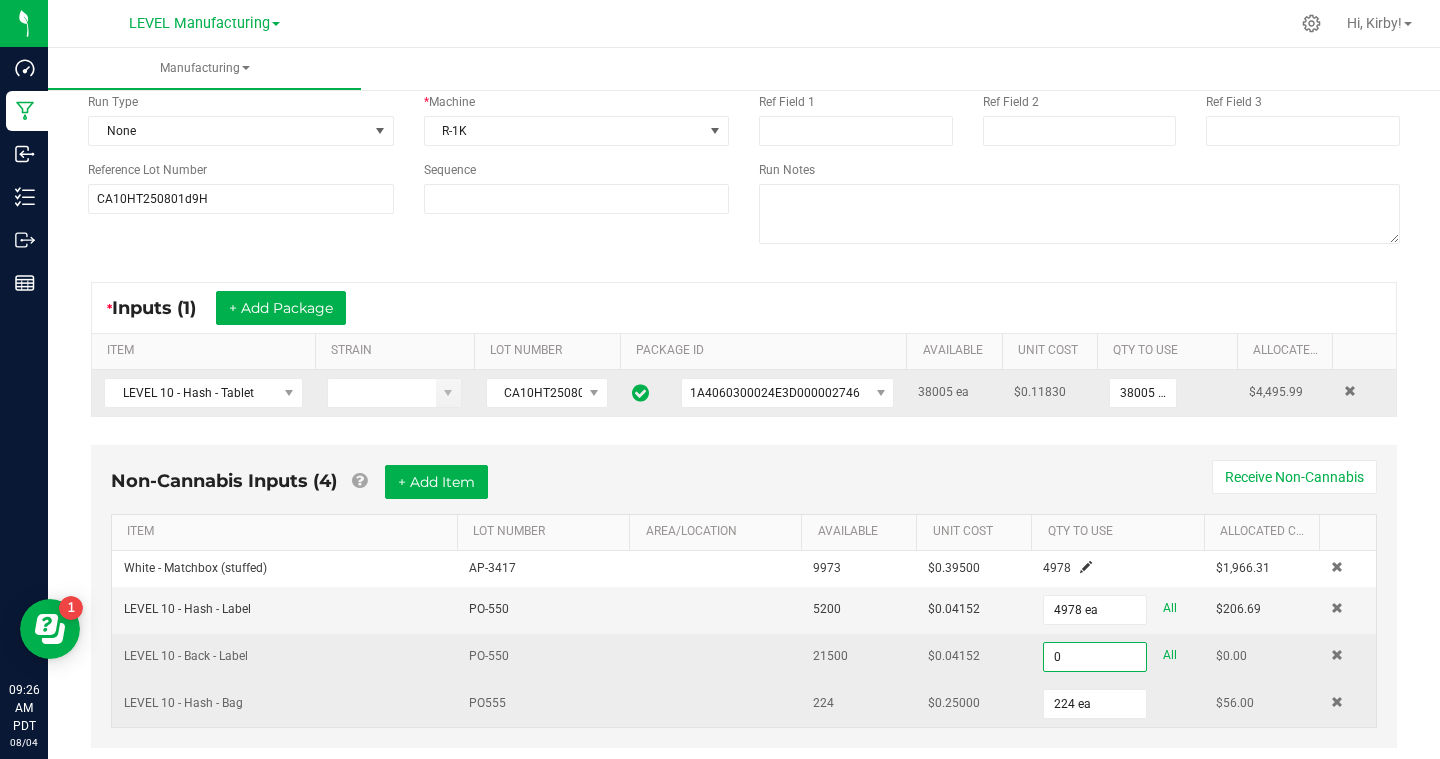 click on "0" at bounding box center [1095, 657] 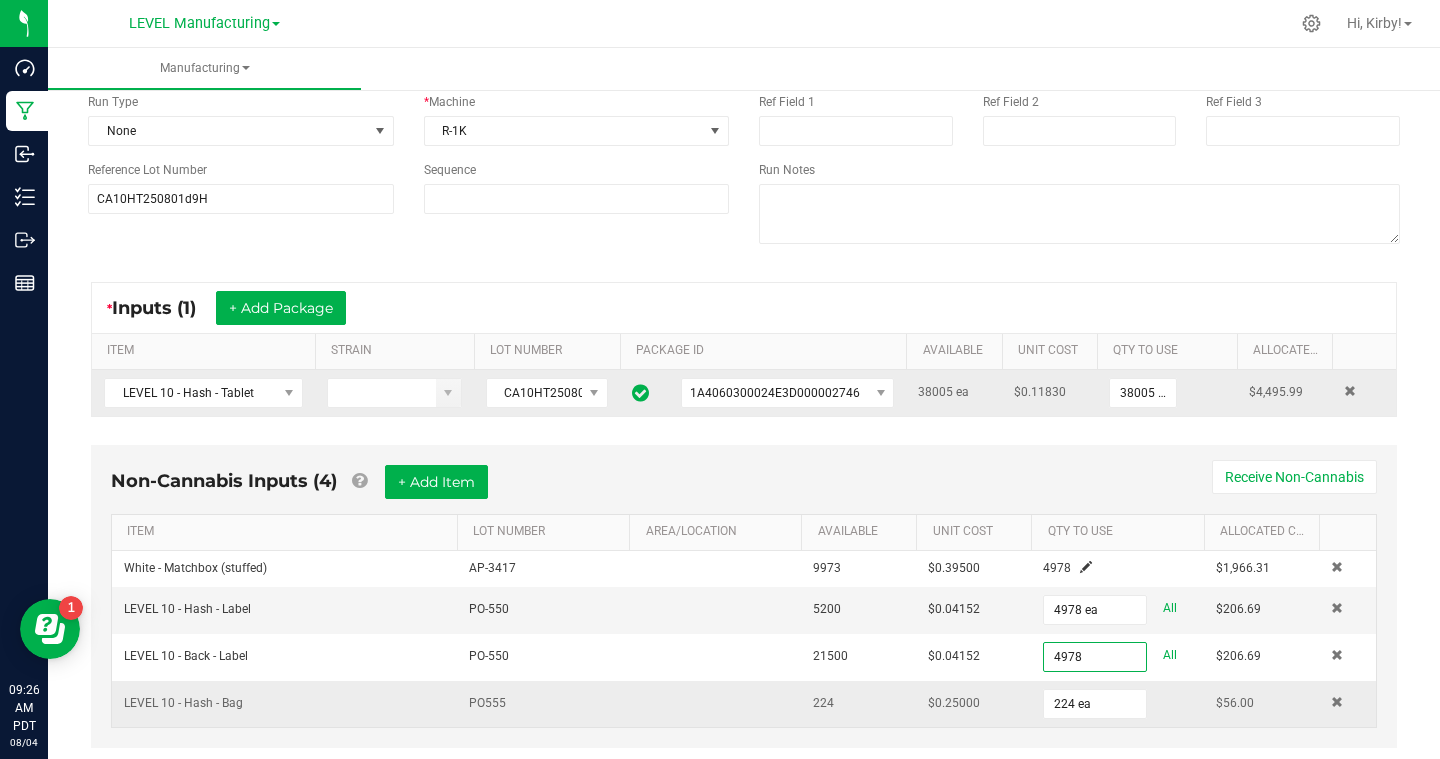 type on "4978 ea" 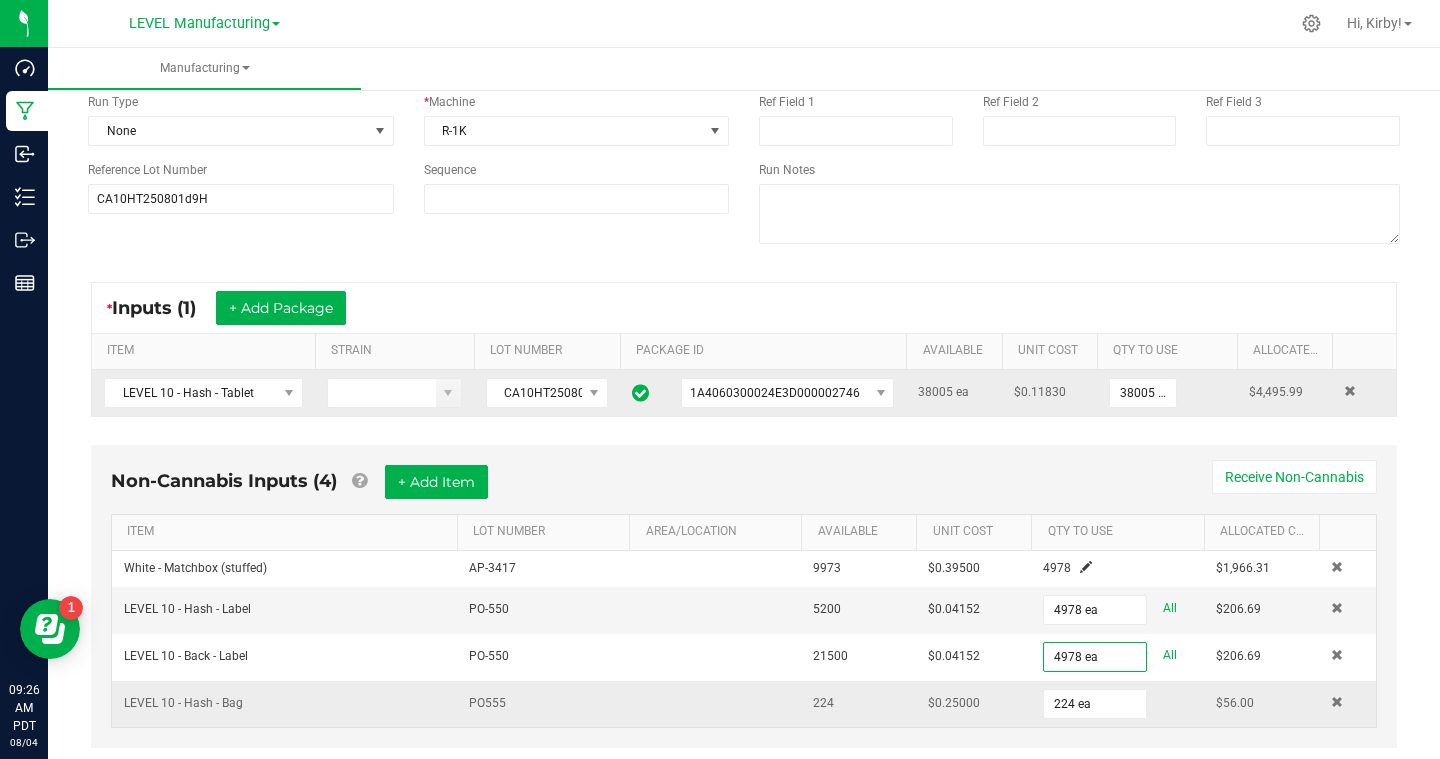 click on "224 ea" at bounding box center [1117, 704] 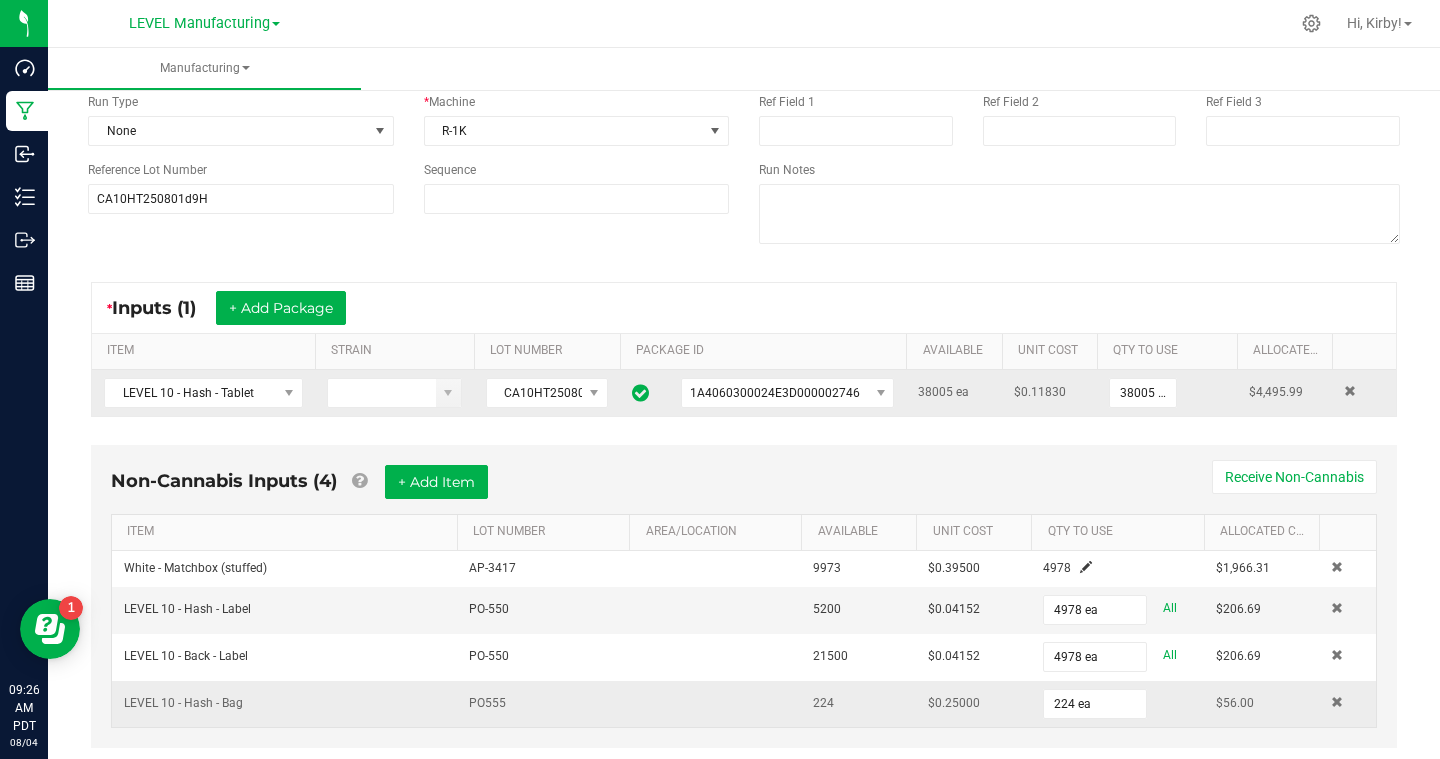 scroll, scrollTop: 206, scrollLeft: 0, axis: vertical 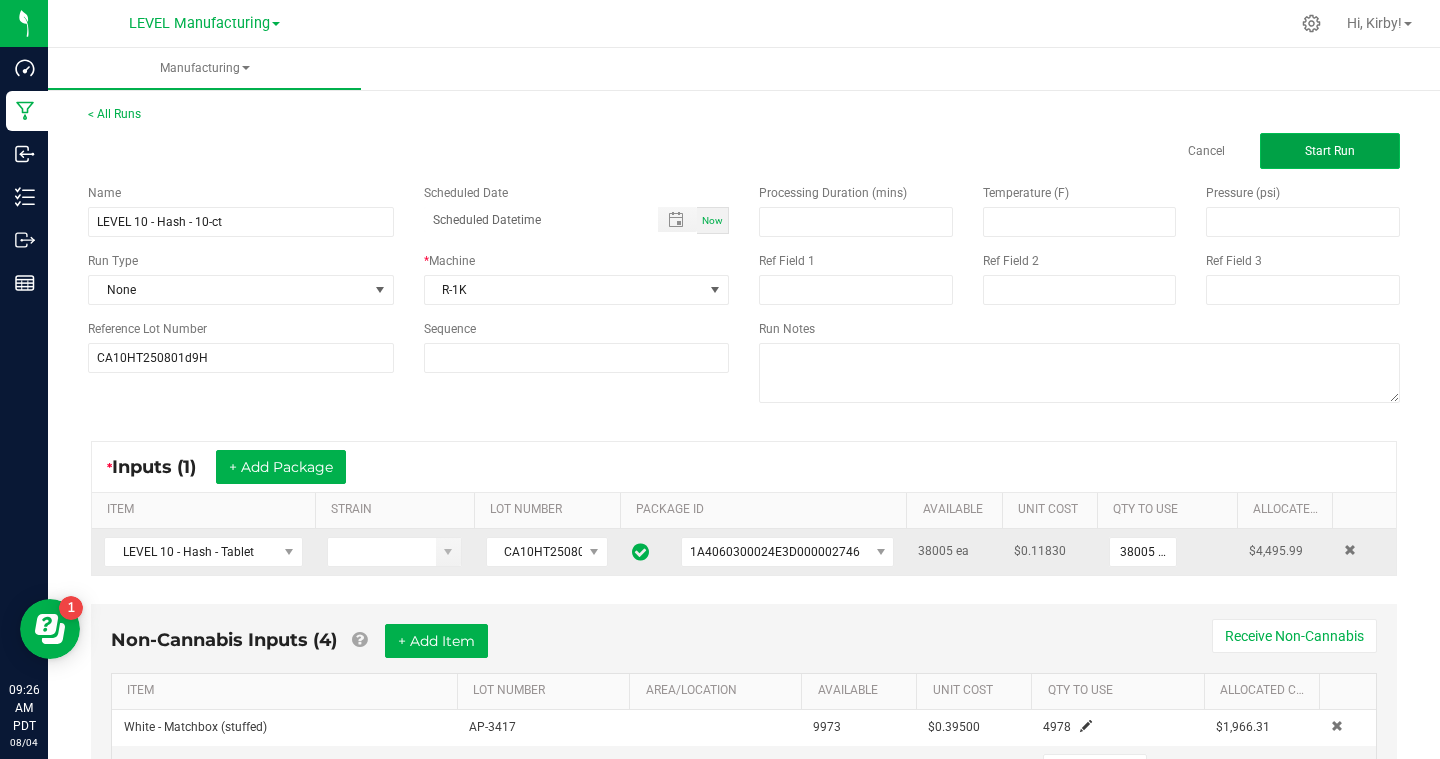 click on "Start Run" 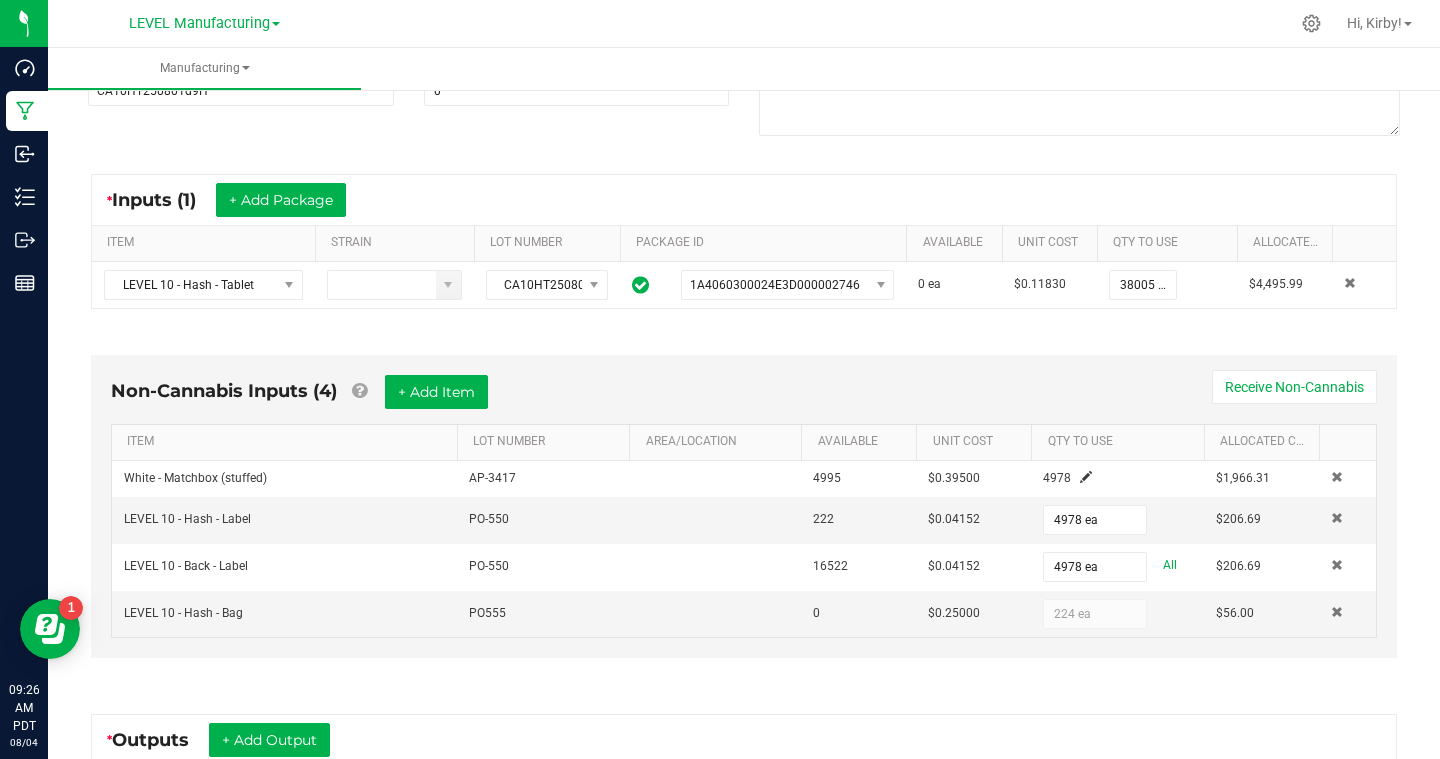scroll, scrollTop: 586, scrollLeft: 0, axis: vertical 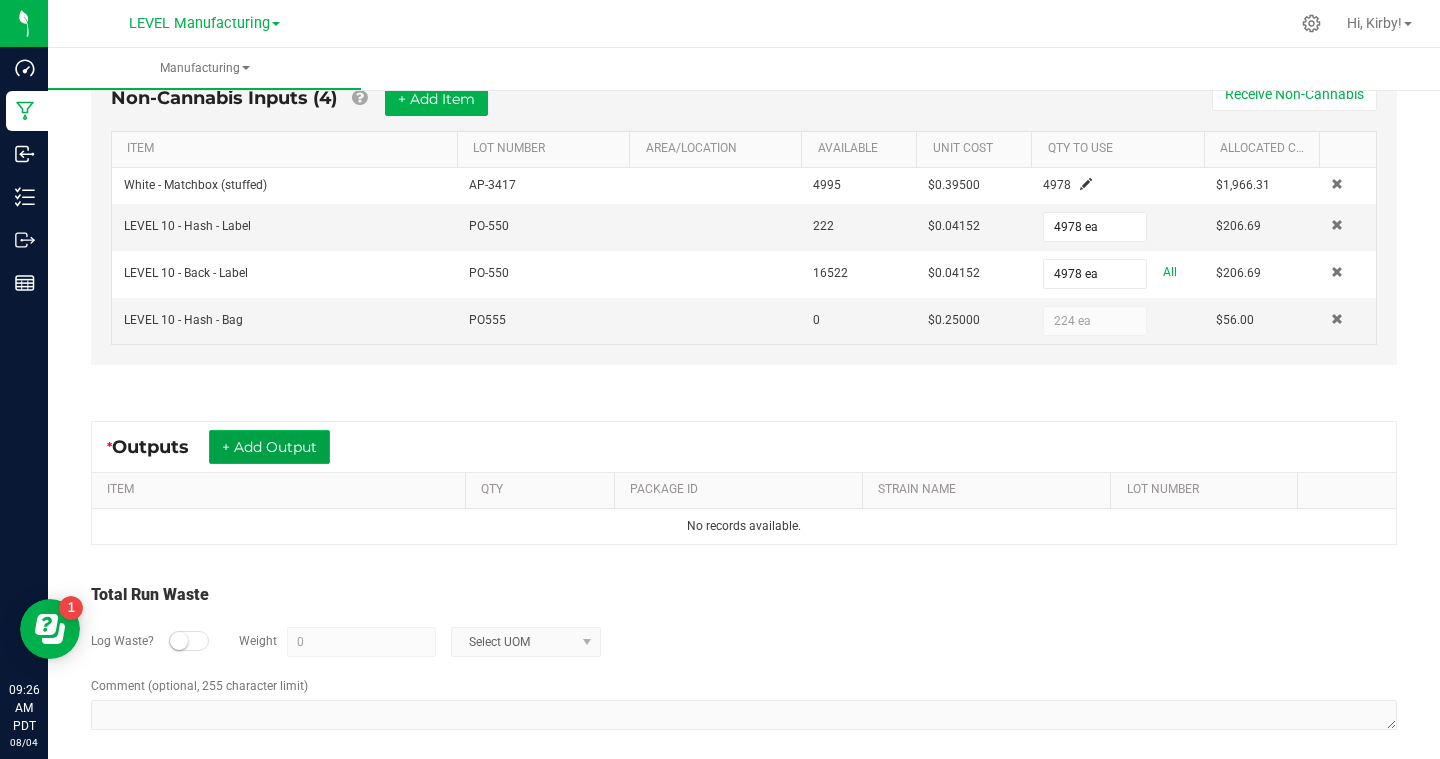 click on "+ Add Output" at bounding box center [269, 447] 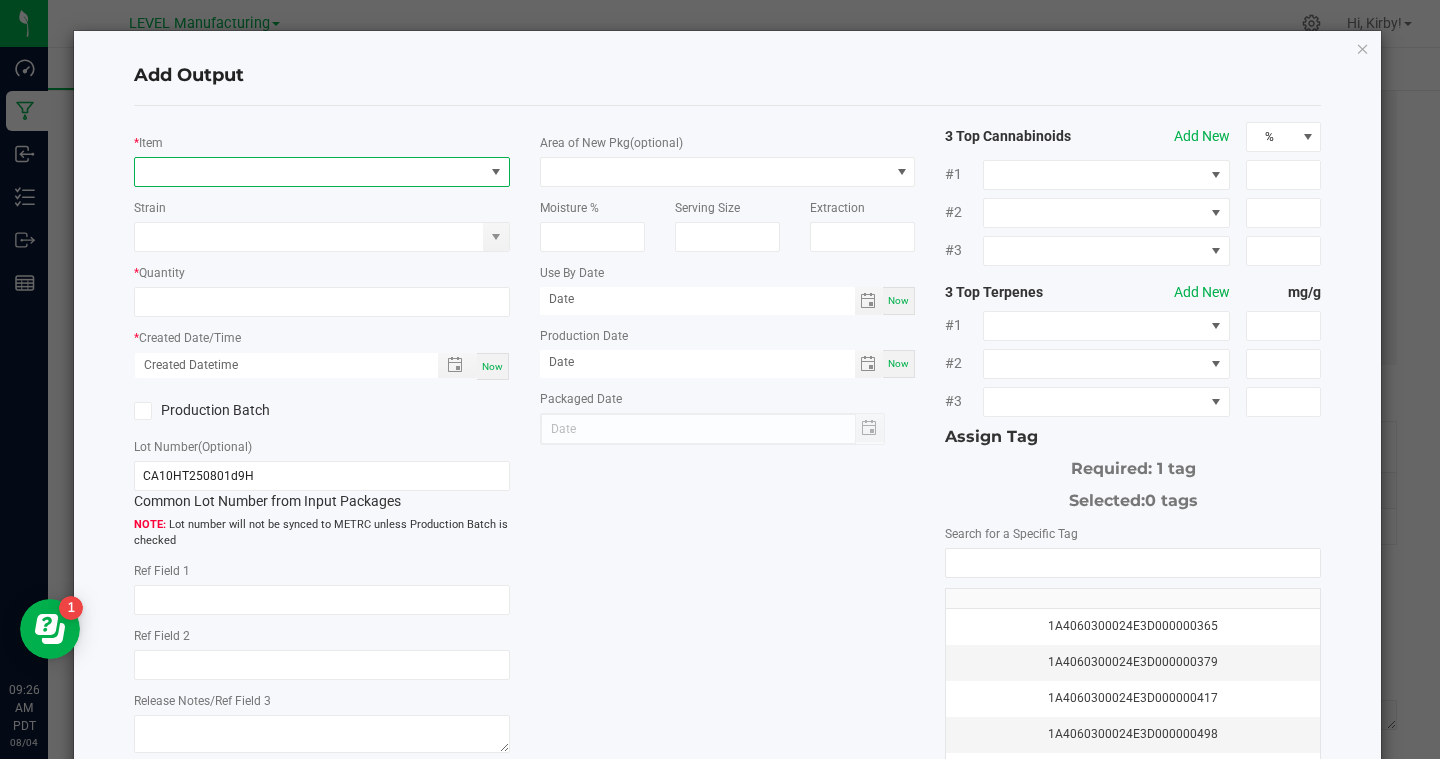 click at bounding box center [309, 172] 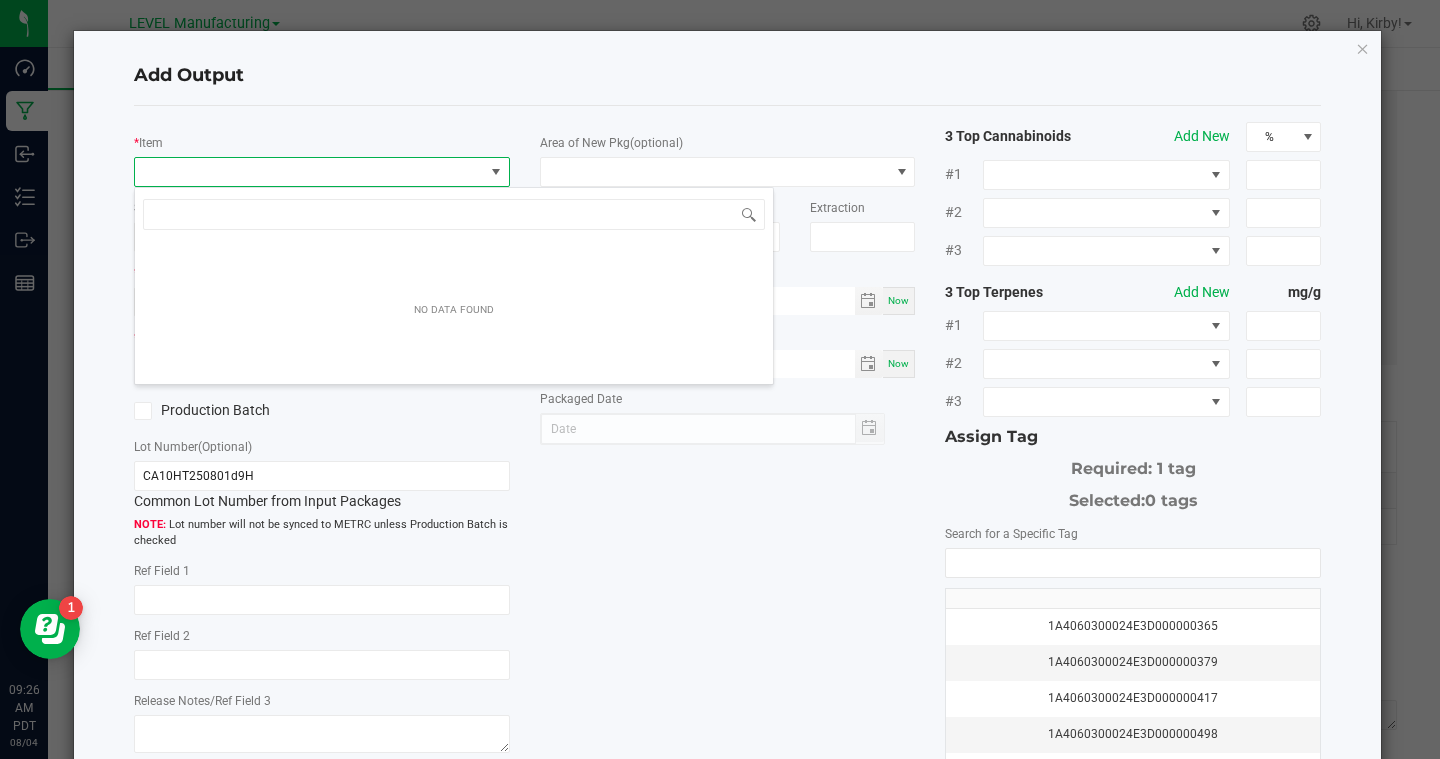 scroll, scrollTop: 99970, scrollLeft: 99624, axis: both 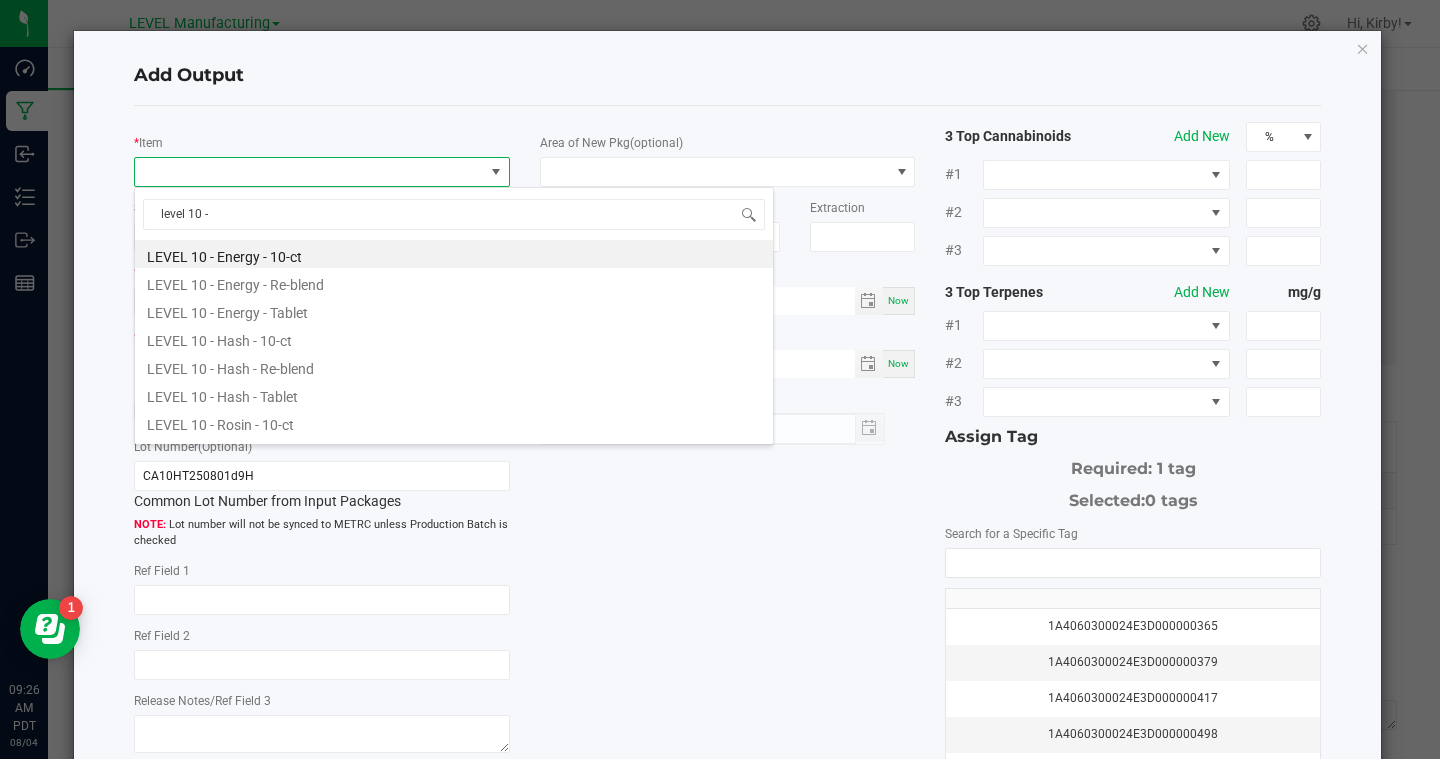 type on "level 10 - h" 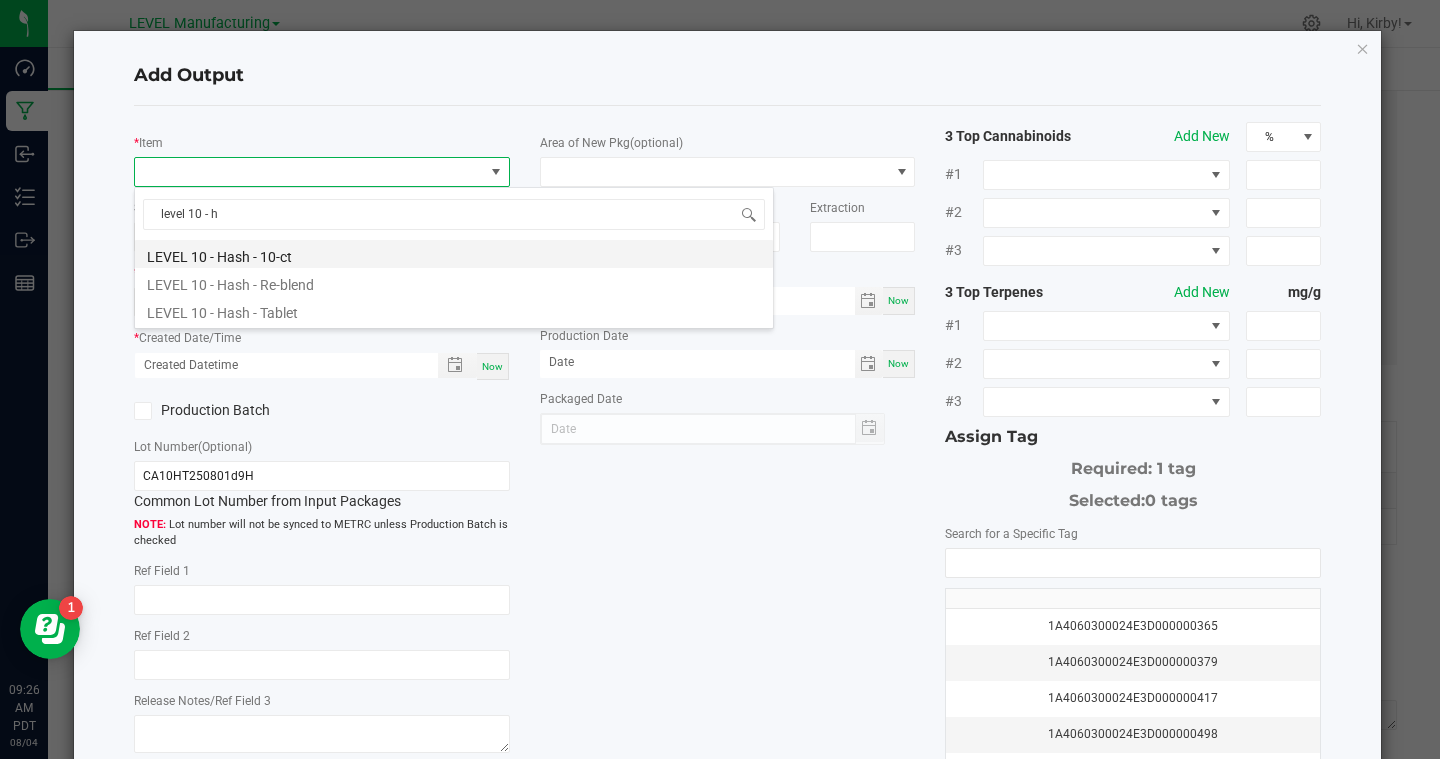 click on "LEVEL 10 - Hash - 10-ct" at bounding box center [454, 254] 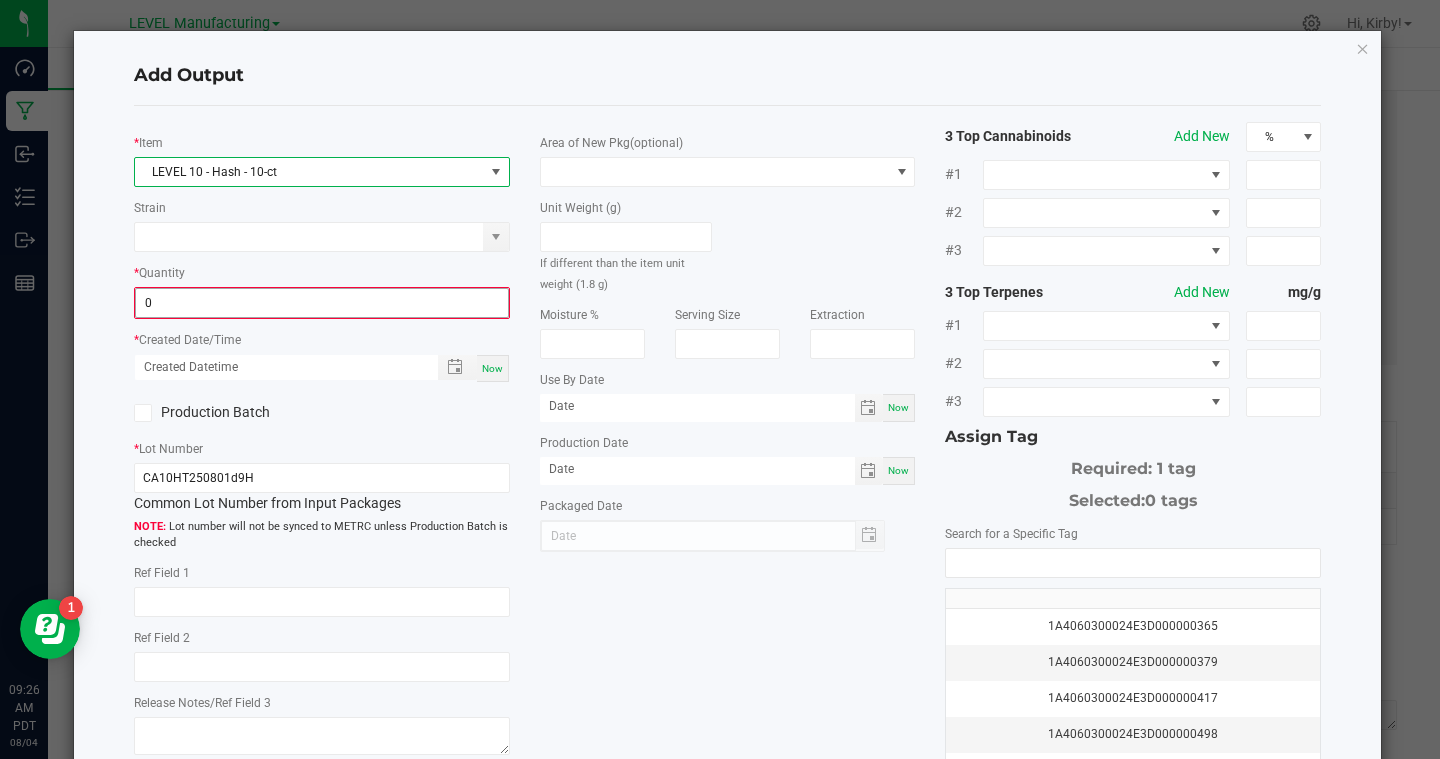 click on "0" at bounding box center [322, 303] 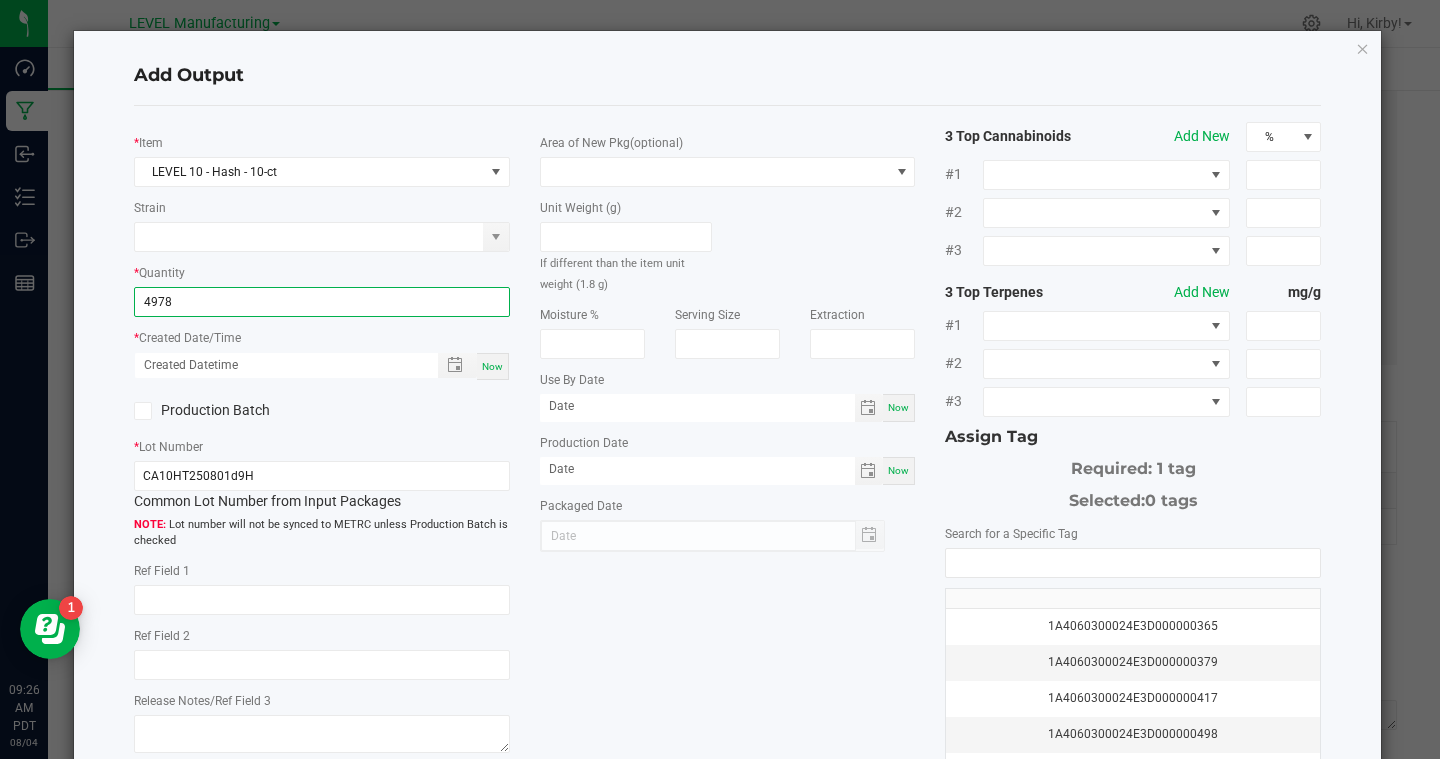 type on "4978 ea" 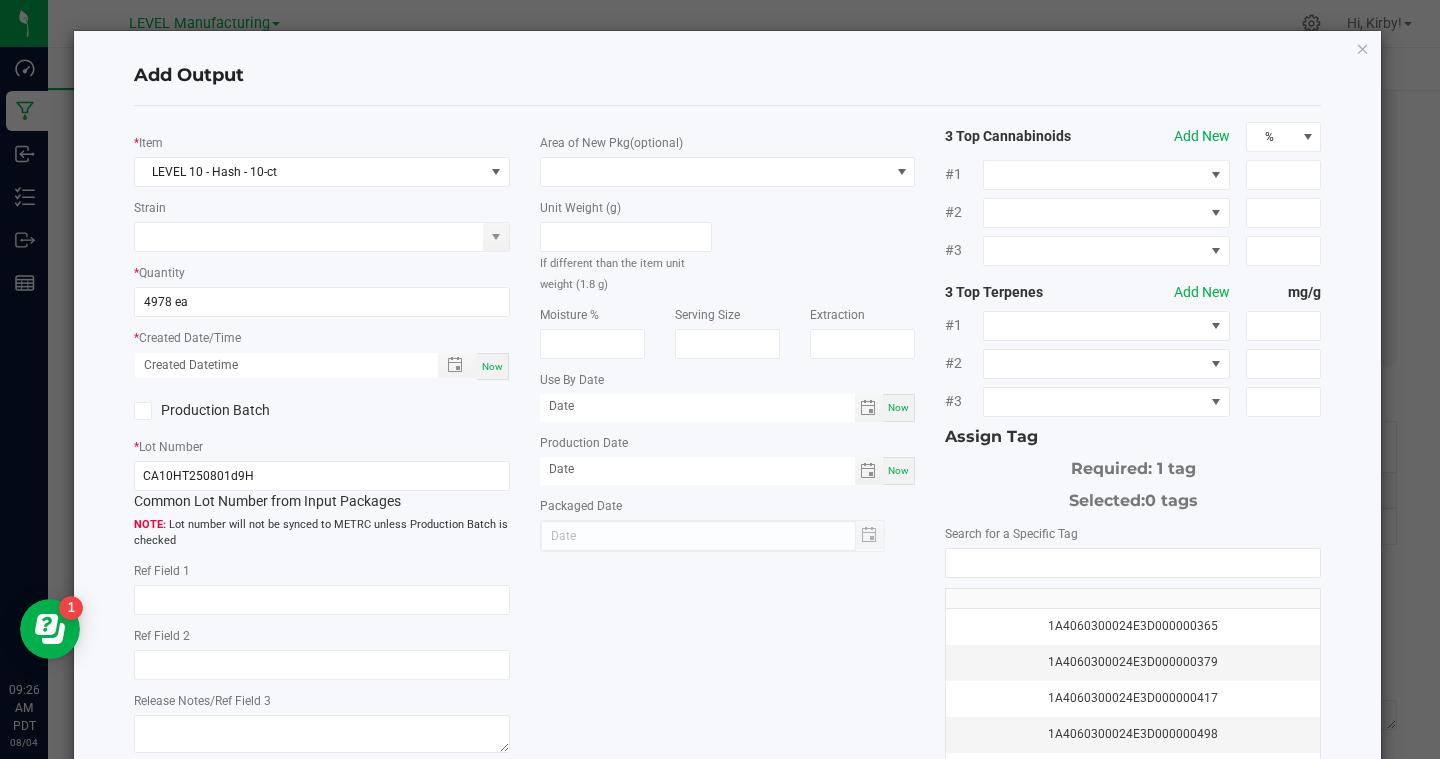 click on "Now" at bounding box center [492, 366] 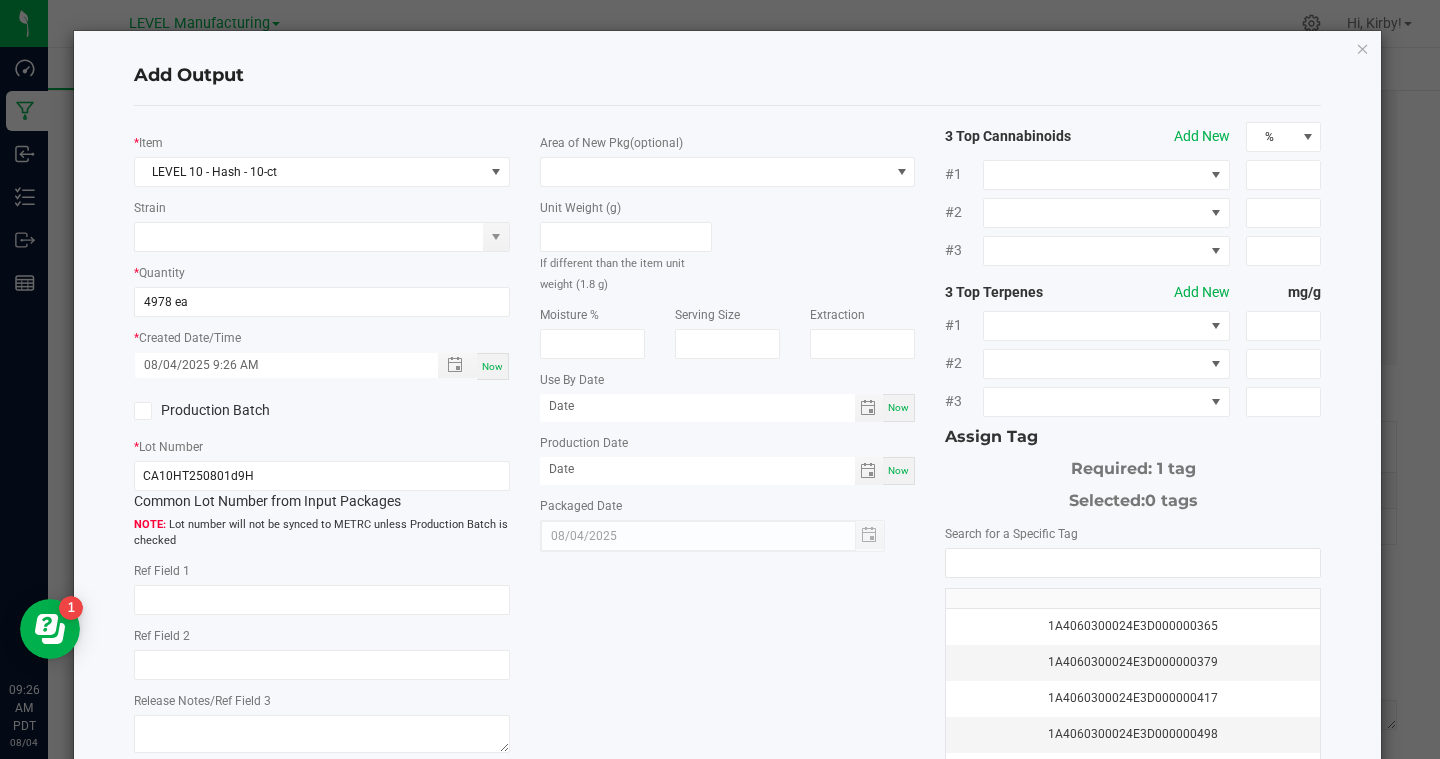 click on "Production Batch" 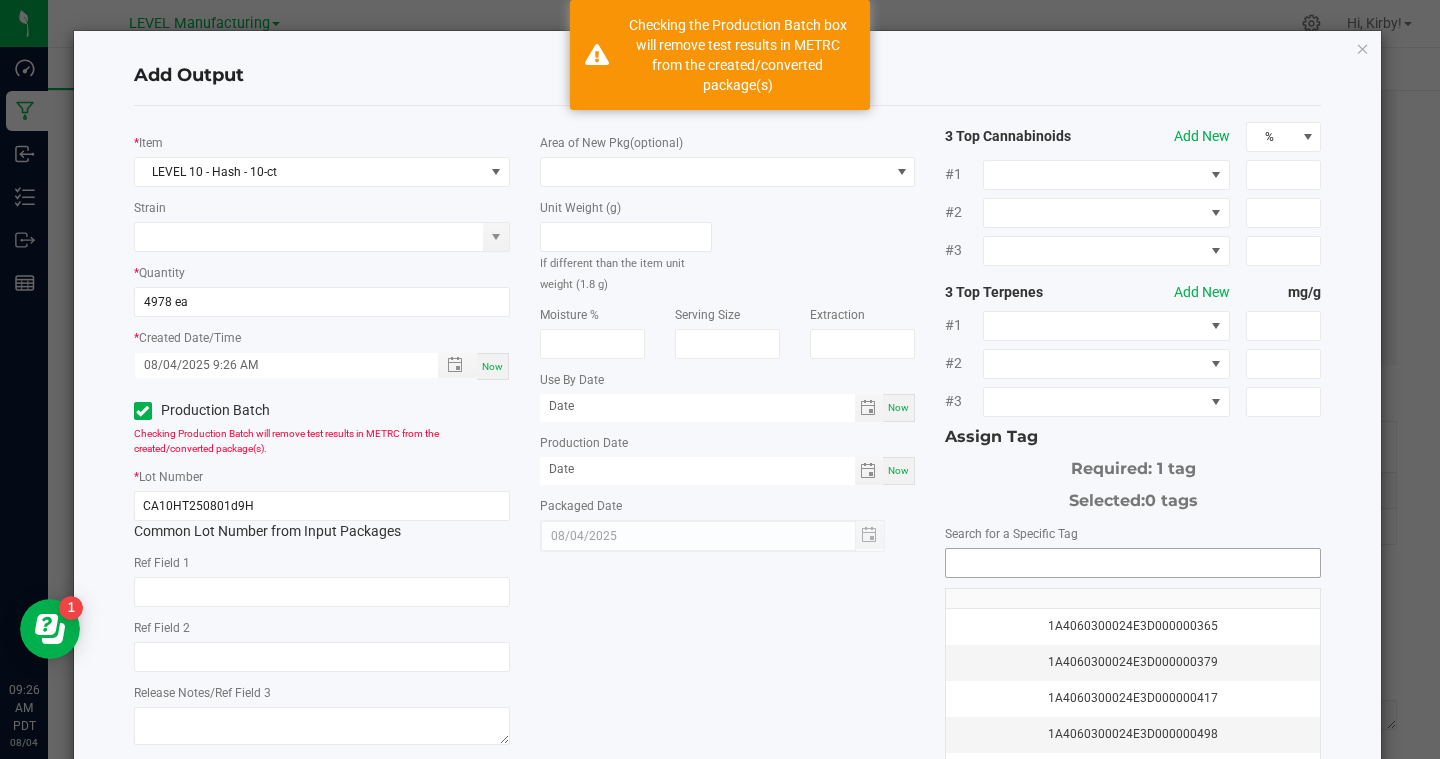click at bounding box center (1133, 563) 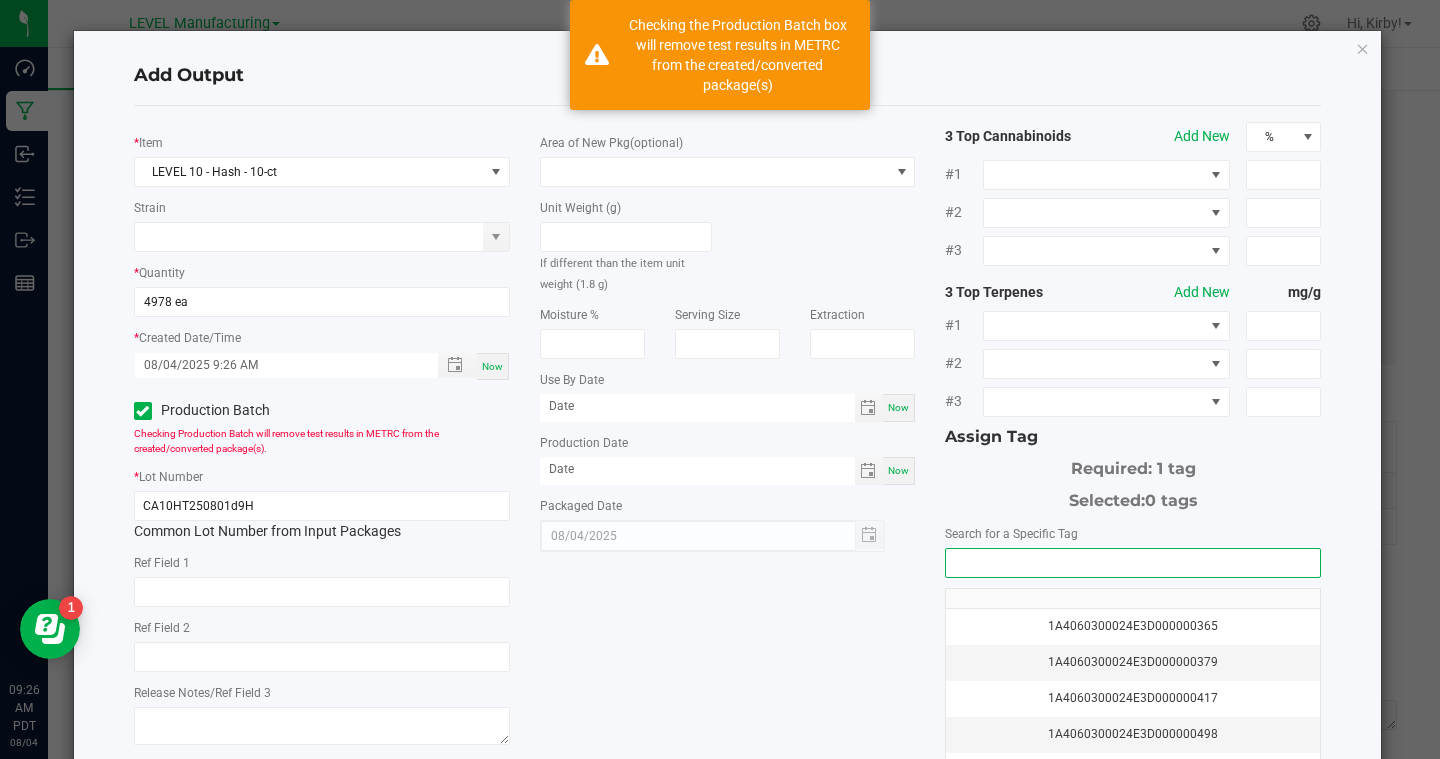 paste on "1A4060300024E3D000002725" 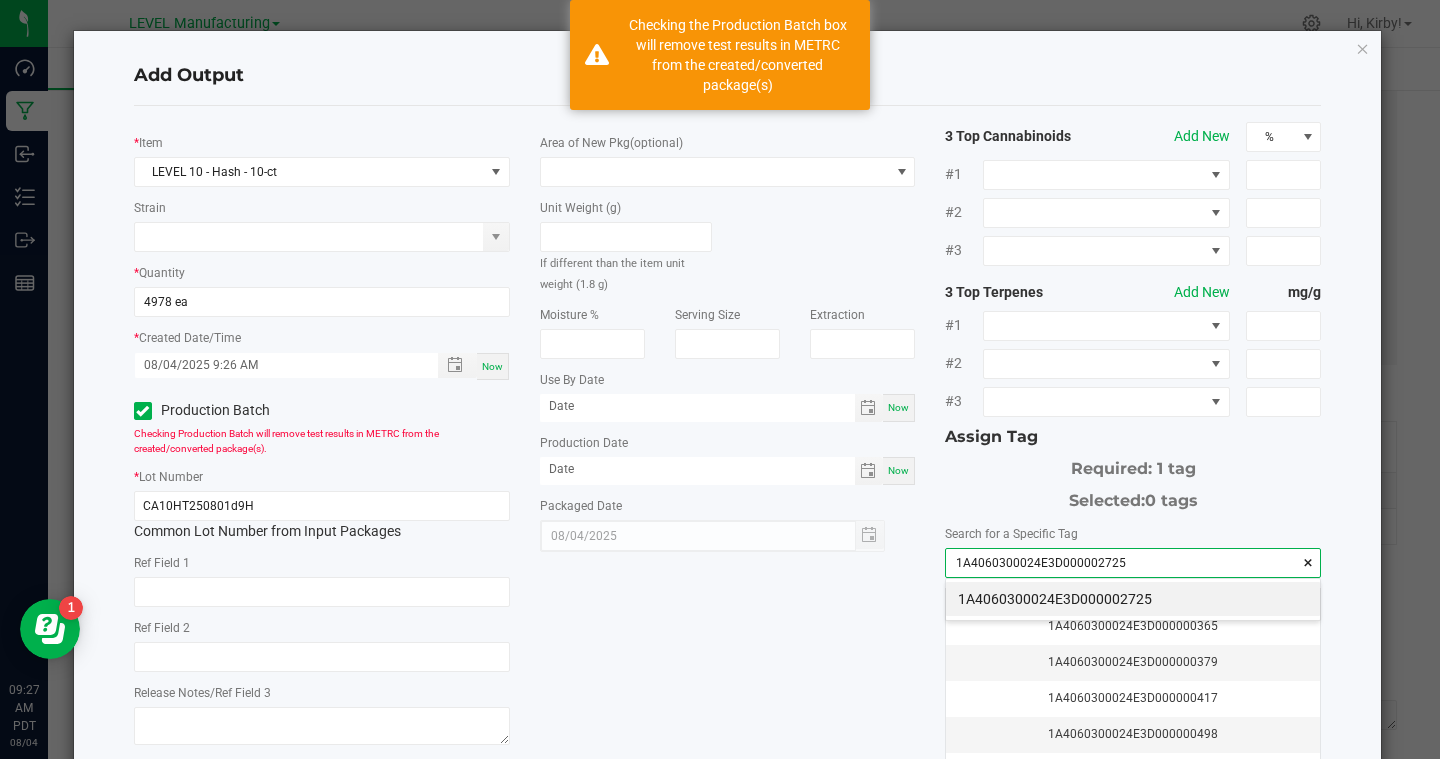 scroll, scrollTop: 99972, scrollLeft: 99626, axis: both 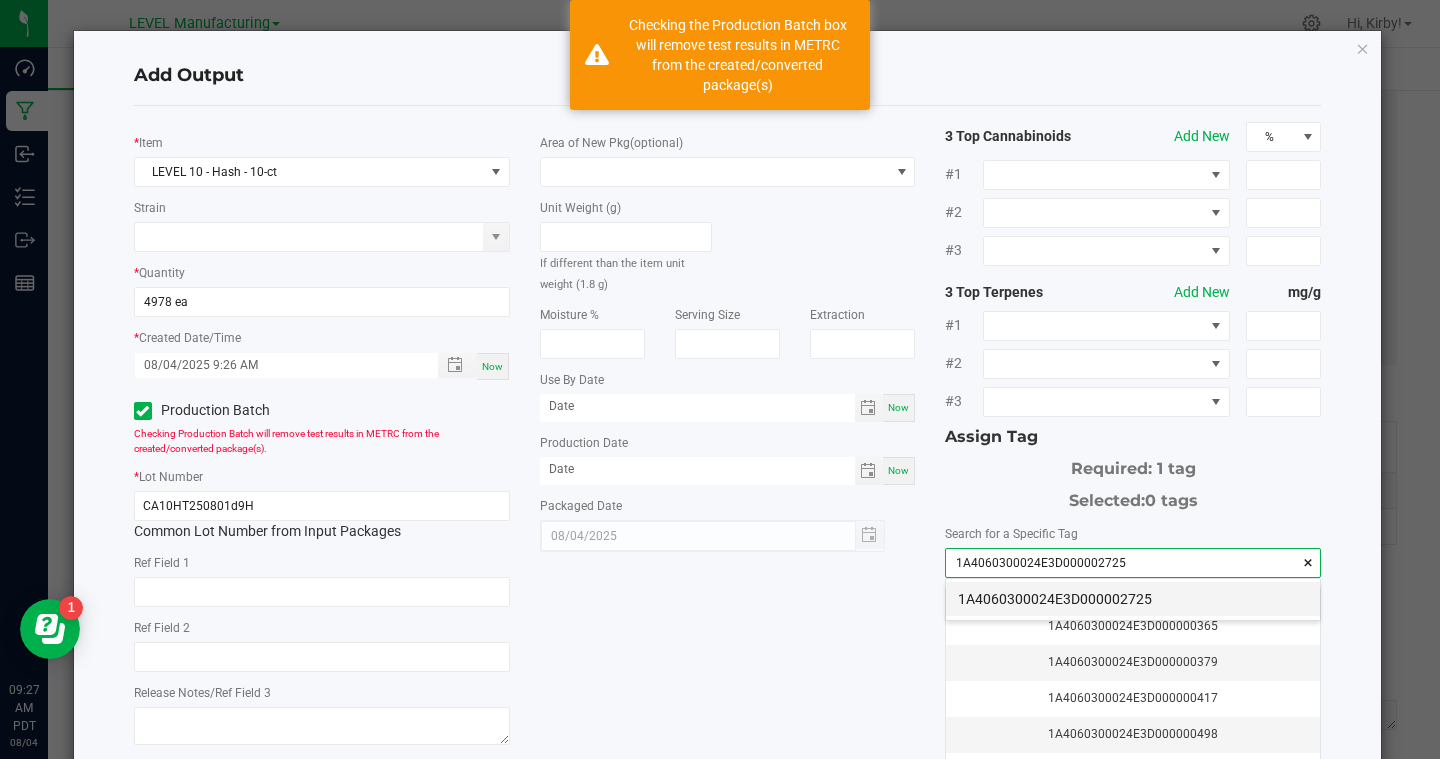 click on "1A4060300024E3D000002725" at bounding box center (1133, 599) 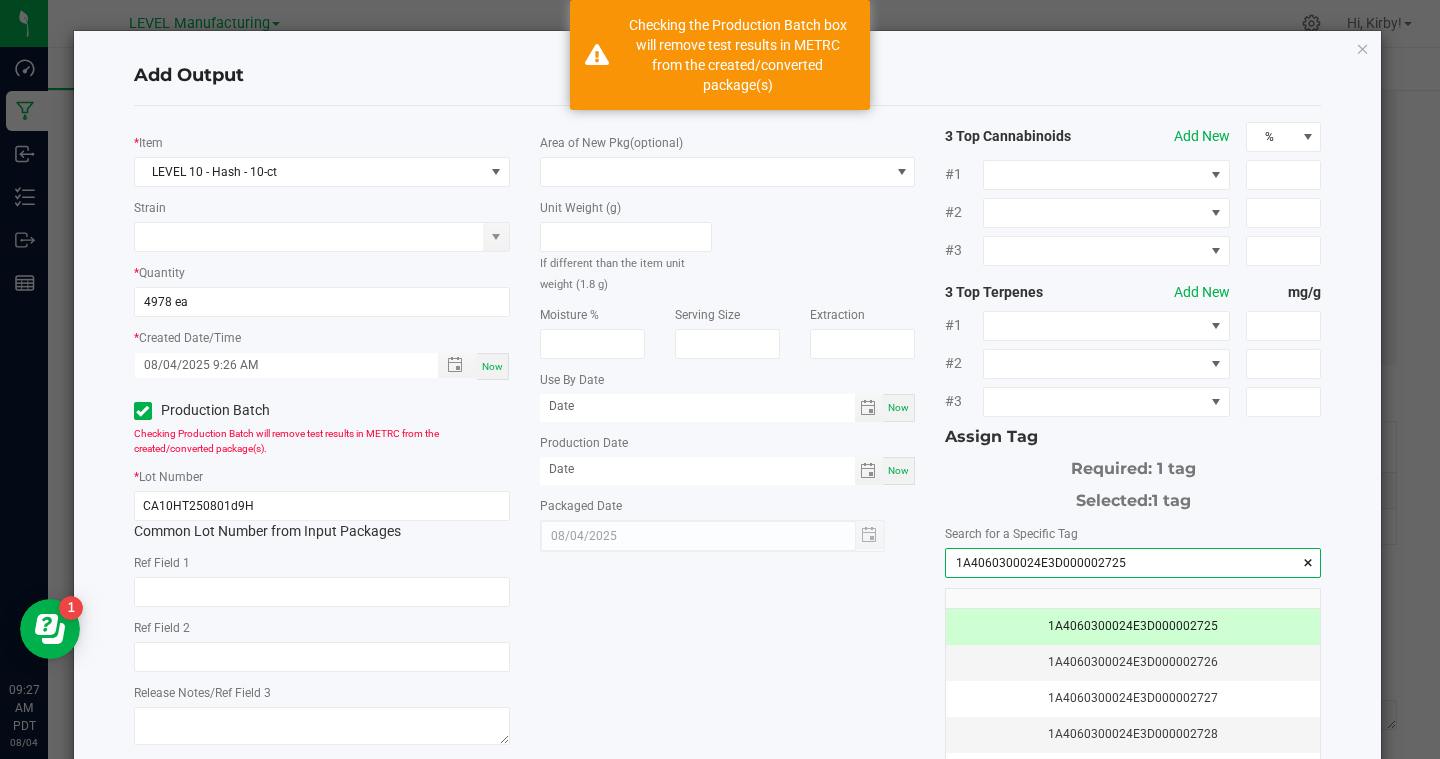 type on "1A4060300024E3D000002725" 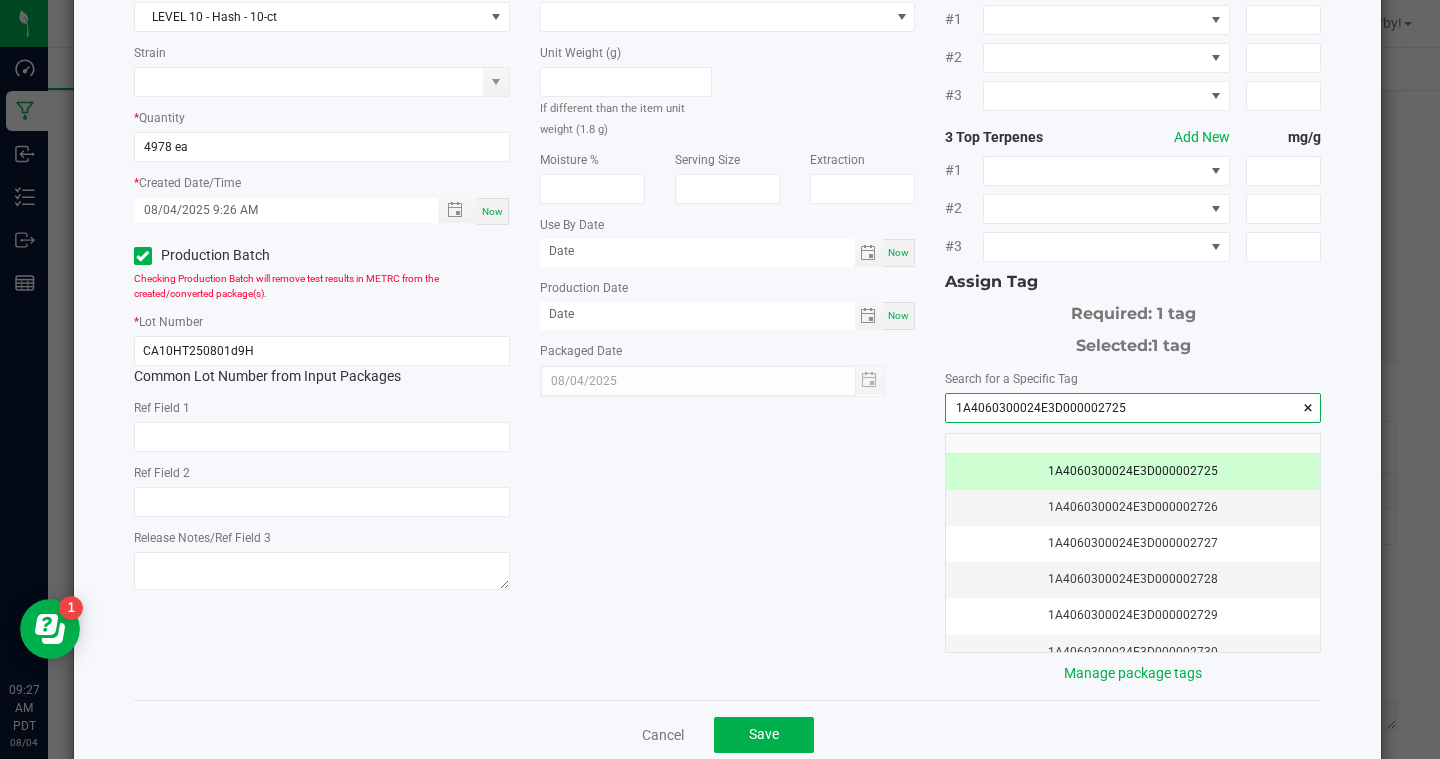 scroll, scrollTop: 195, scrollLeft: 0, axis: vertical 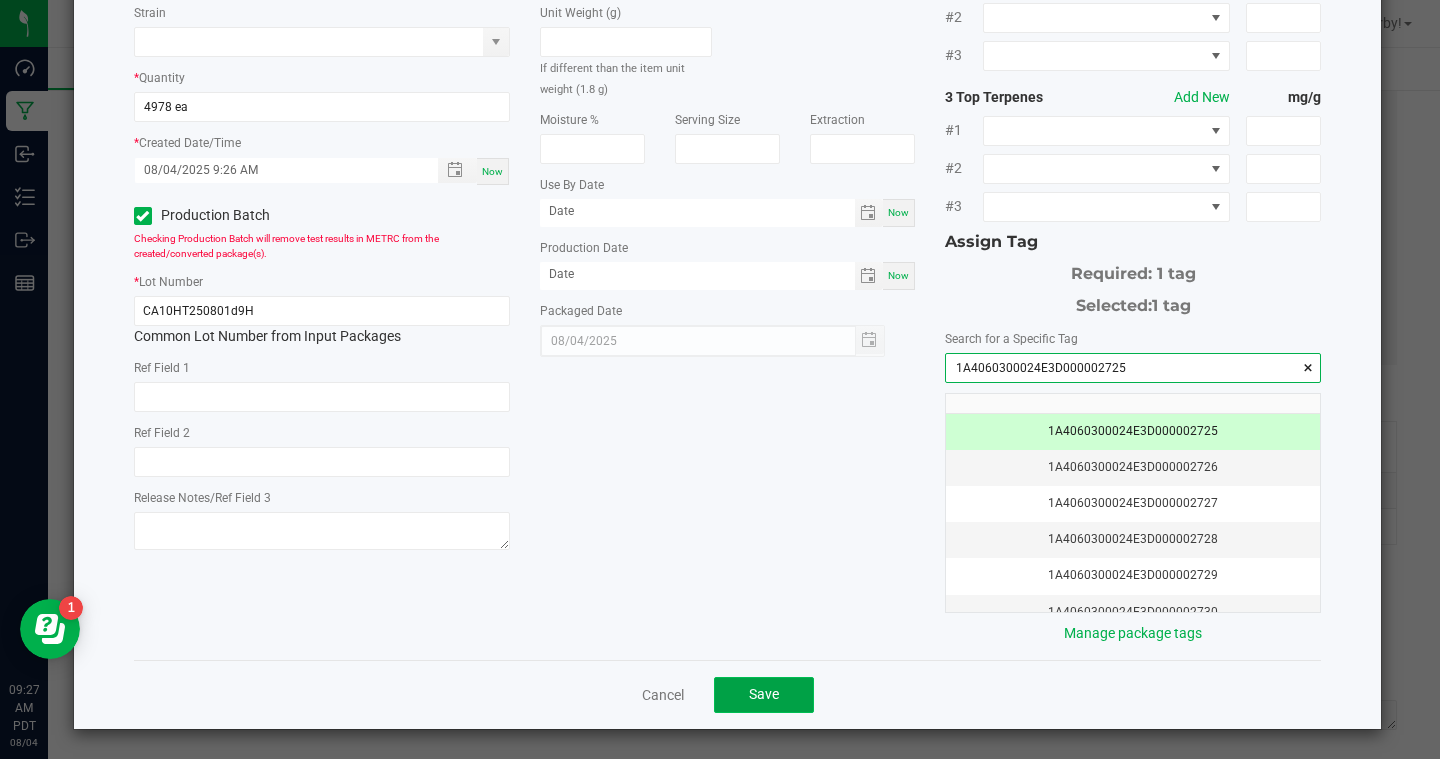 click on "Save" 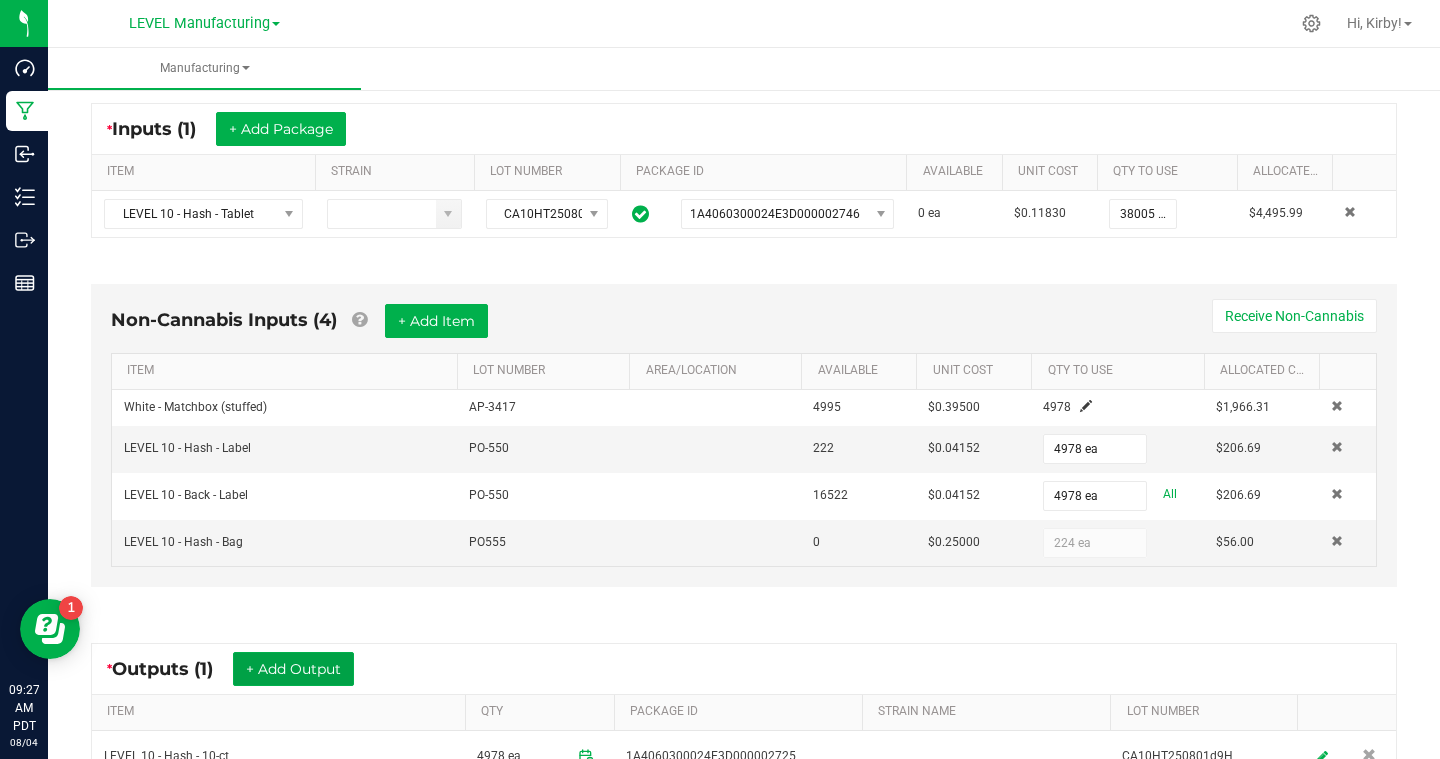 scroll, scrollTop: 616, scrollLeft: 0, axis: vertical 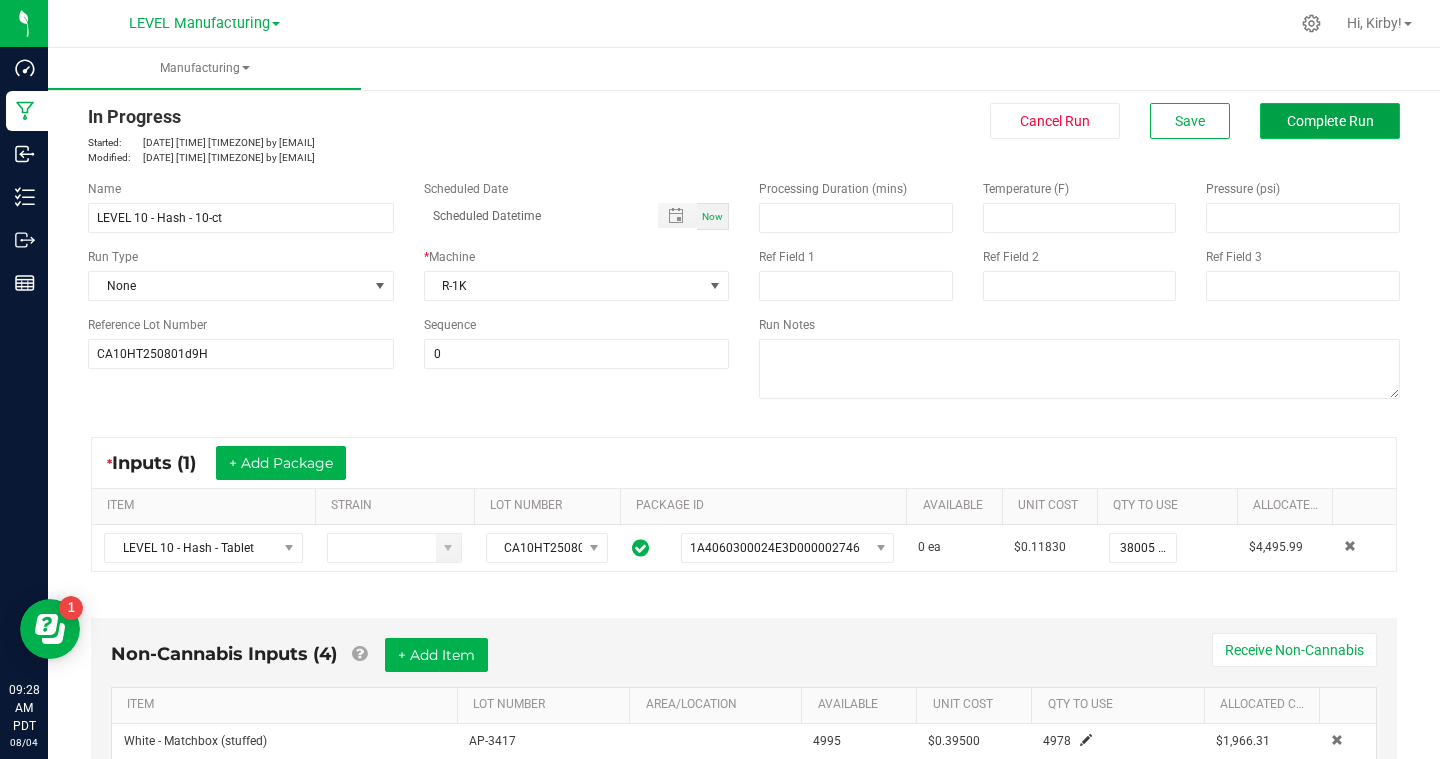 click on "Complete Run" at bounding box center (1330, 121) 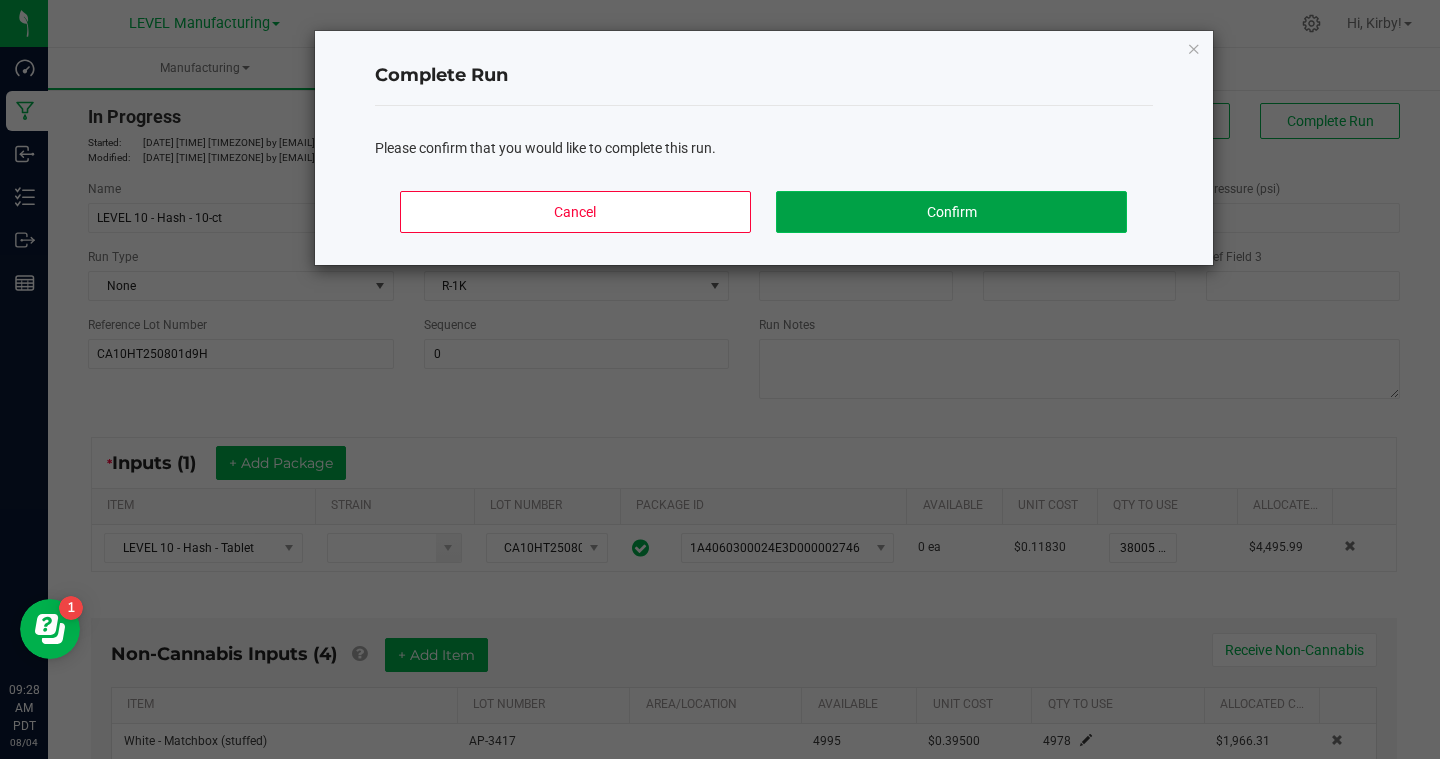 click on "Confirm" 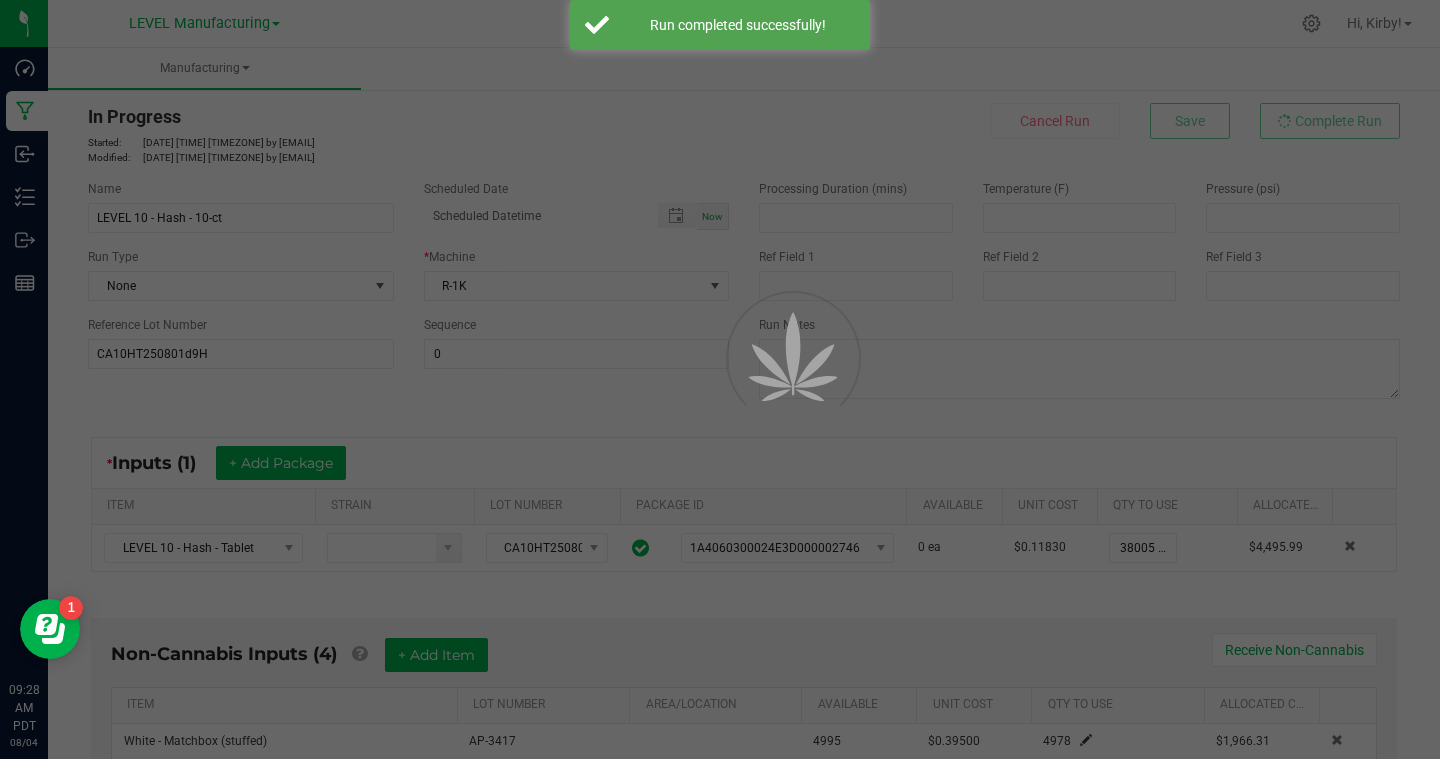 scroll, scrollTop: 0, scrollLeft: 0, axis: both 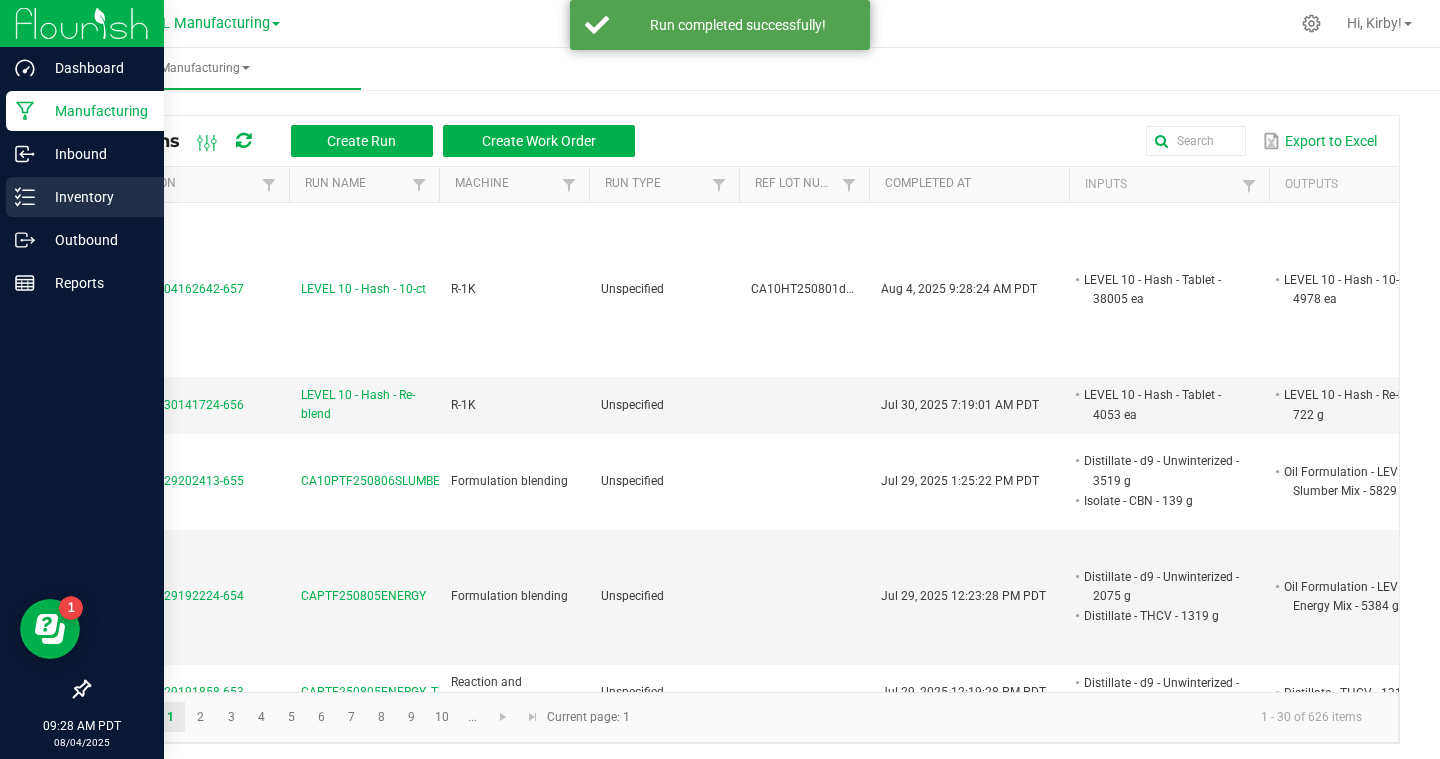 click on "Inventory" at bounding box center (95, 197) 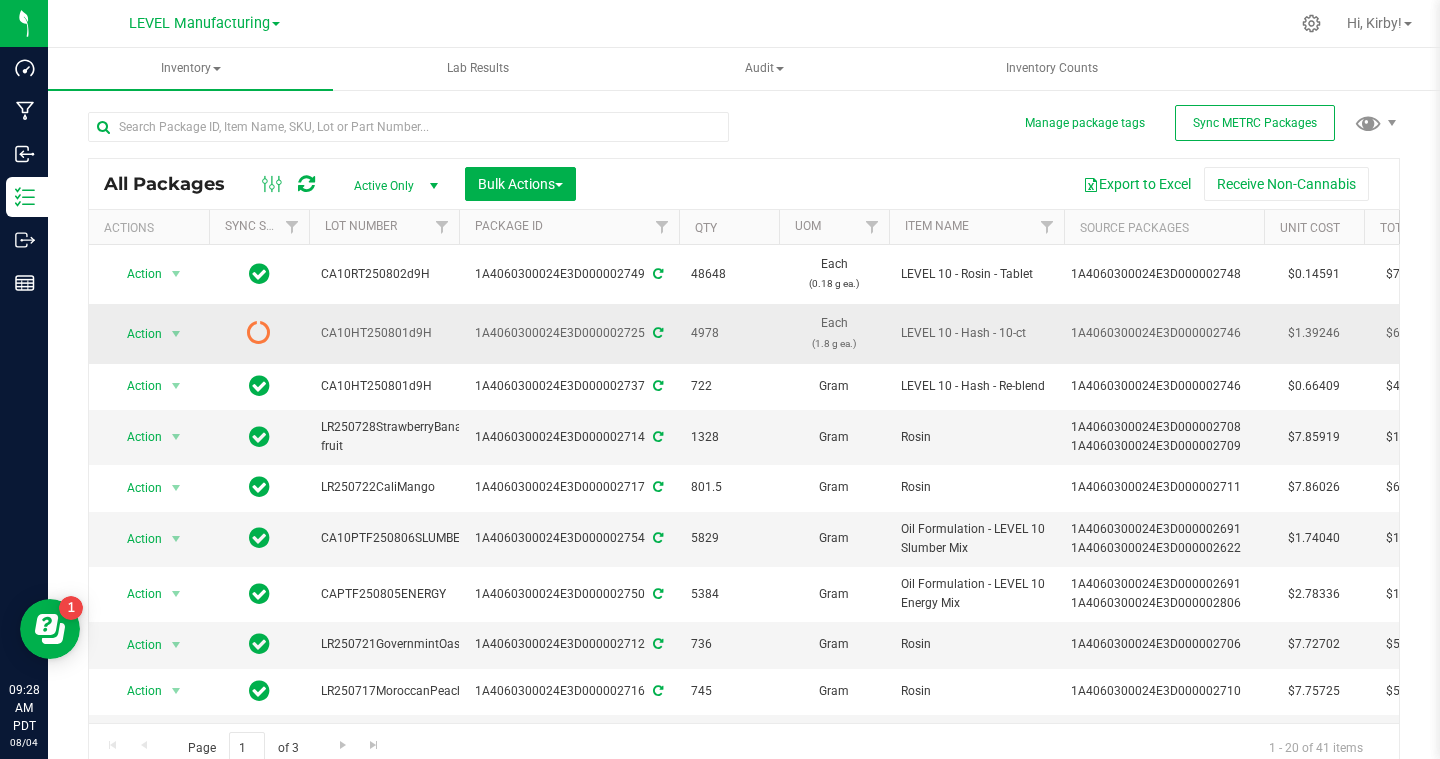 scroll, scrollTop: 0, scrollLeft: 9, axis: horizontal 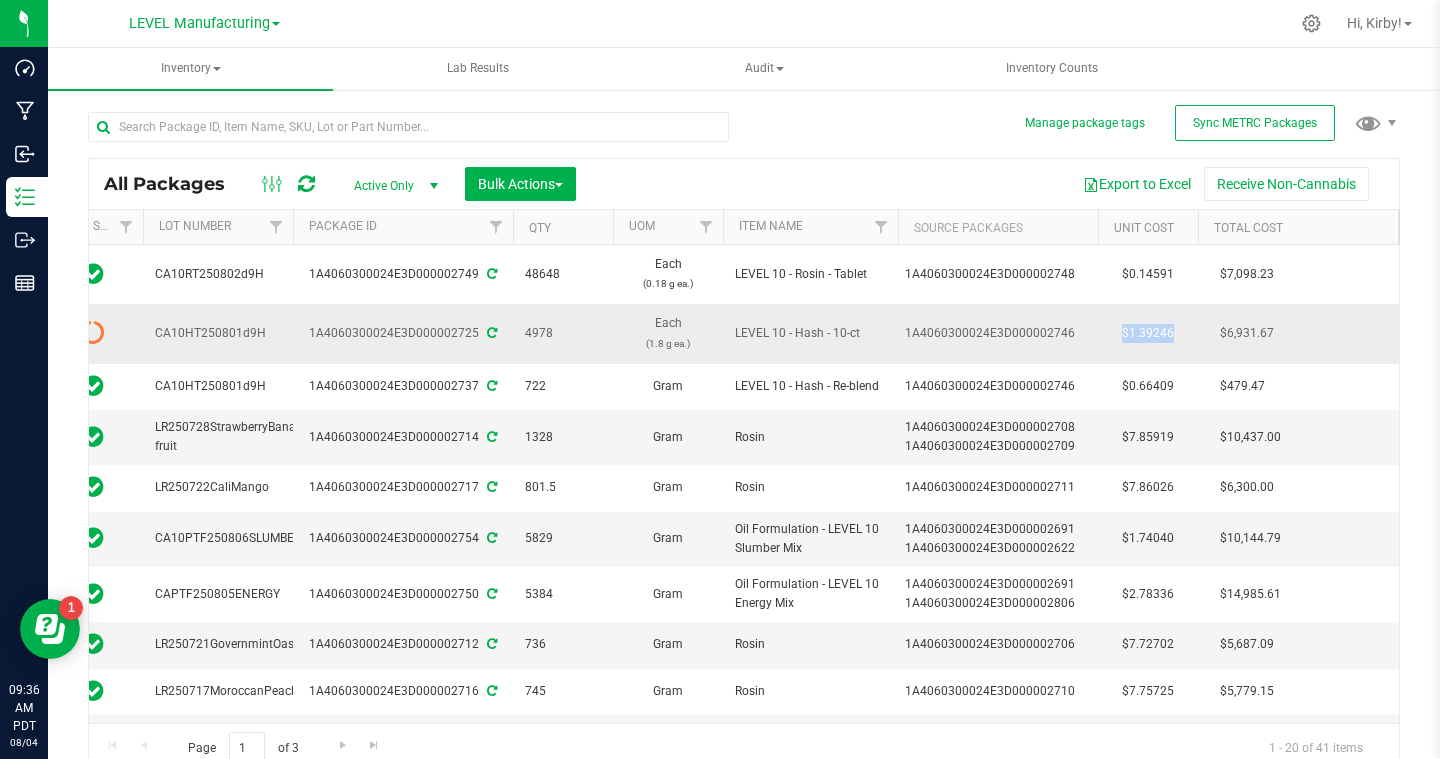 drag, startPoint x: 1189, startPoint y: 327, endPoint x: 1083, endPoint y: 338, distance: 106.56923 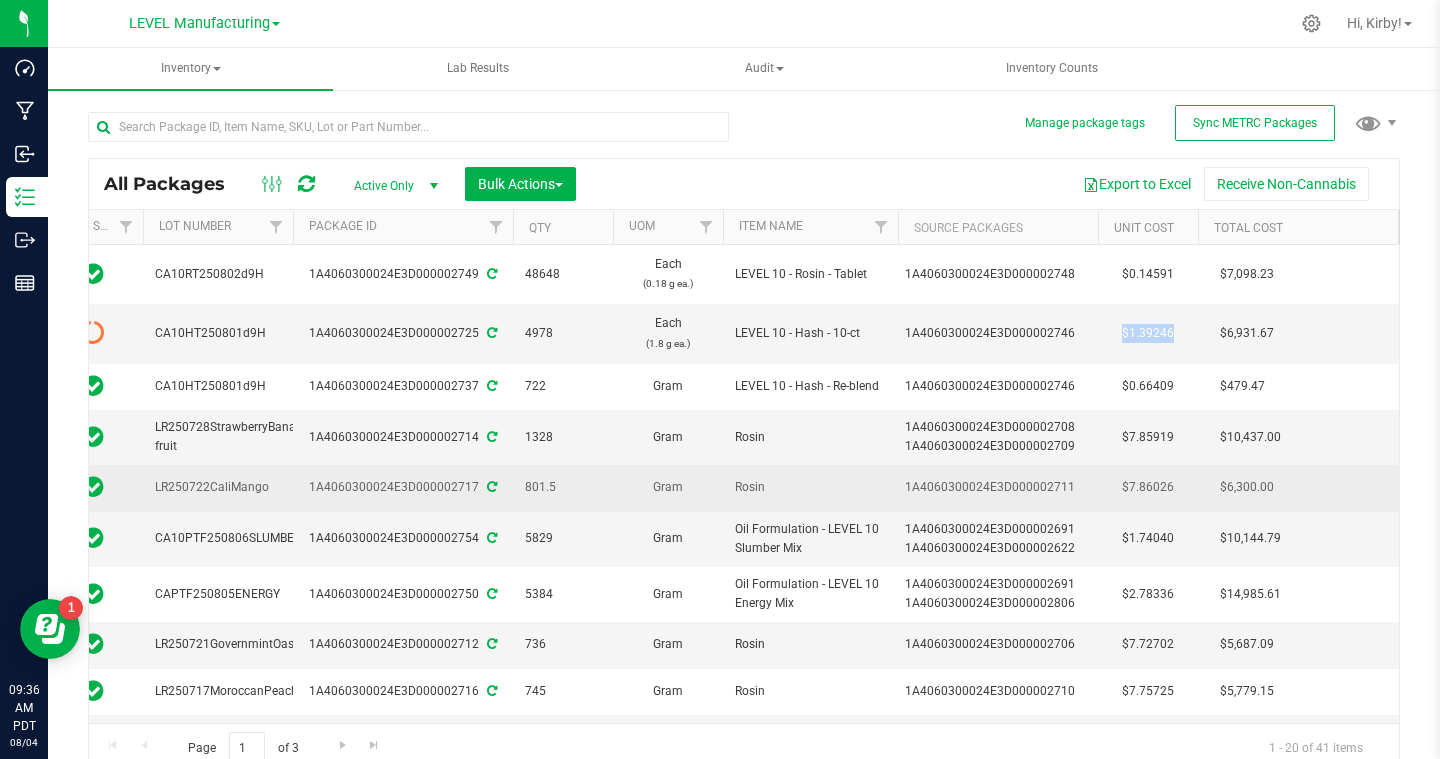 scroll, scrollTop: 318, scrollLeft: 92, axis: both 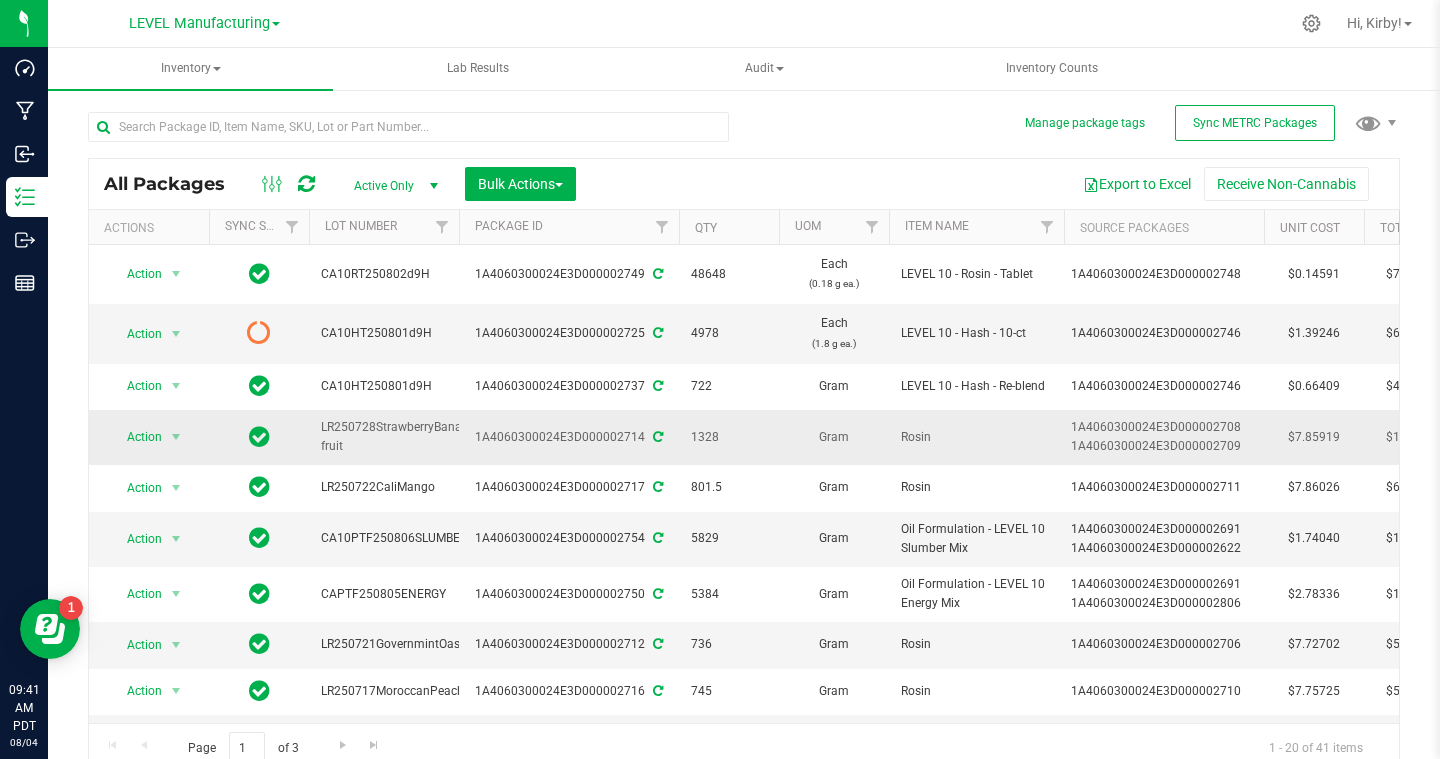 click on "1A4060300024E3D000002709" at bounding box center (1164, 446) 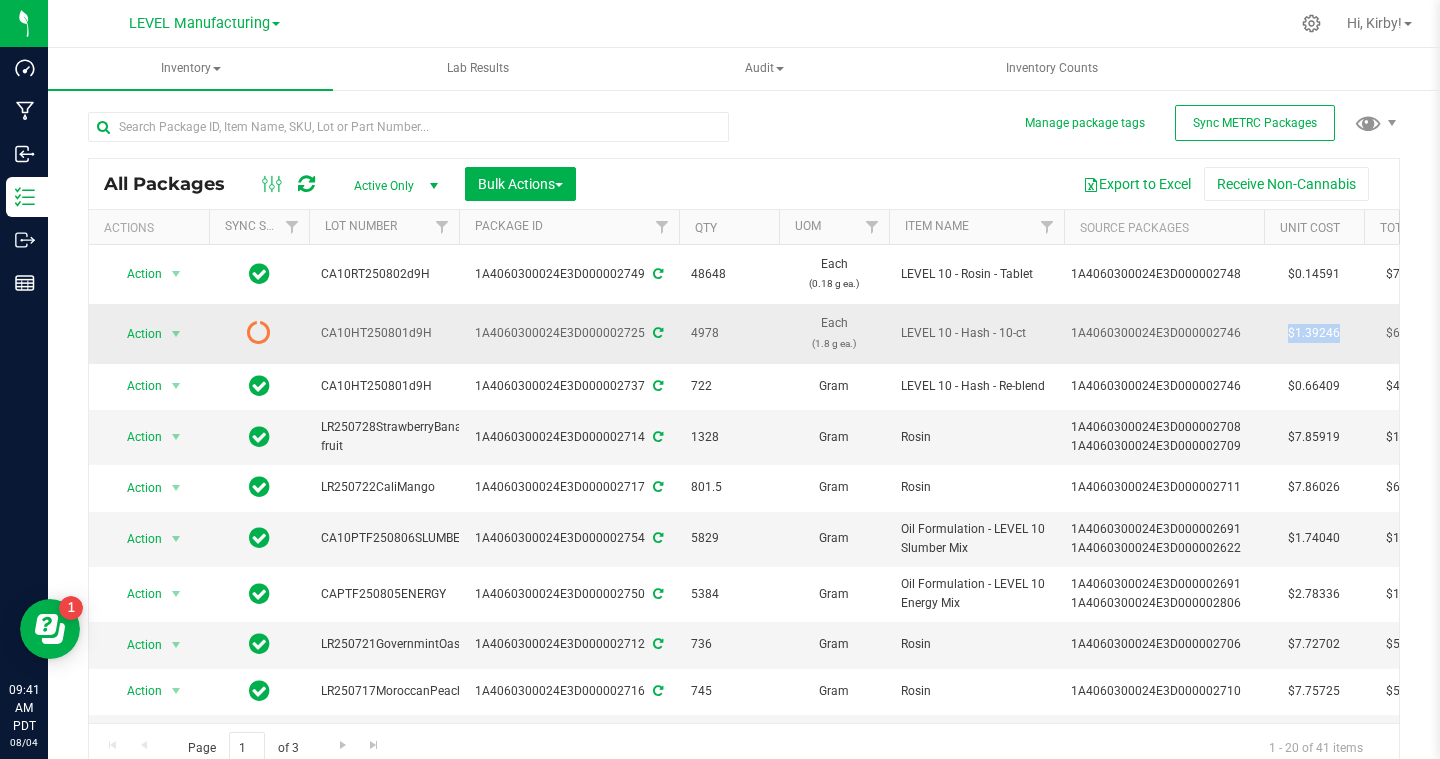 drag, startPoint x: 1348, startPoint y: 333, endPoint x: 1285, endPoint y: 333, distance: 63 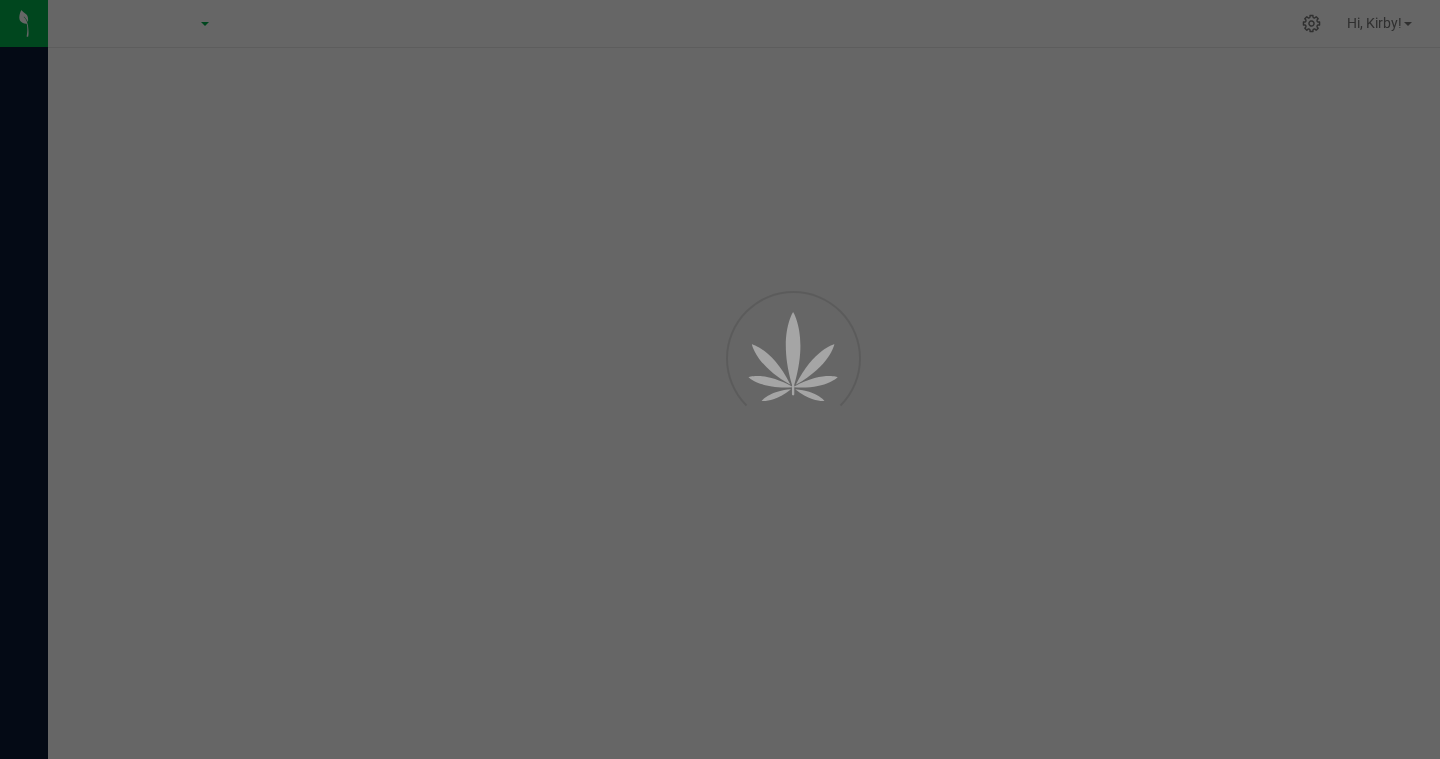 scroll, scrollTop: 0, scrollLeft: 0, axis: both 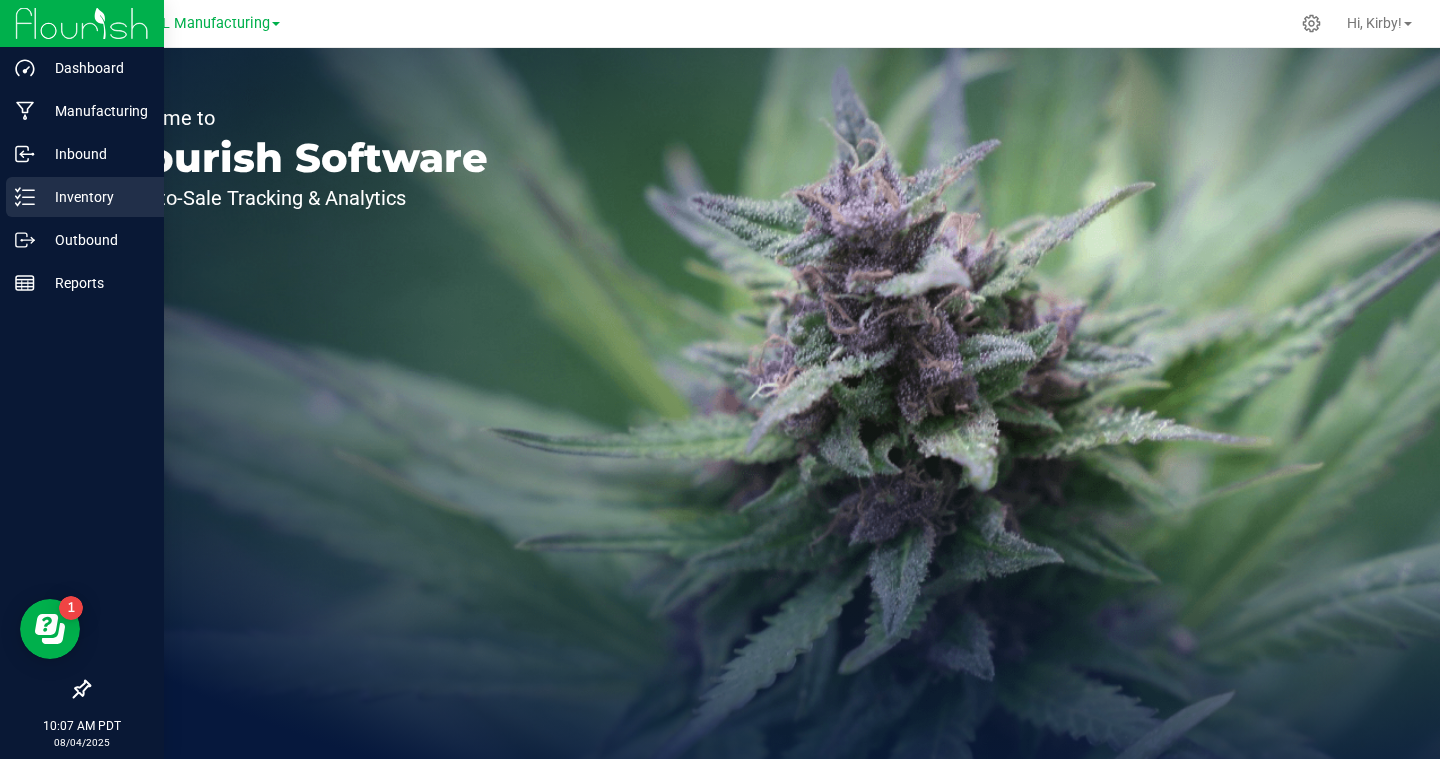 click on "Inventory" at bounding box center (95, 197) 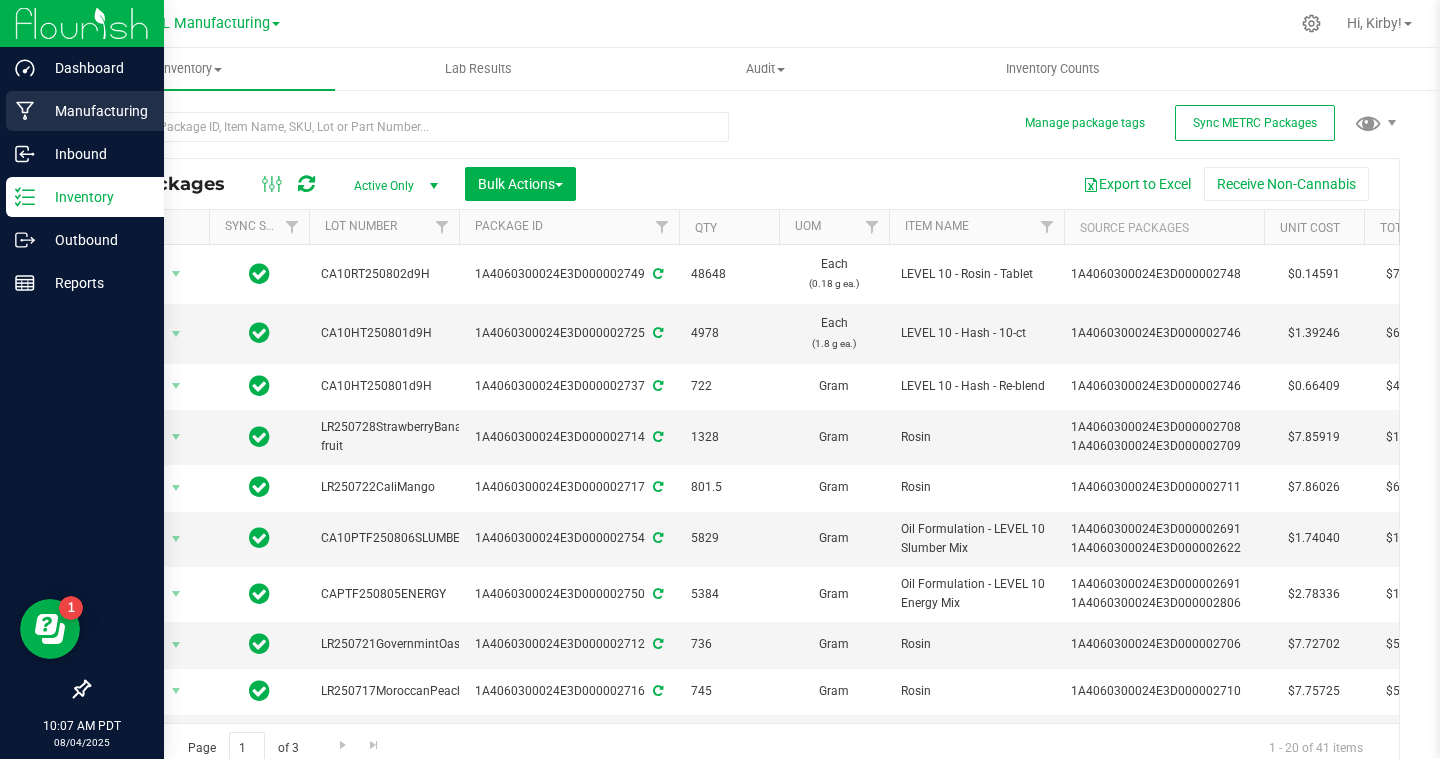 click 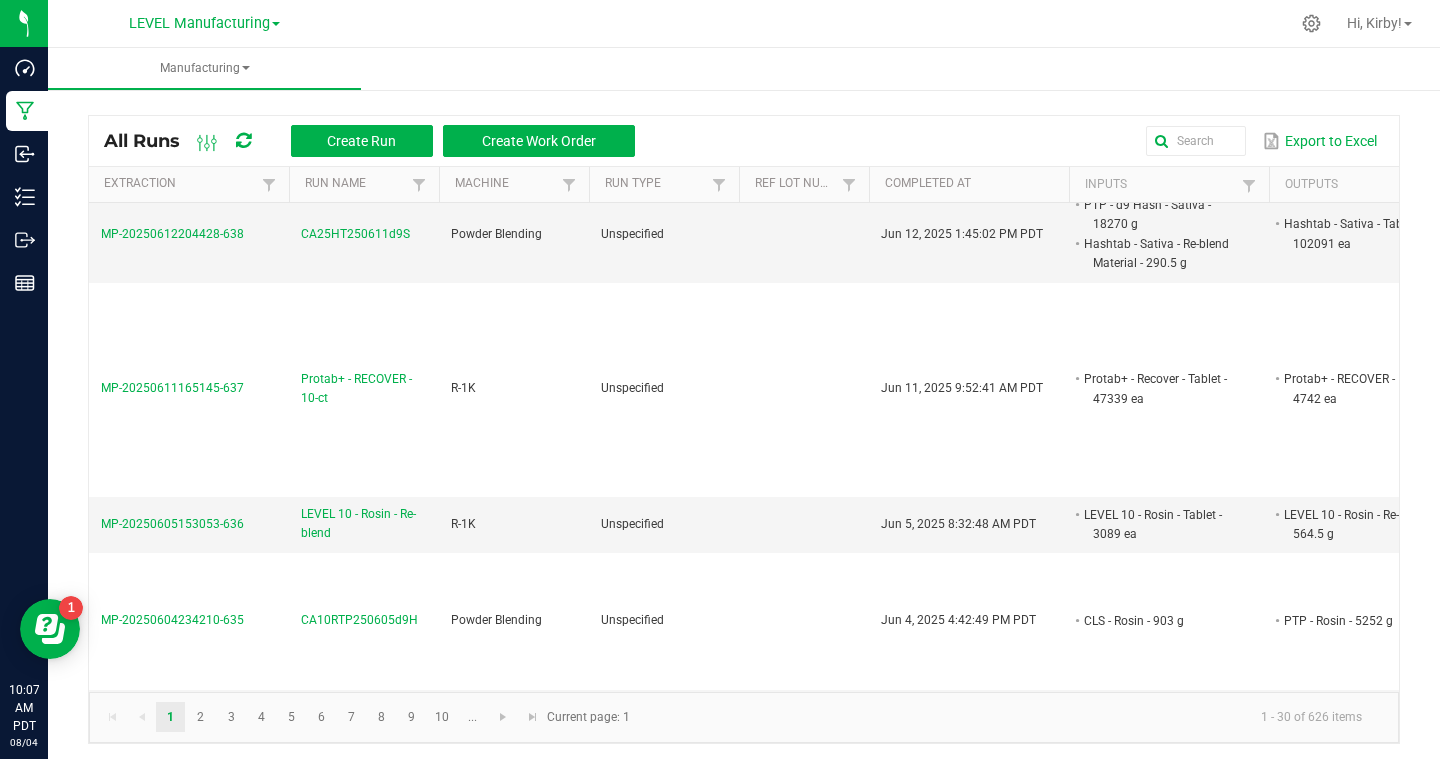 scroll, scrollTop: 1993, scrollLeft: 0, axis: vertical 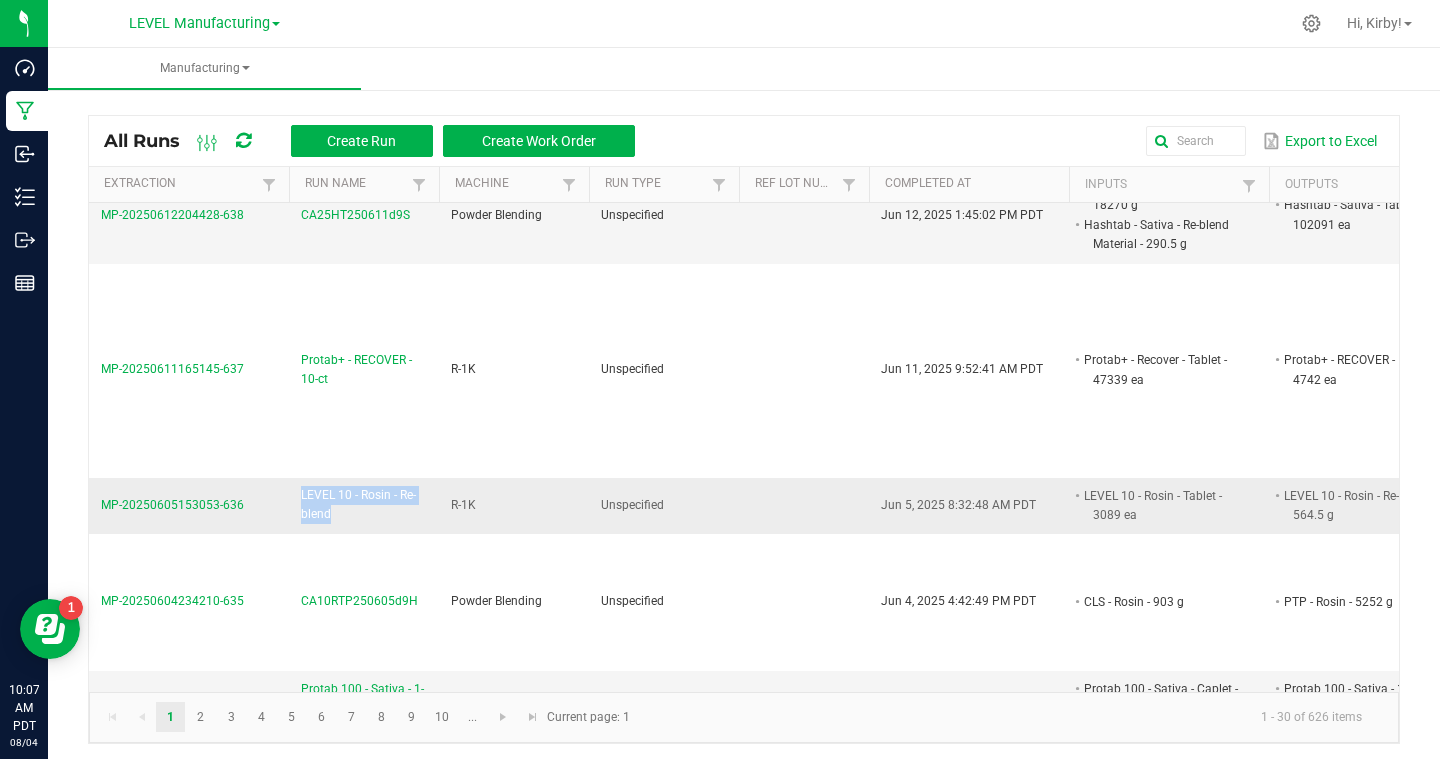 drag, startPoint x: 349, startPoint y: 492, endPoint x: 294, endPoint y: 462, distance: 62.649822 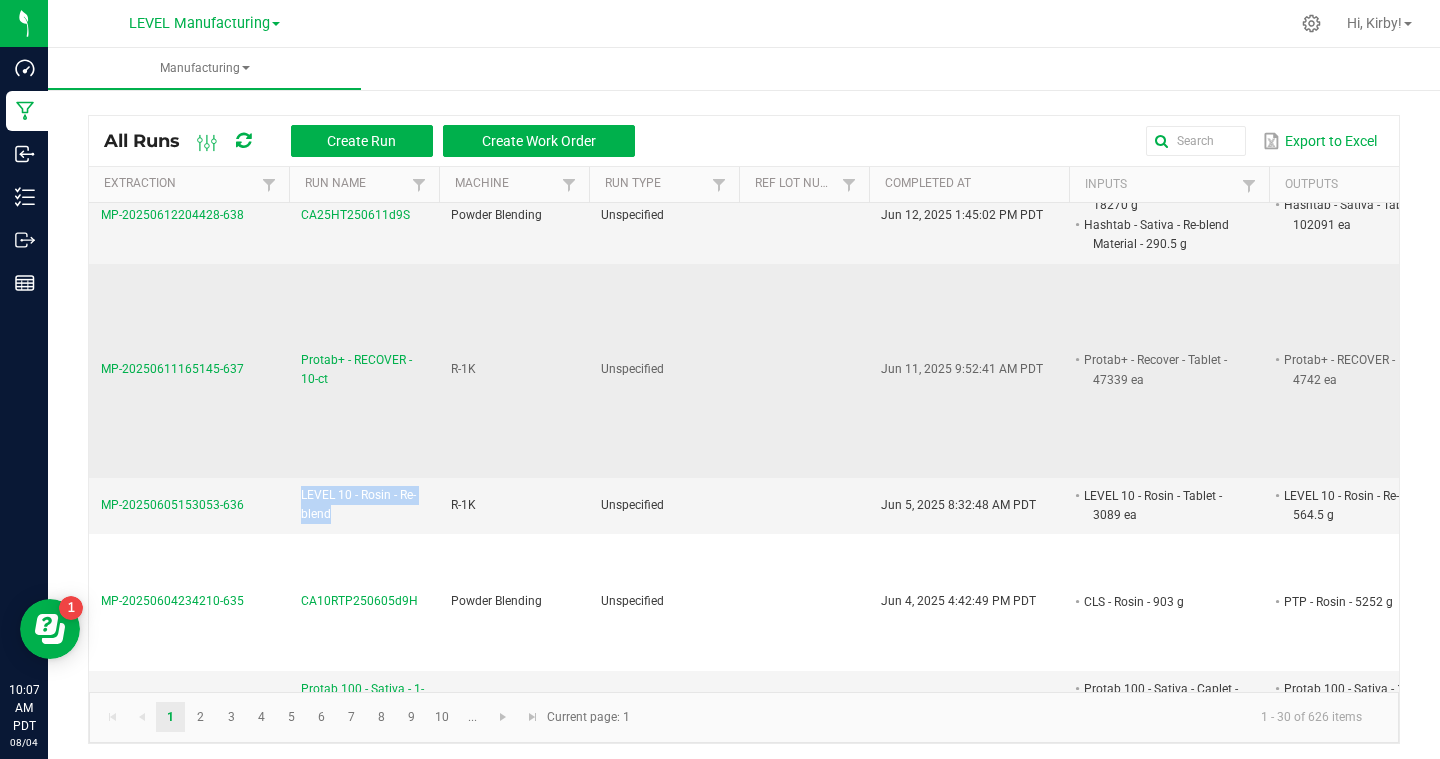 copy on "LEVEL 10 - Rosin - Re-blend" 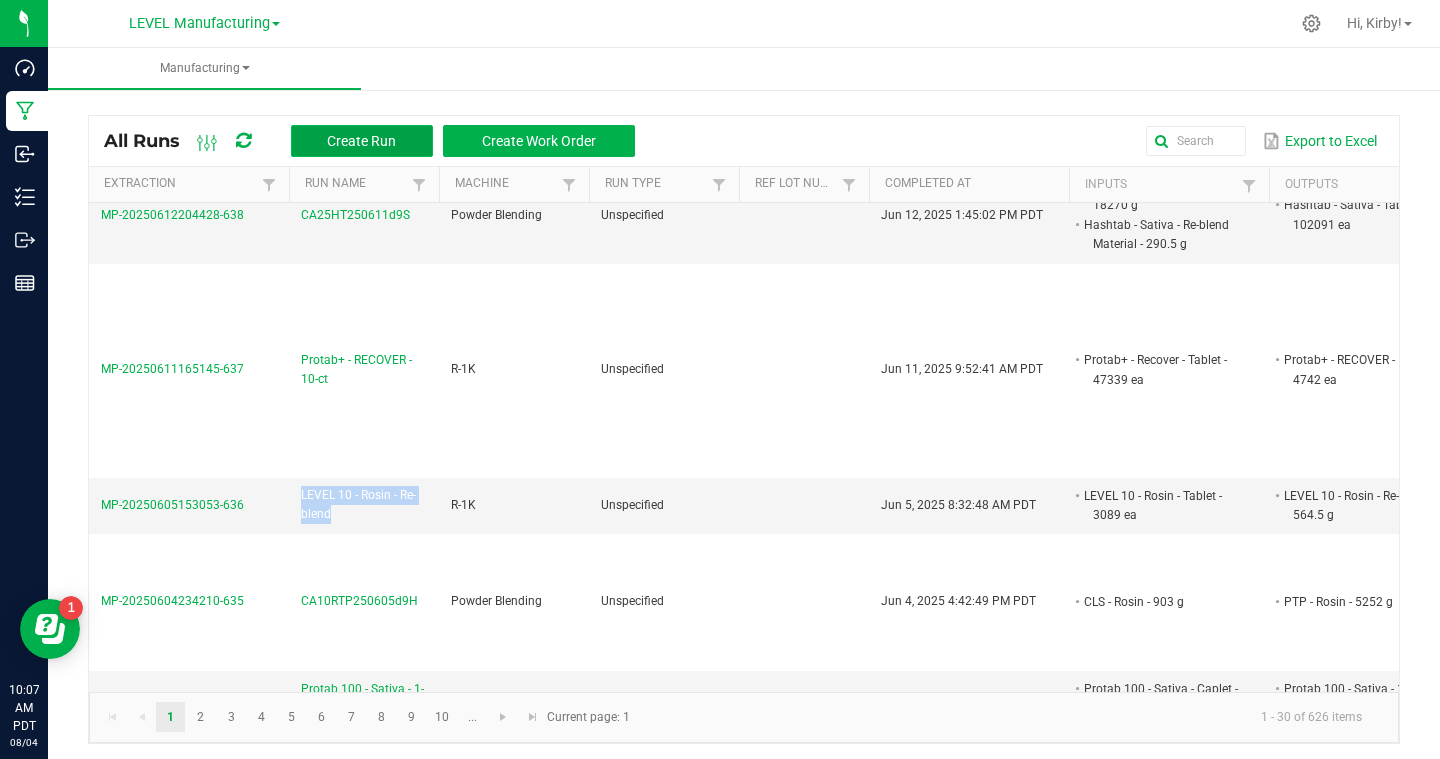 click on "Create Run" at bounding box center [361, 141] 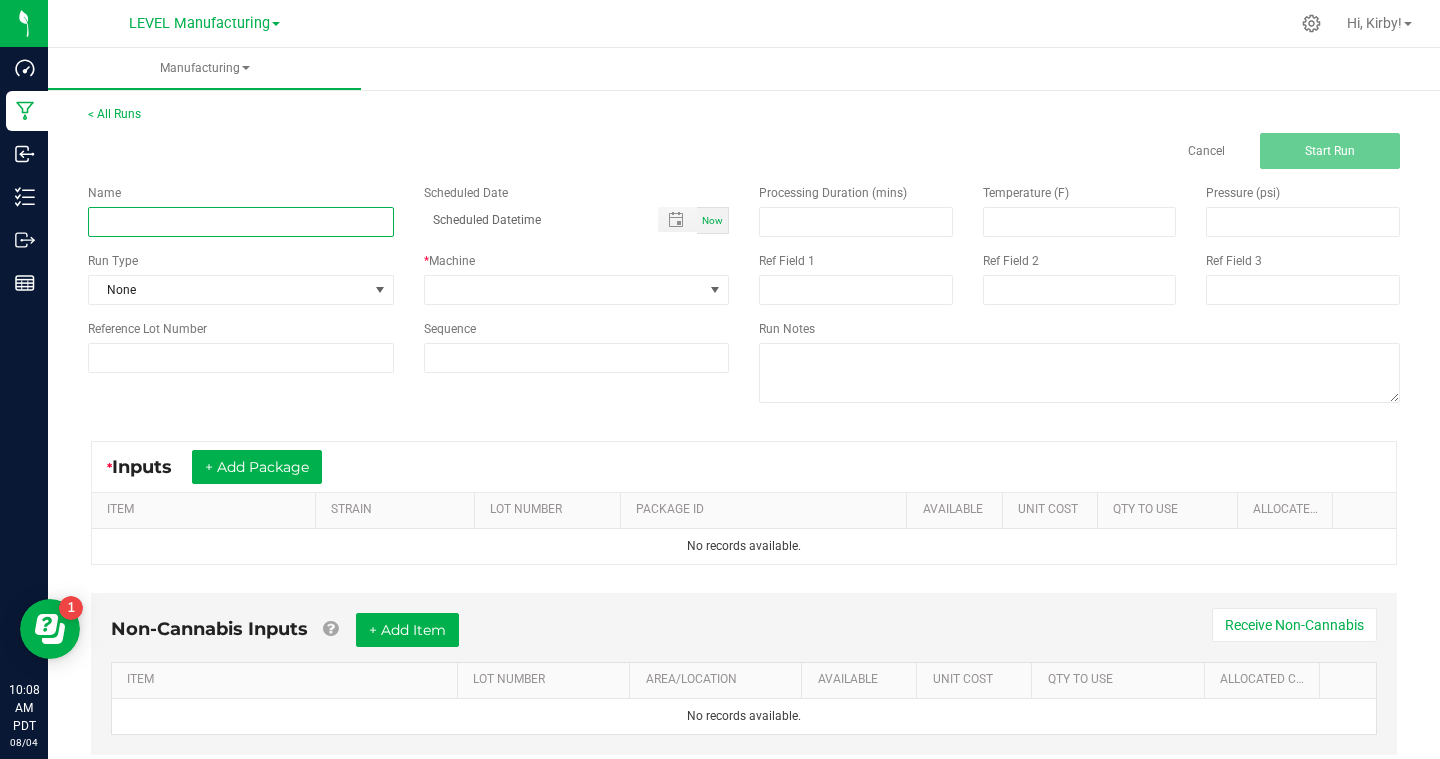 click at bounding box center [241, 222] 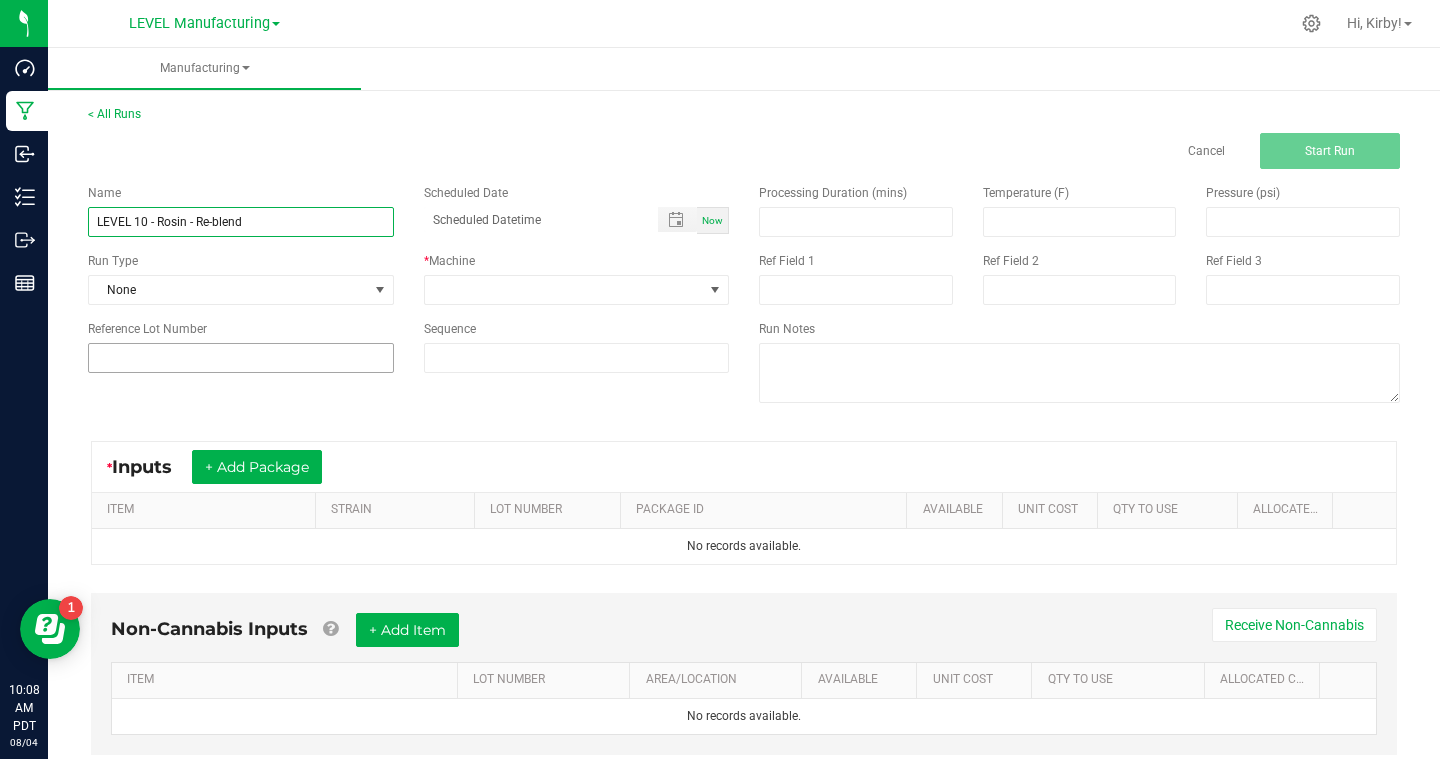 type on "LEVEL 10 - Rosin - Re-blend" 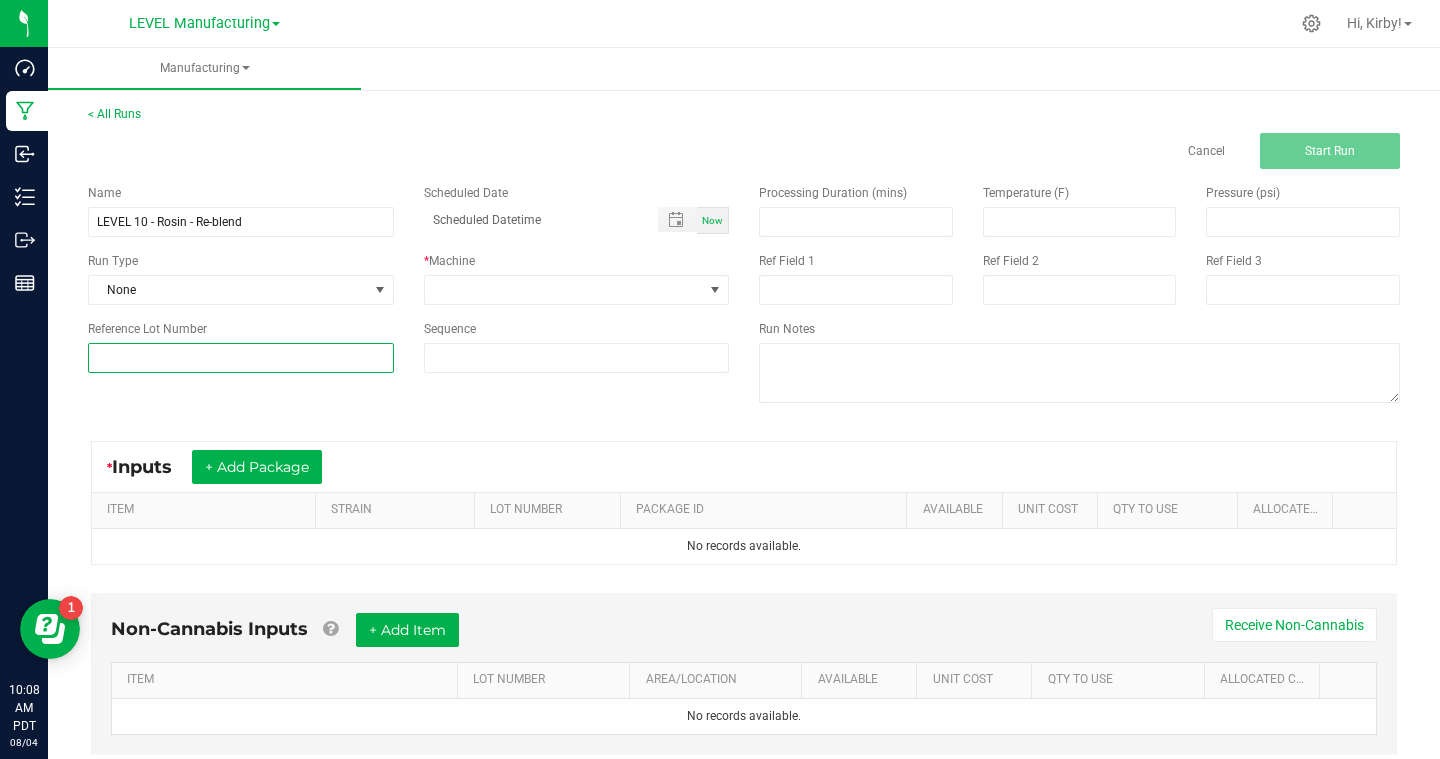 click at bounding box center [241, 358] 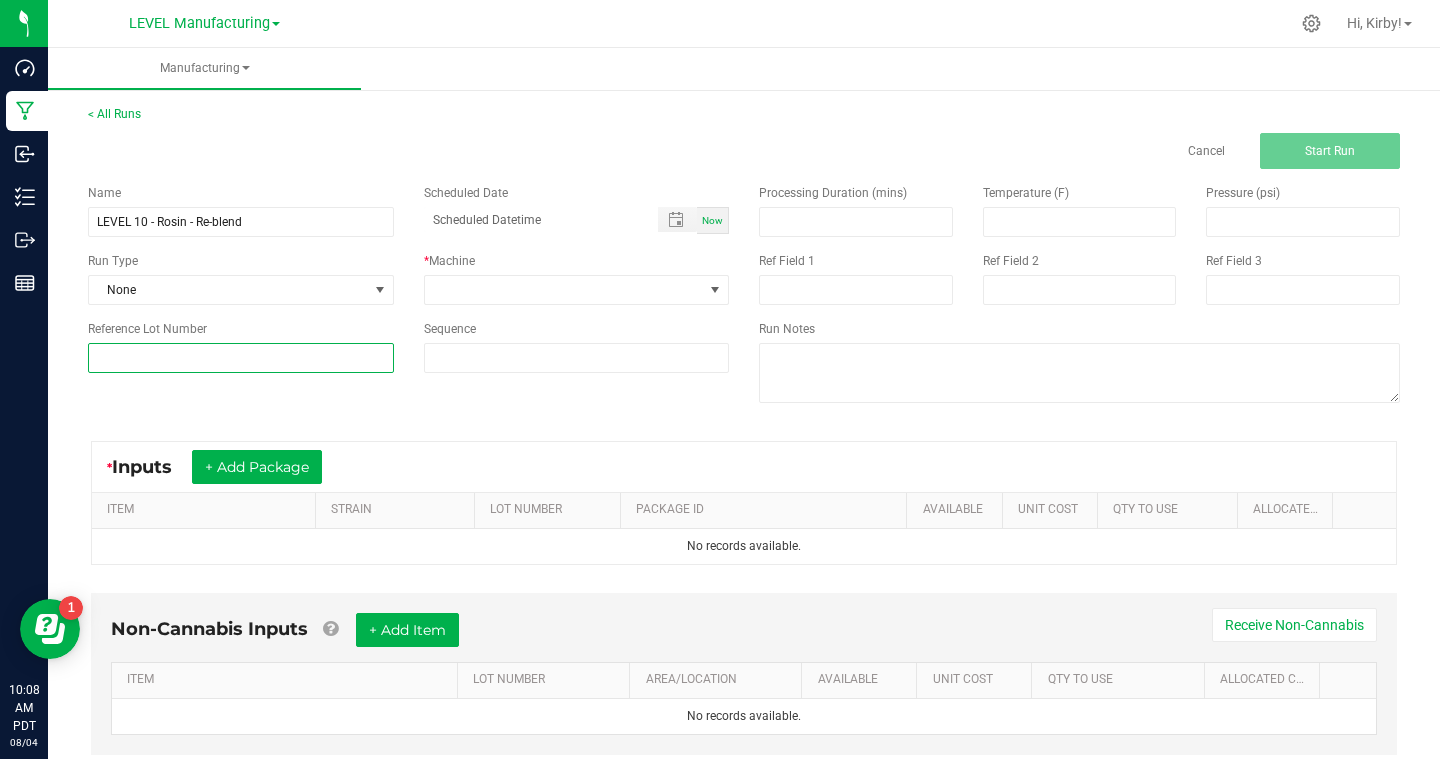 paste on "CA10RT250802d9H" 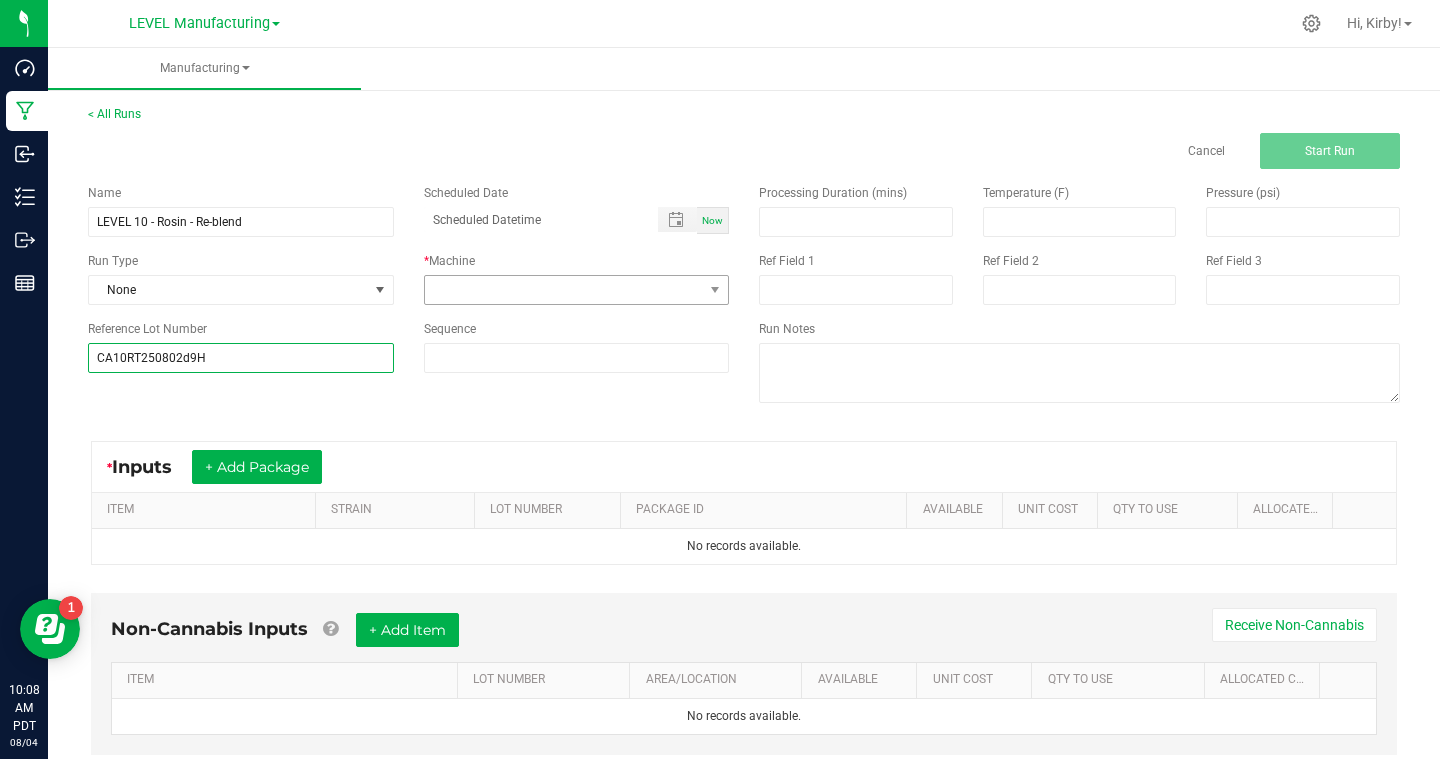 type on "CA10RT250802d9H" 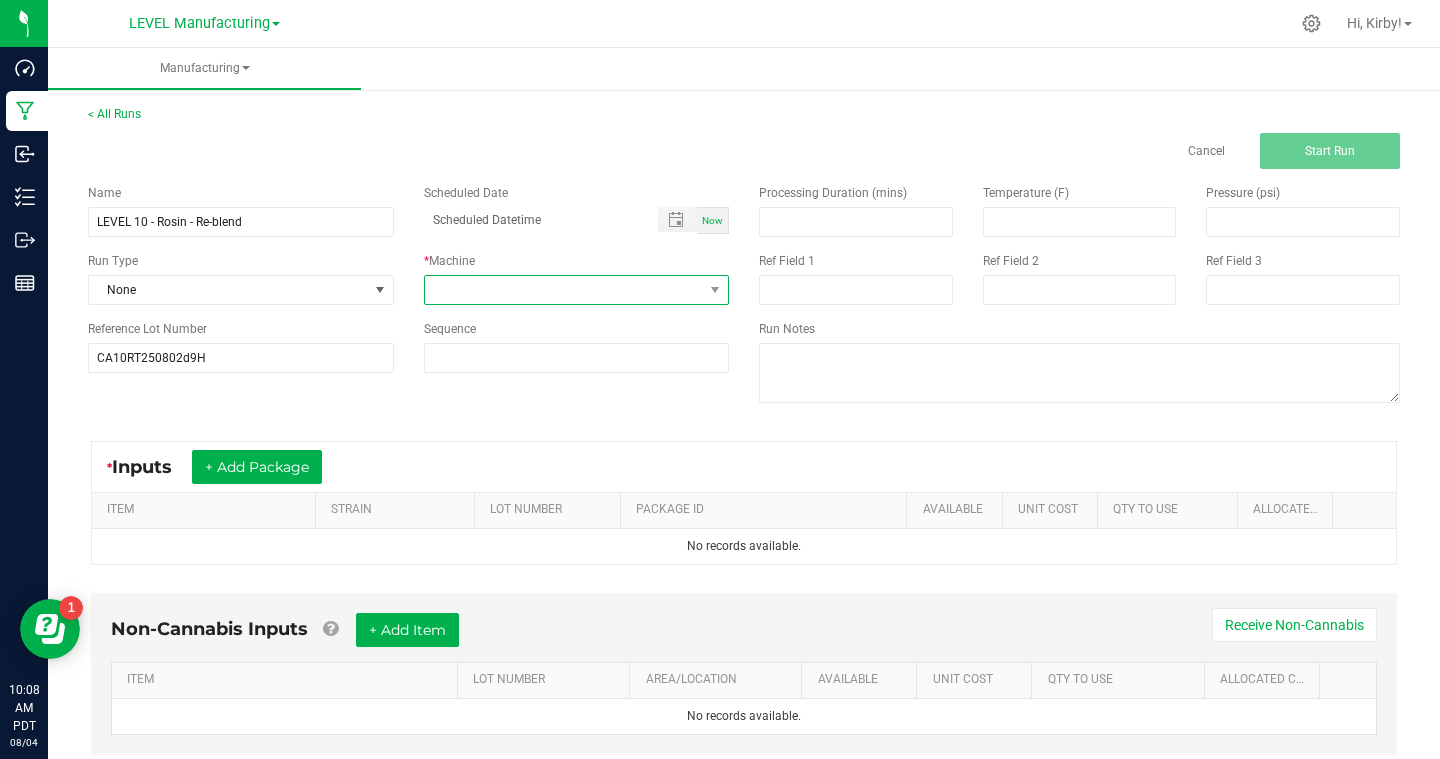 click at bounding box center (564, 290) 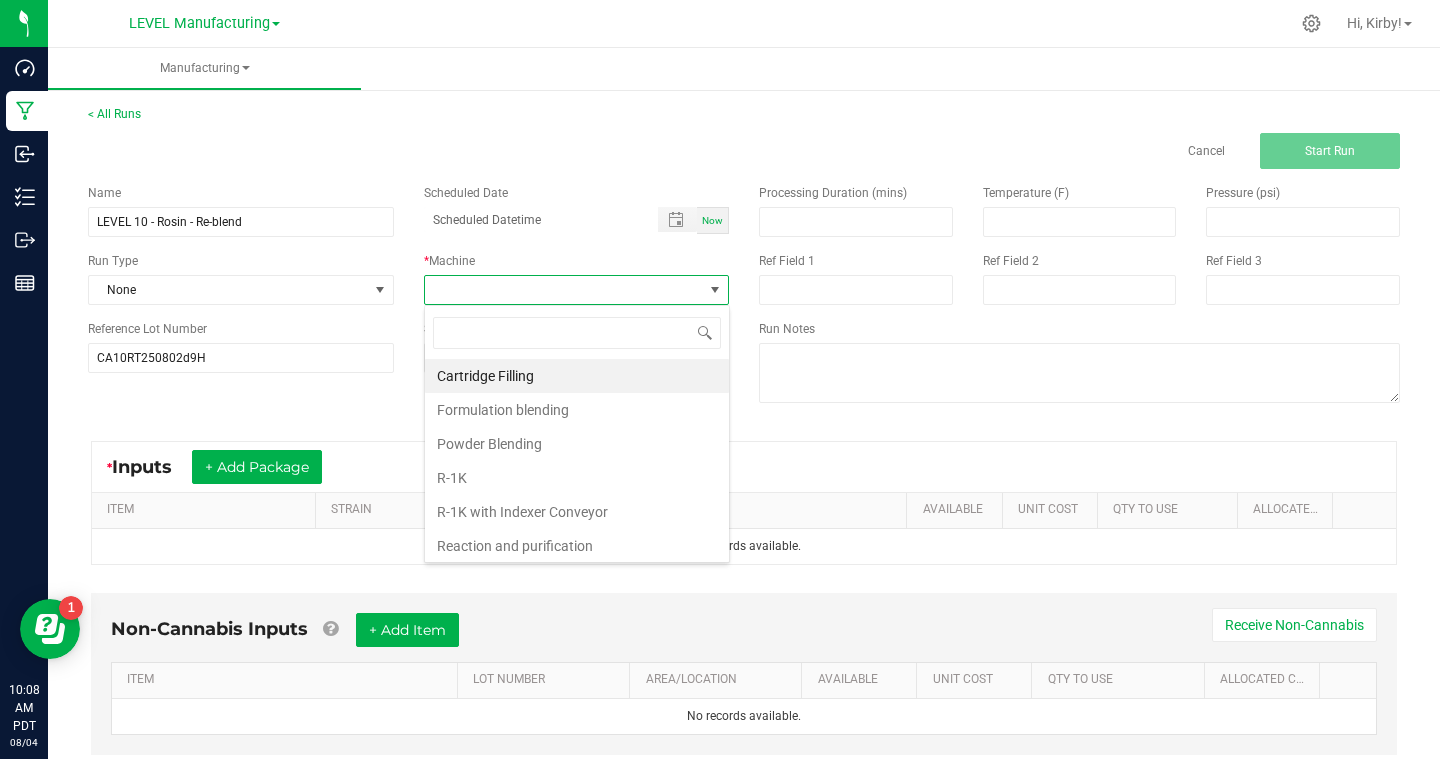 scroll, scrollTop: 99970, scrollLeft: 99694, axis: both 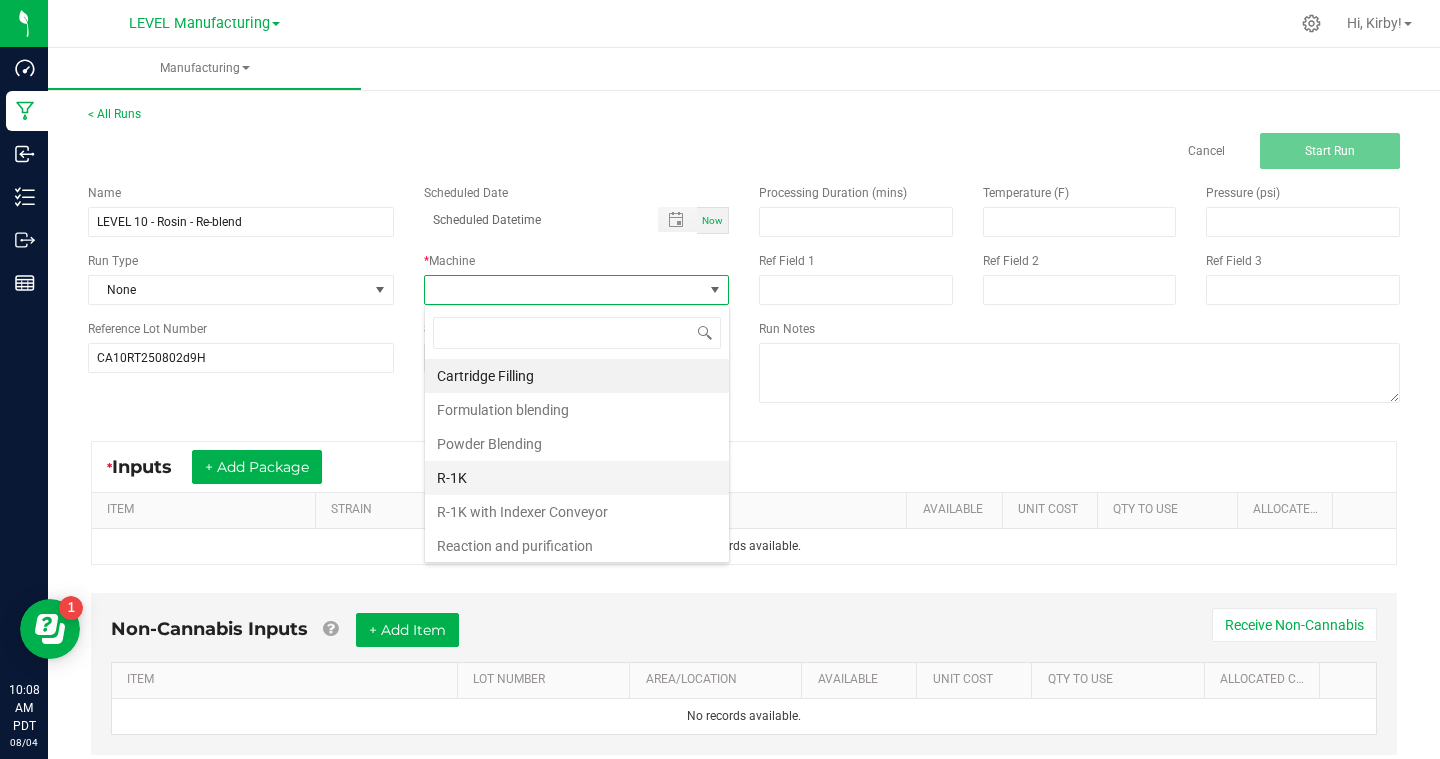 click on "R-1K" at bounding box center [577, 478] 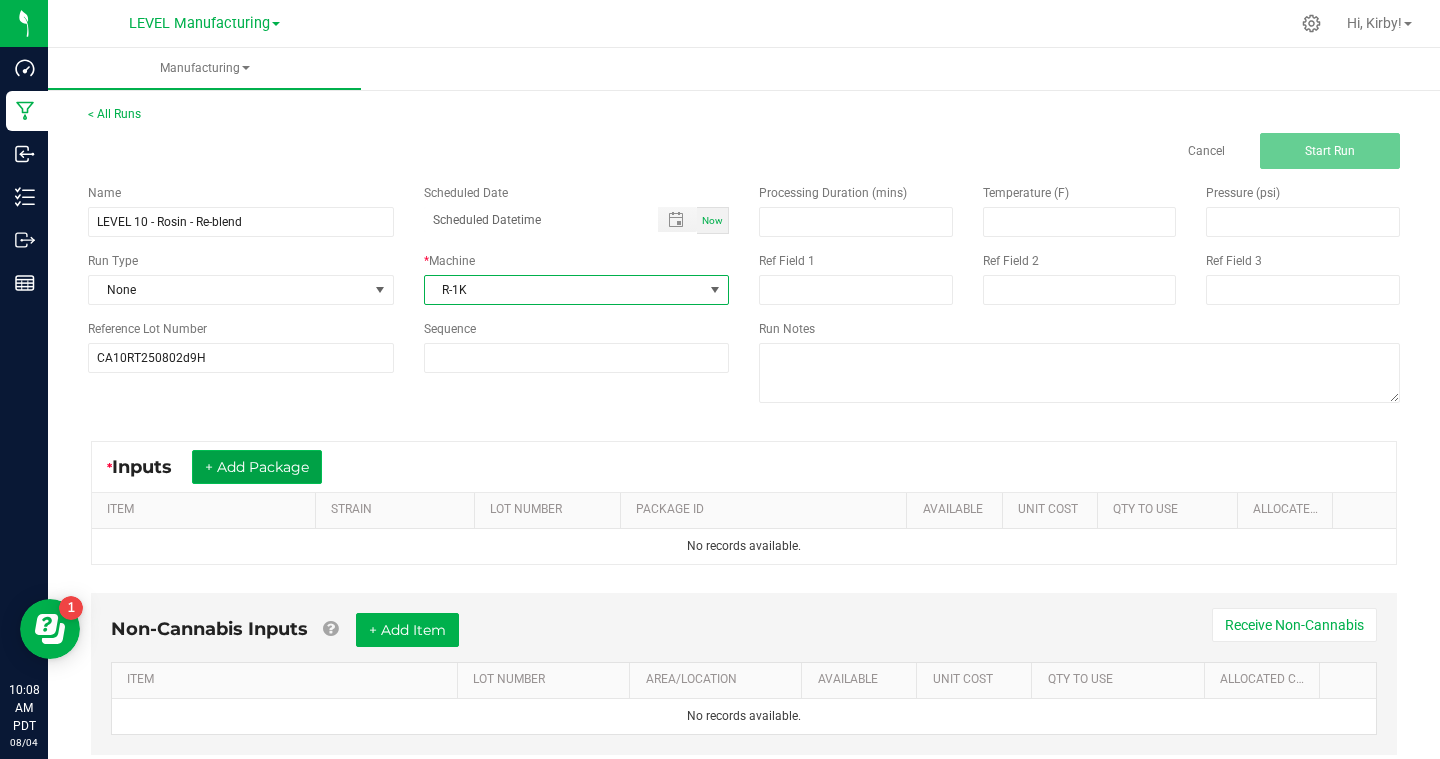 click on "+ Add Package" at bounding box center [257, 467] 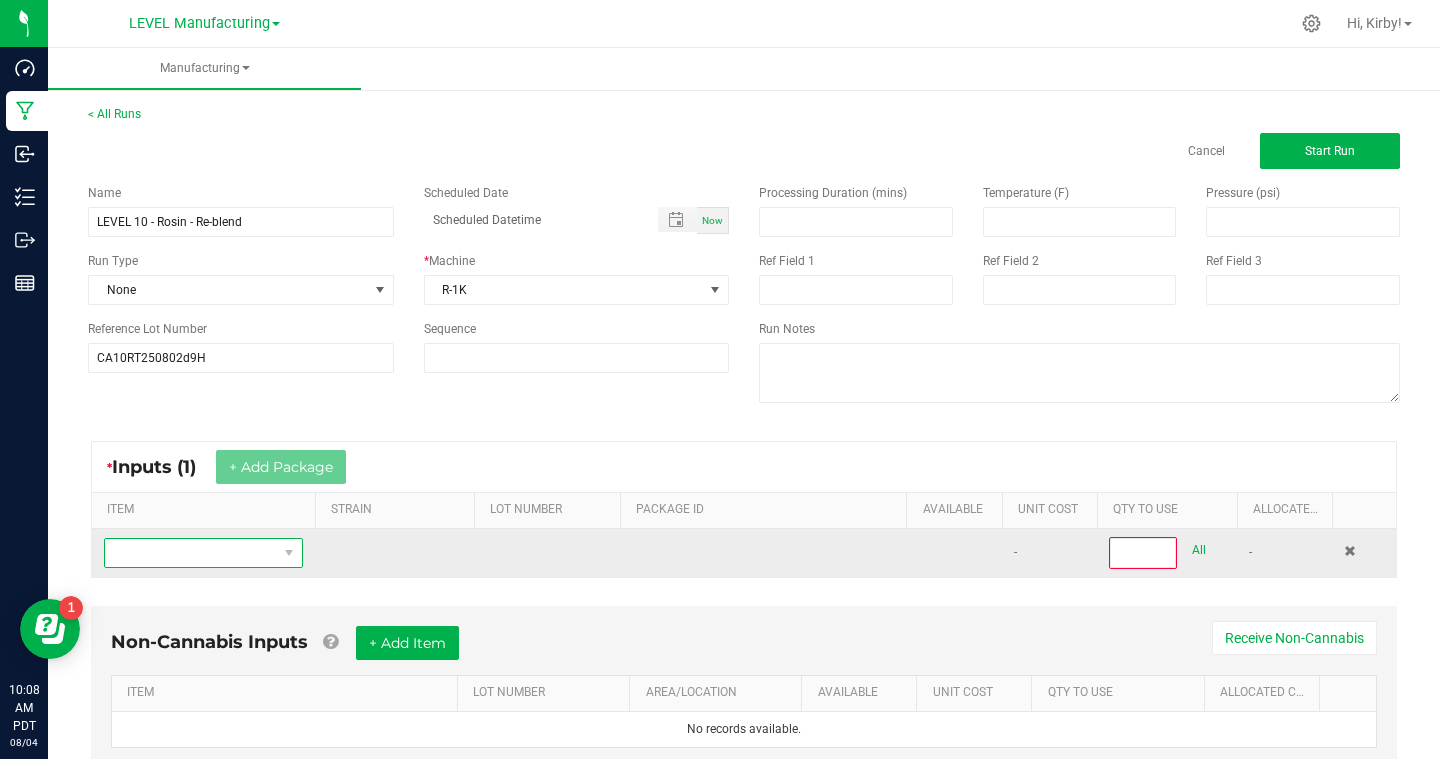 click at bounding box center (191, 553) 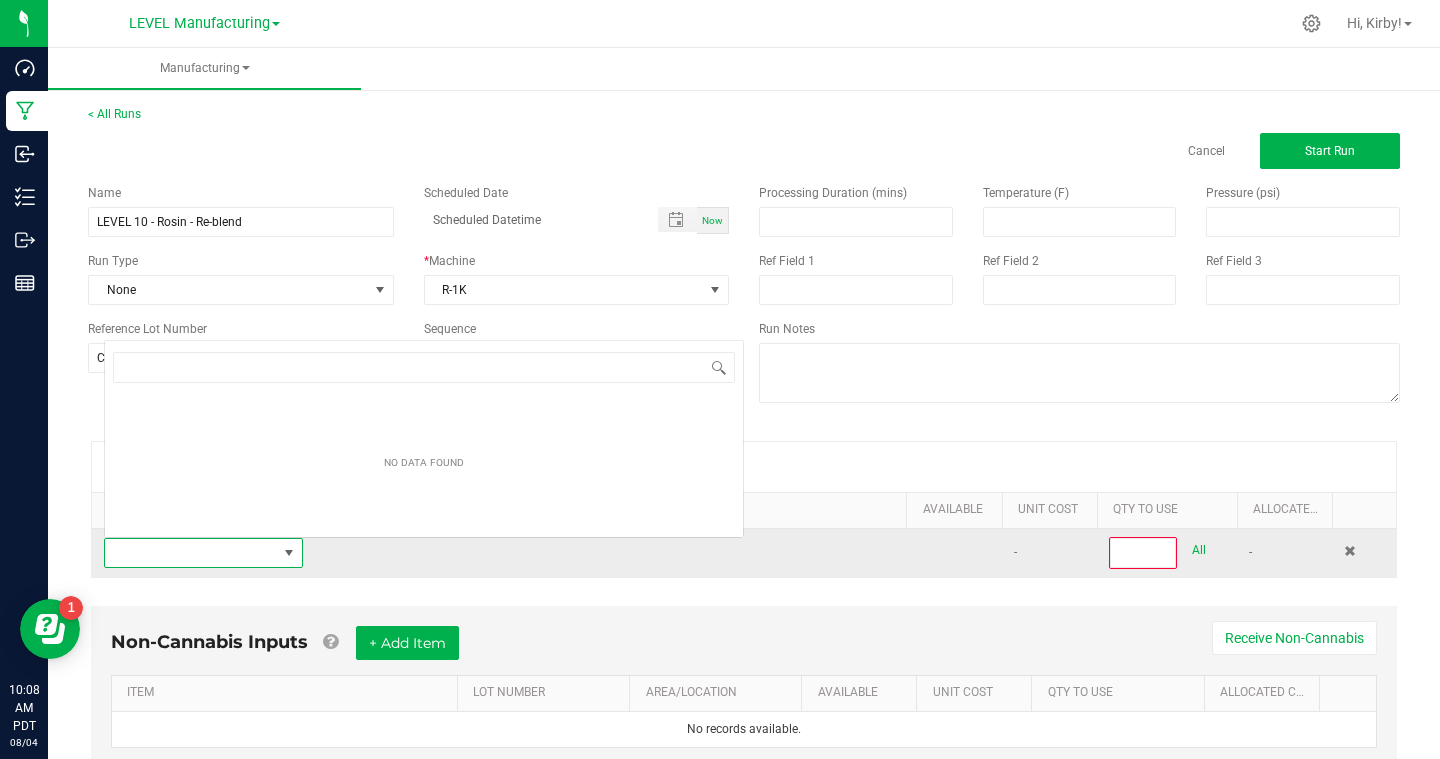 scroll, scrollTop: 0, scrollLeft: 0, axis: both 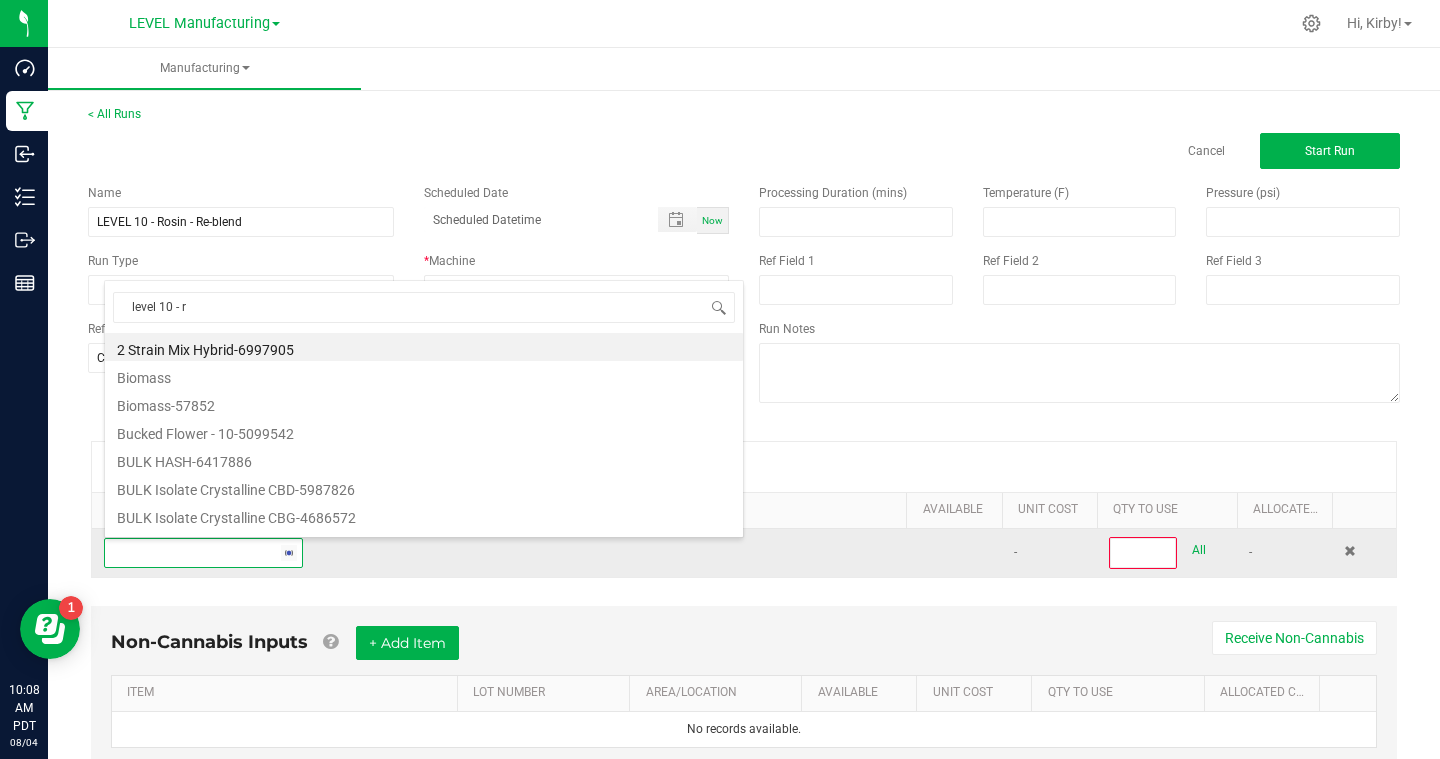 type on "level 10 - ro" 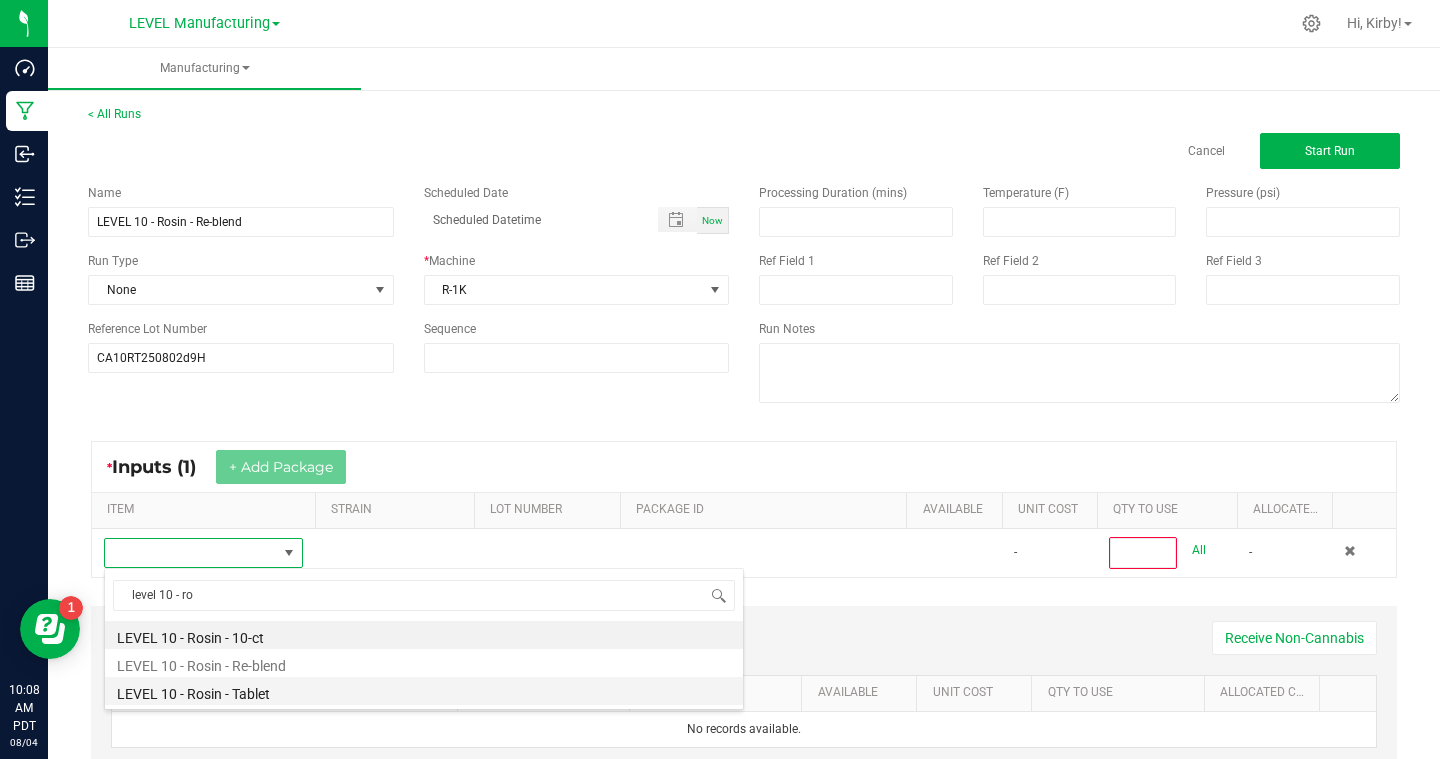 click on "LEVEL 10 - Rosin - Tablet" at bounding box center (424, 691) 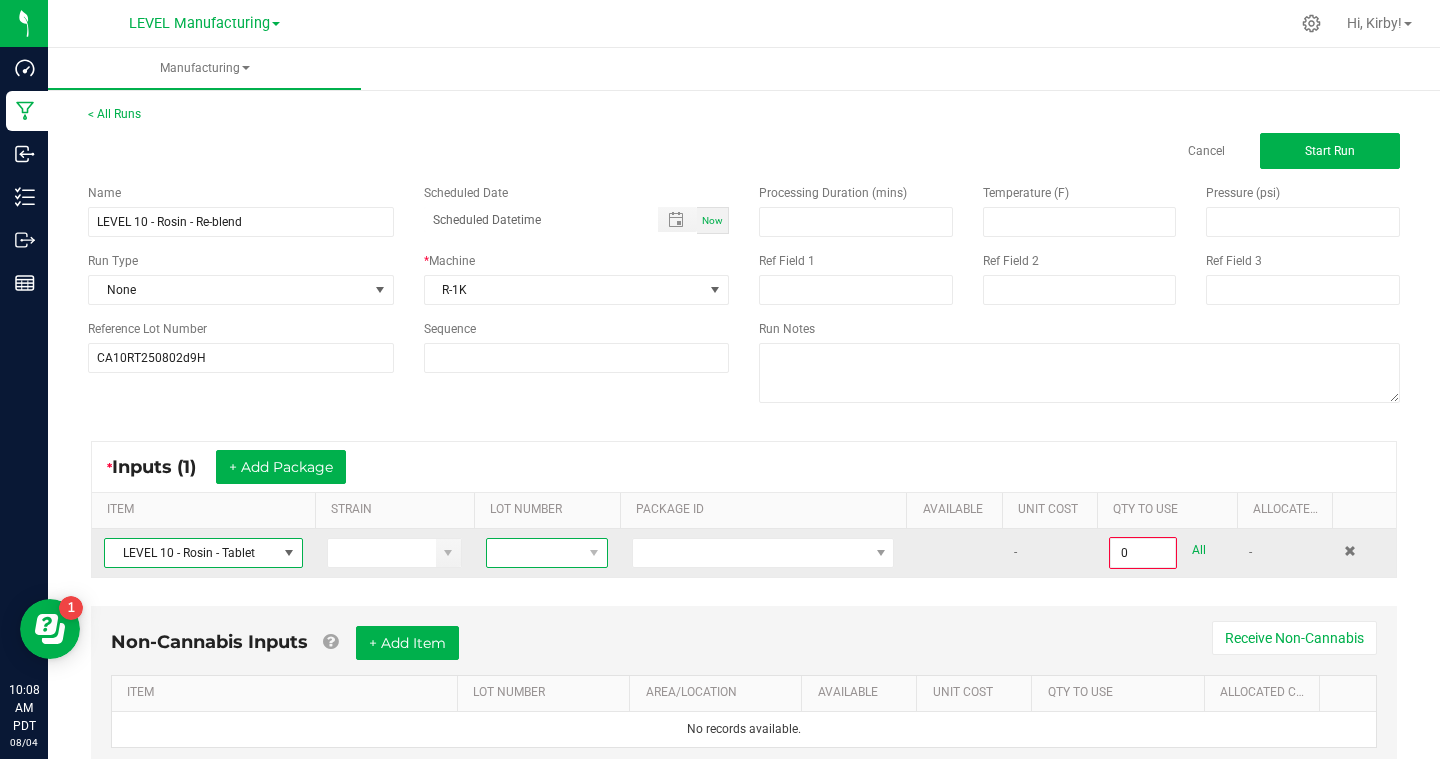 click at bounding box center (534, 553) 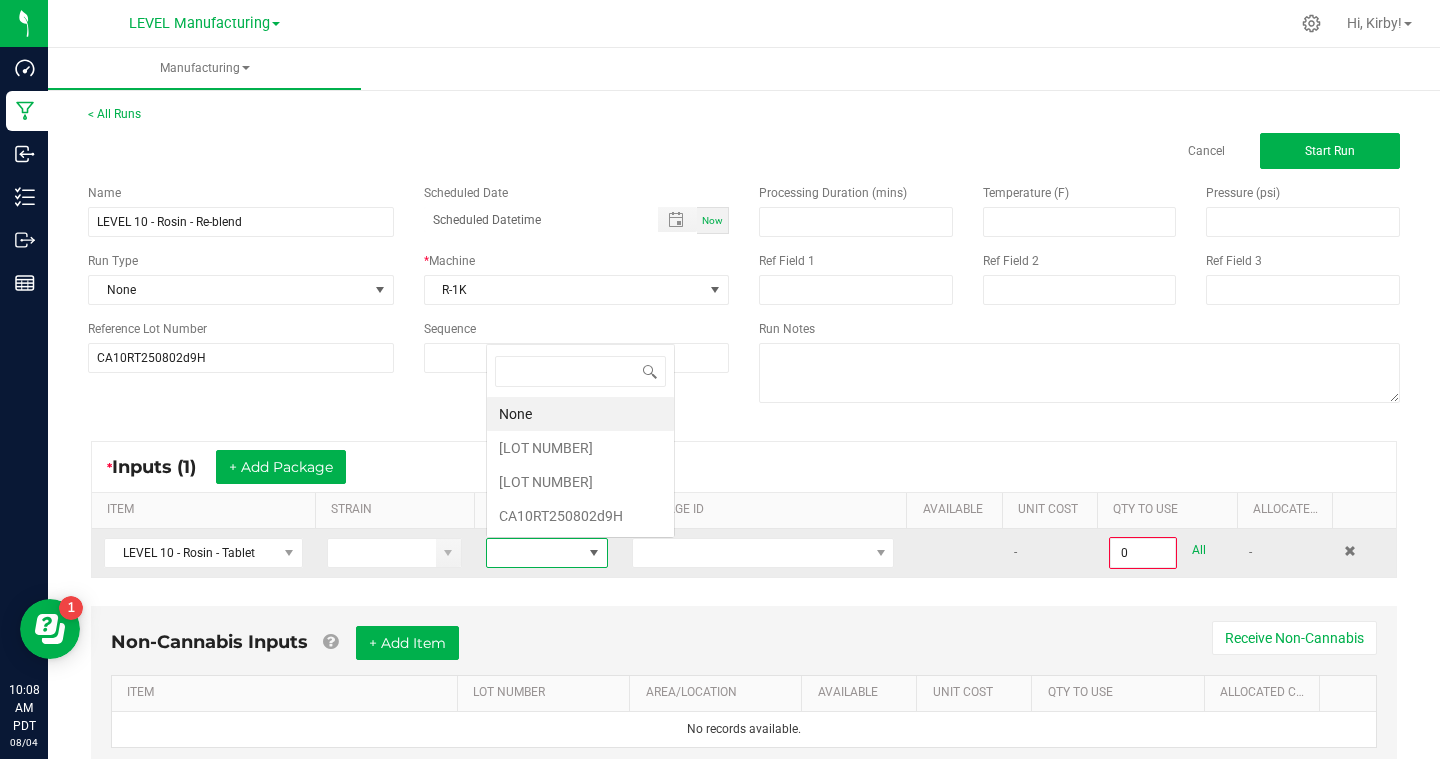 scroll, scrollTop: 0, scrollLeft: 0, axis: both 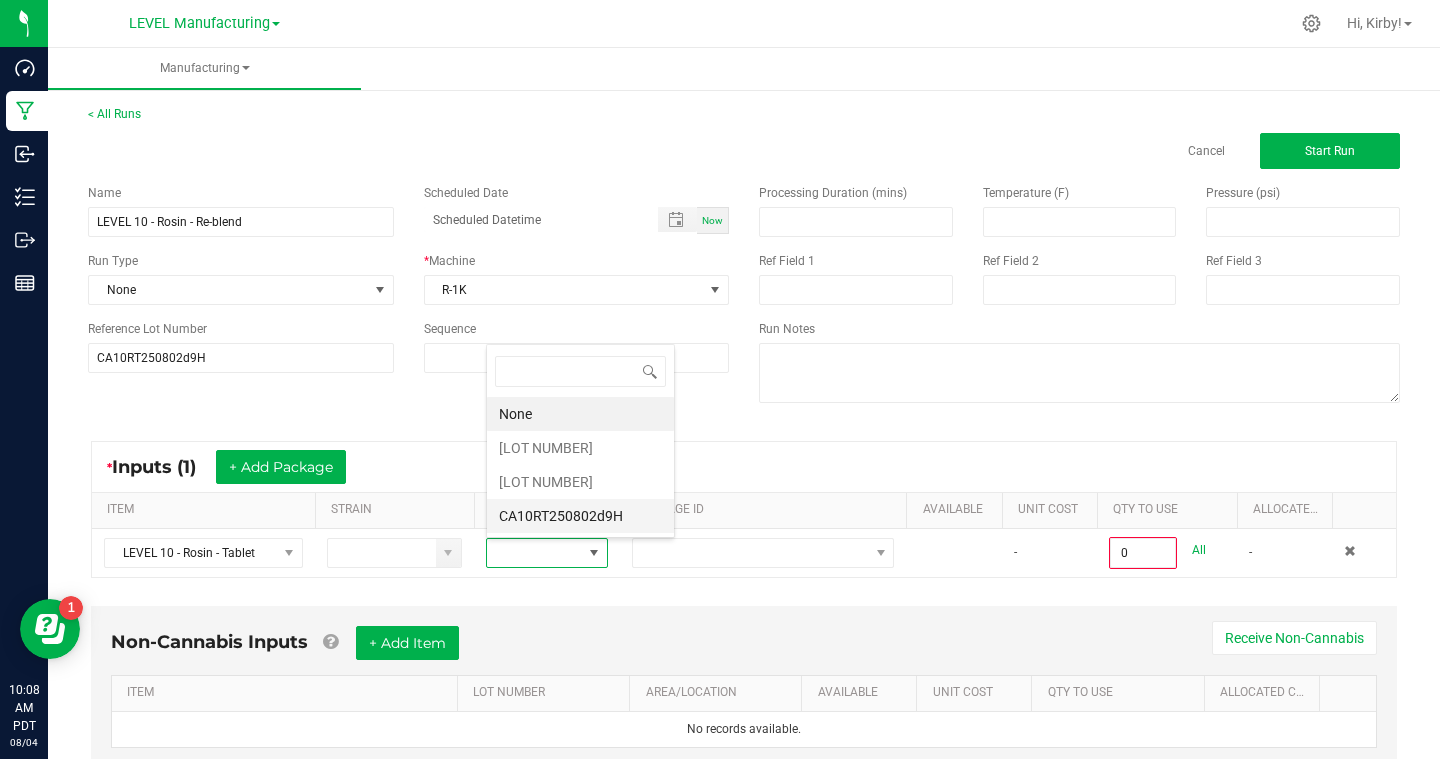 click on "CA10RT250802d9H" at bounding box center (580, 516) 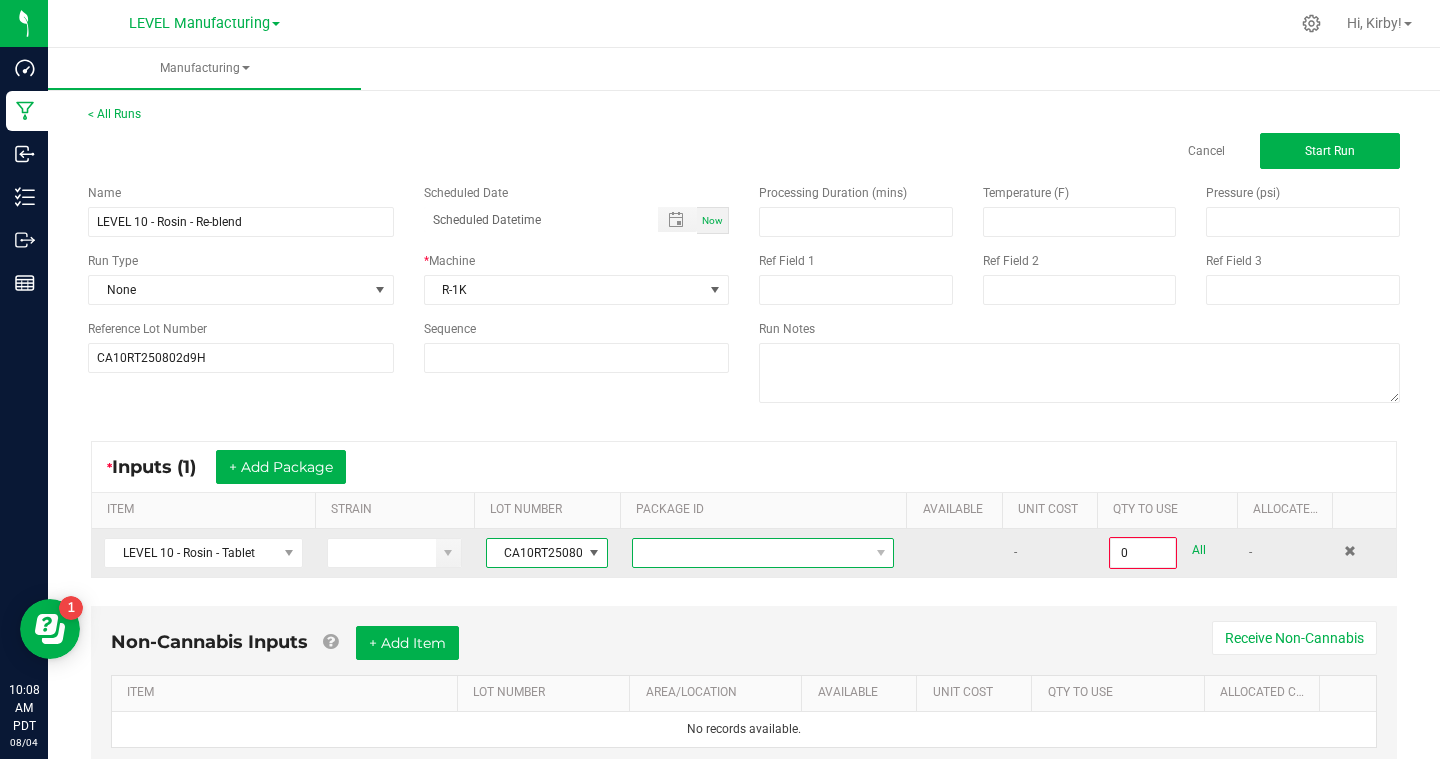 click at bounding box center [750, 553] 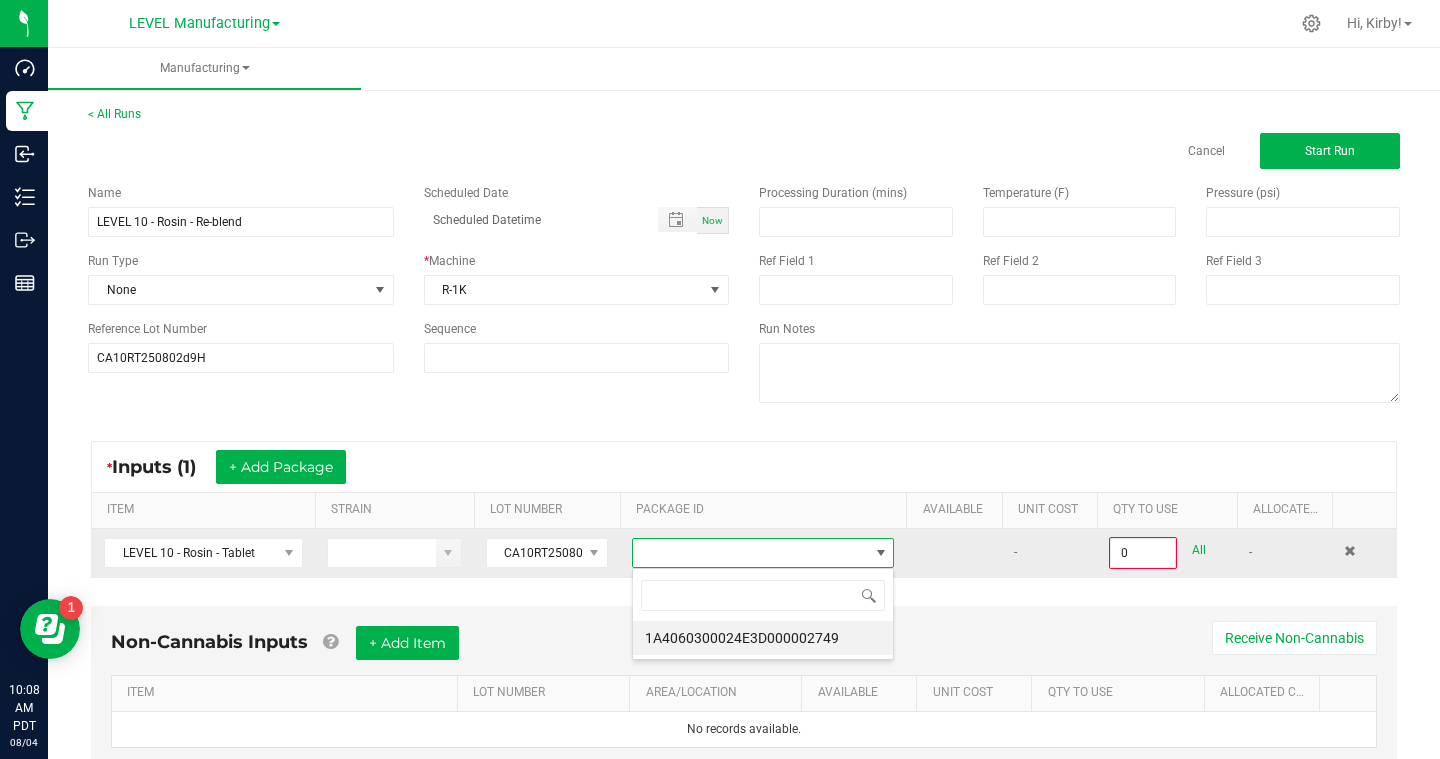 scroll, scrollTop: 99970, scrollLeft: 99738, axis: both 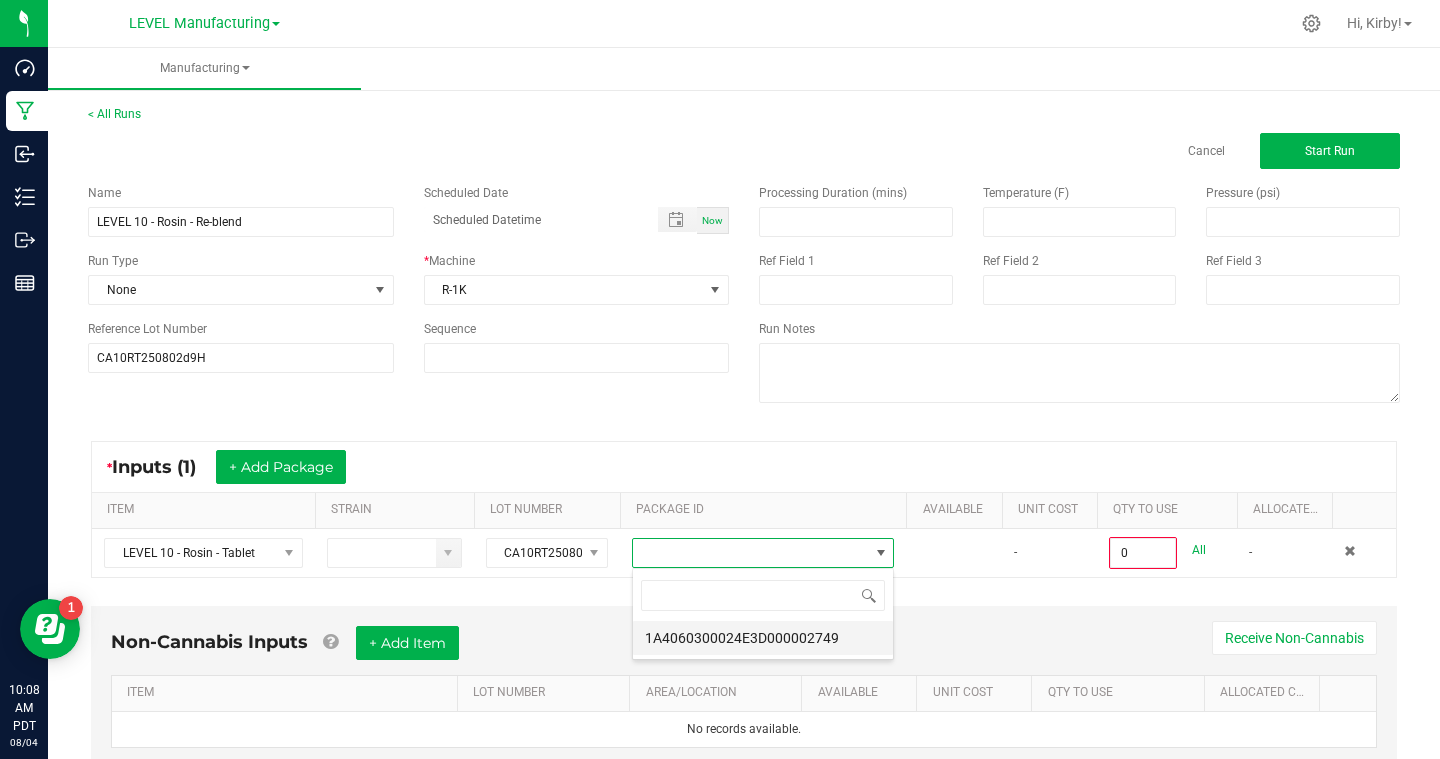 click on "1A4060300024E3D000002749" at bounding box center (763, 638) 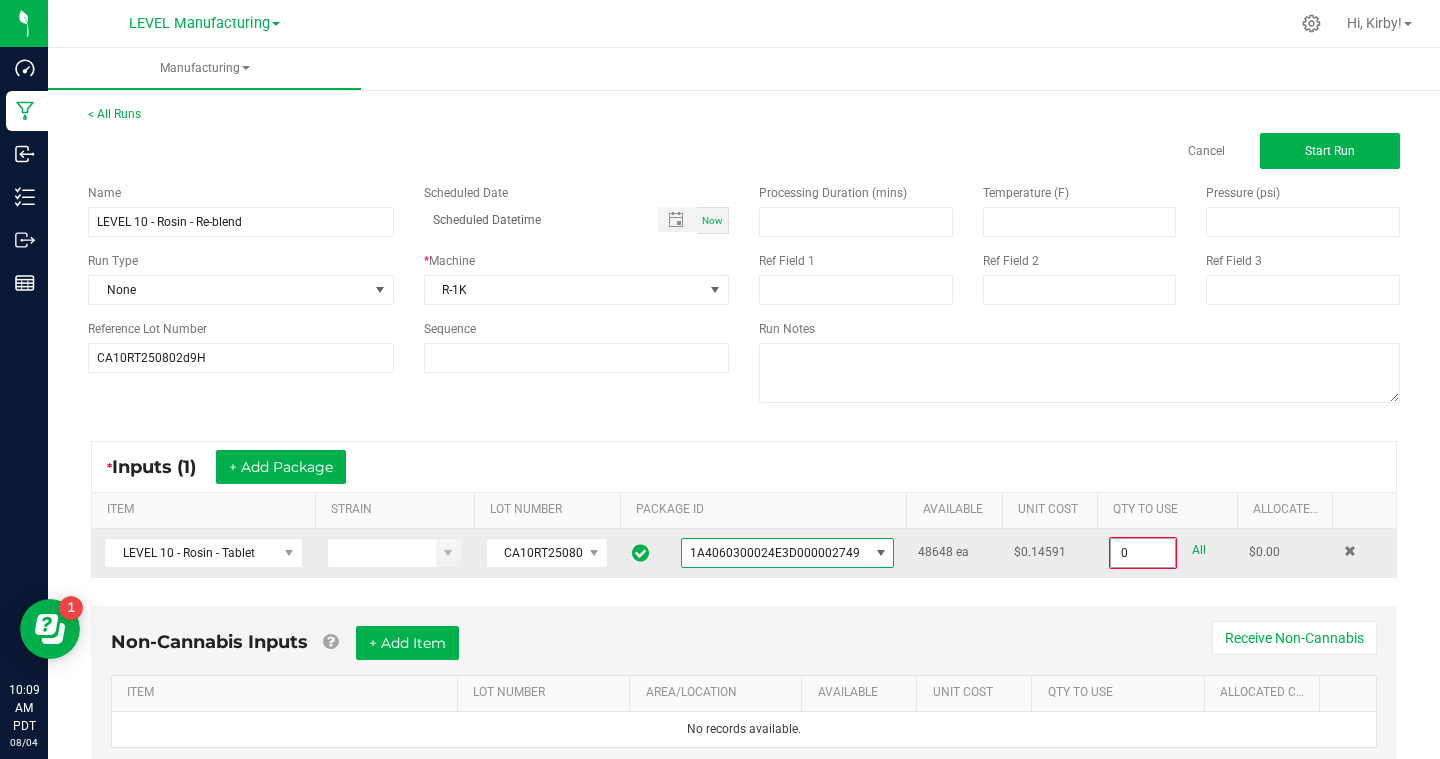 click on "0" at bounding box center [1143, 553] 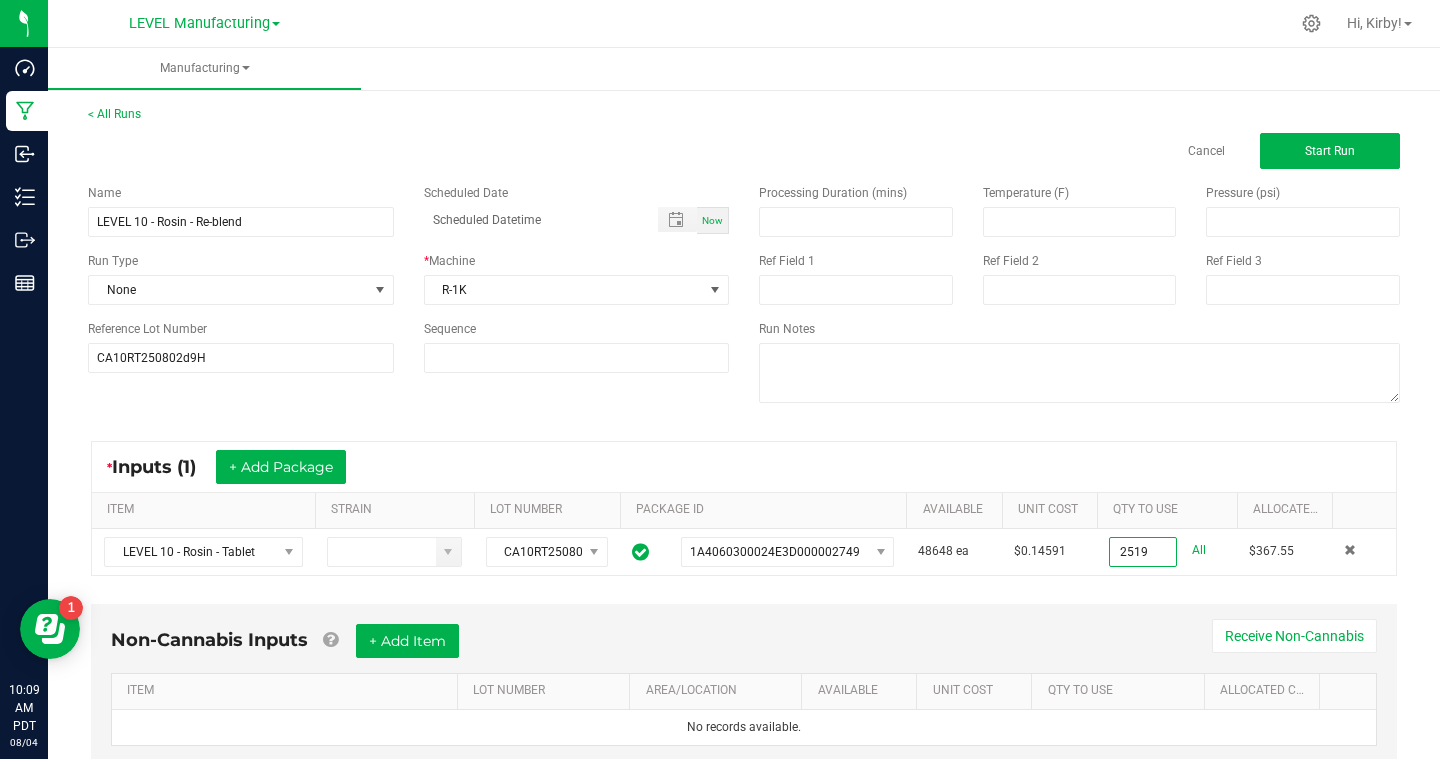 type on "2519 ea" 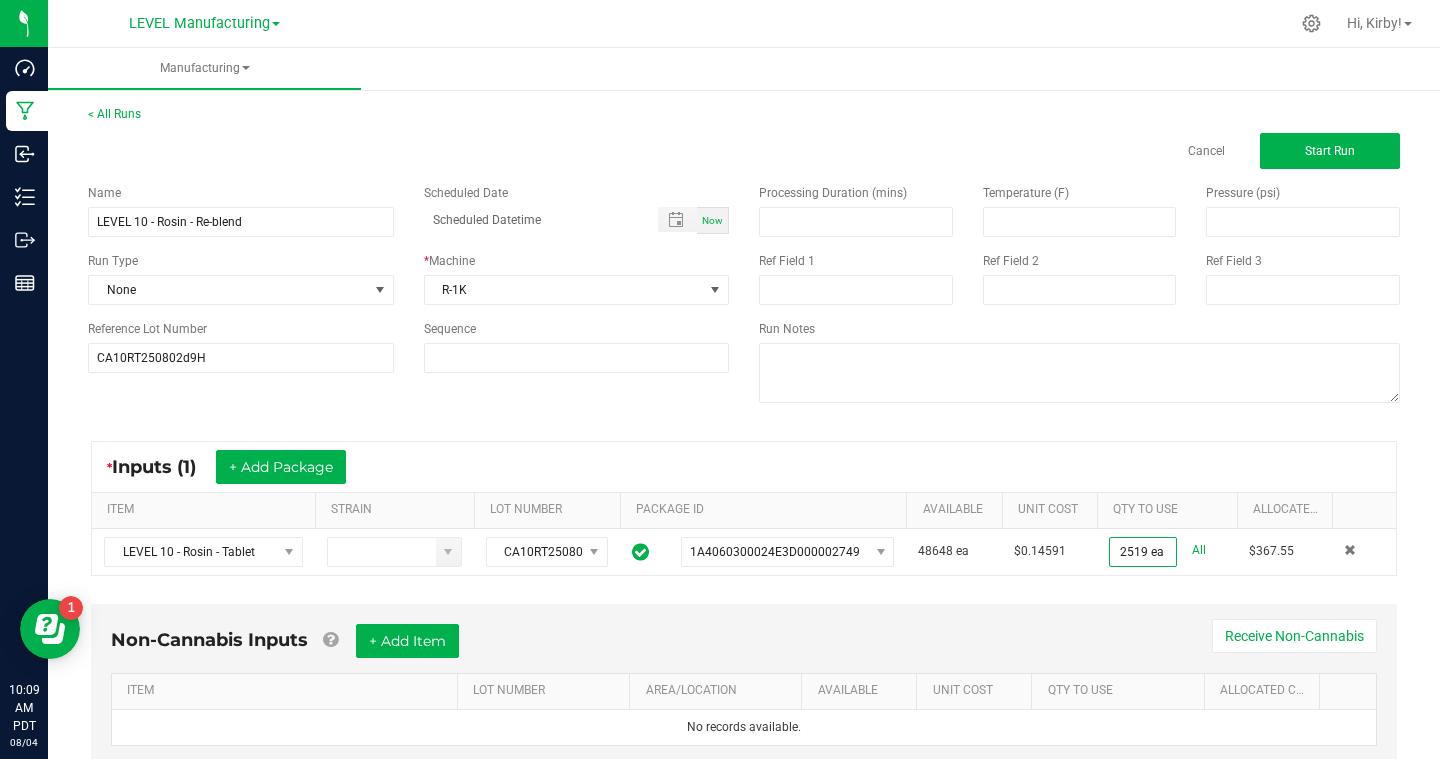 click on "[LOT NUMBER] [PACKAGE ID] [QTY] [COST]" at bounding box center (744, 508) 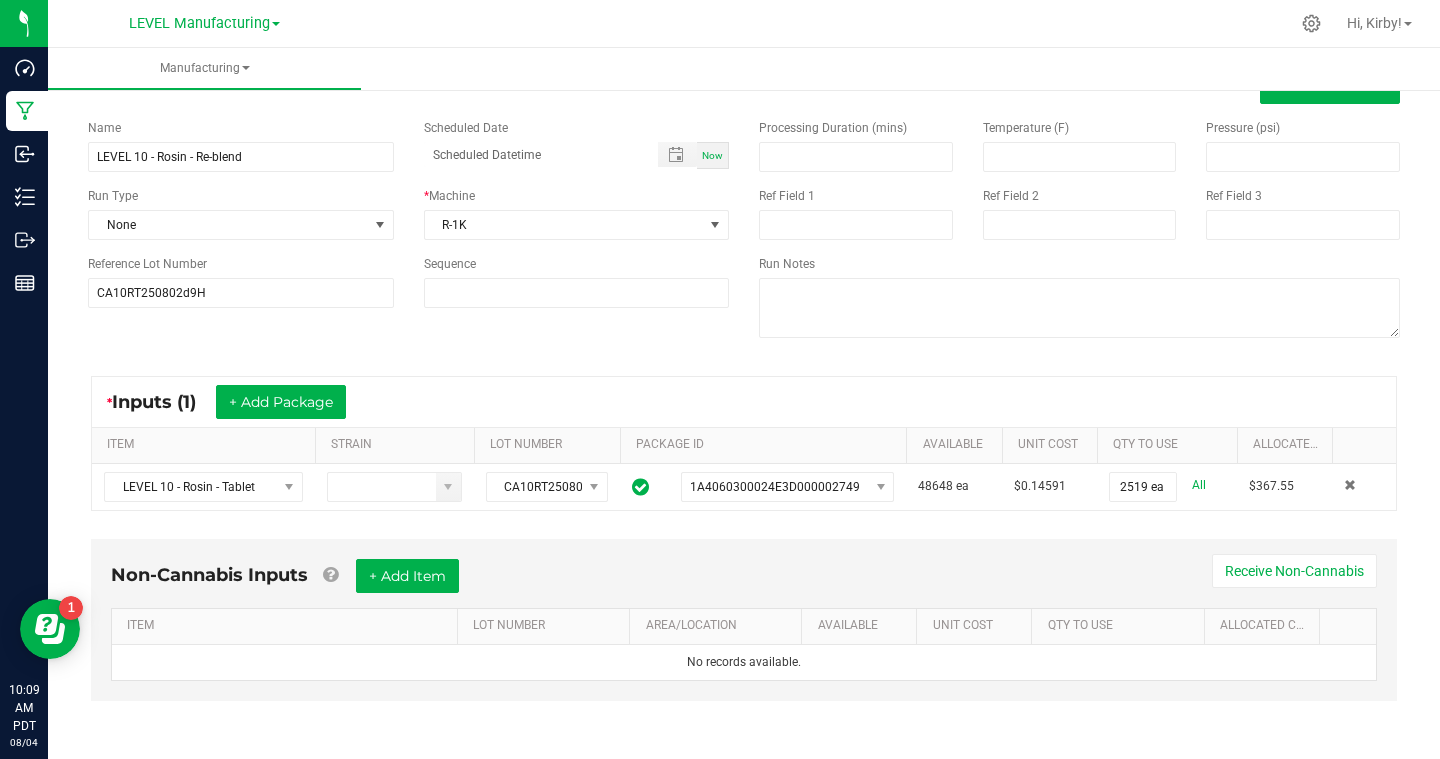 scroll, scrollTop: 0, scrollLeft: 0, axis: both 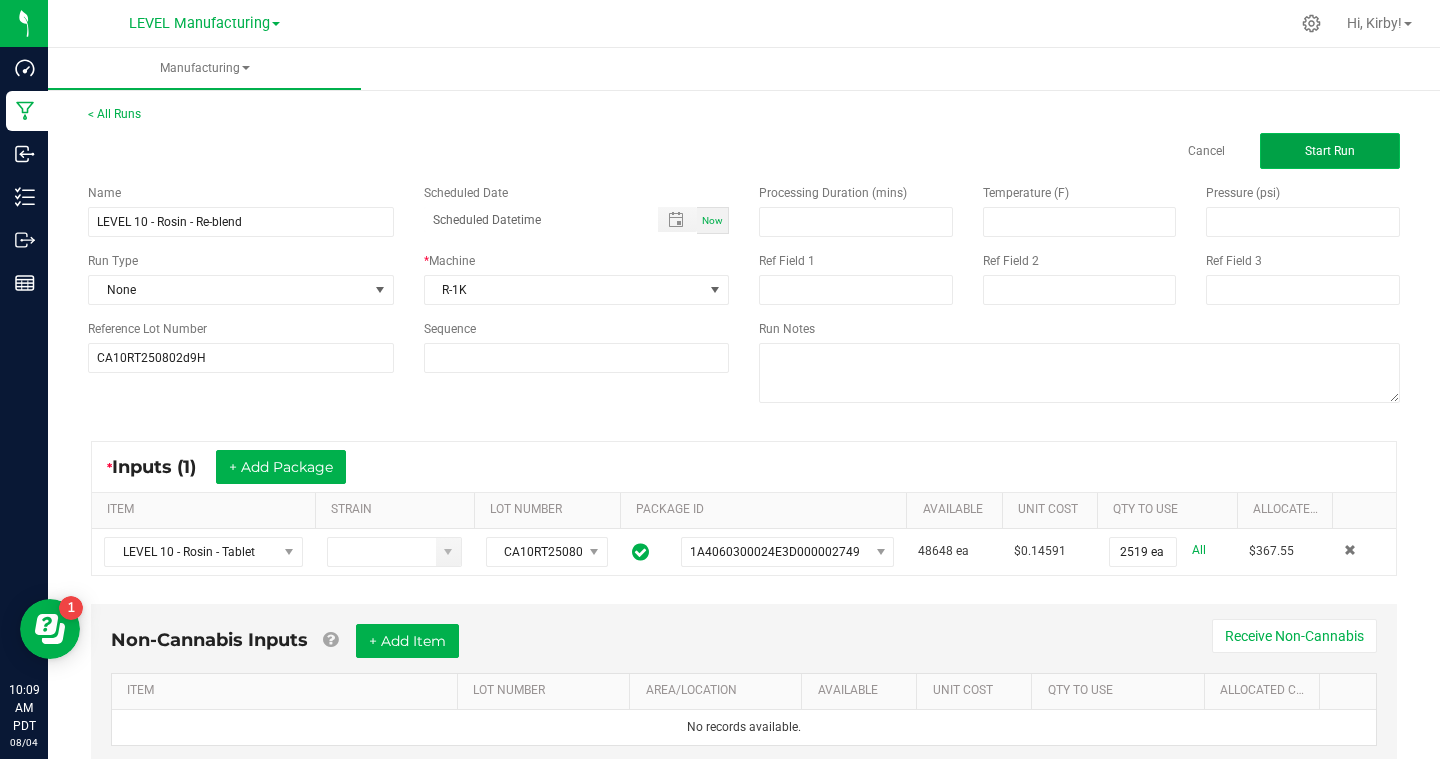 click on "Start Run" 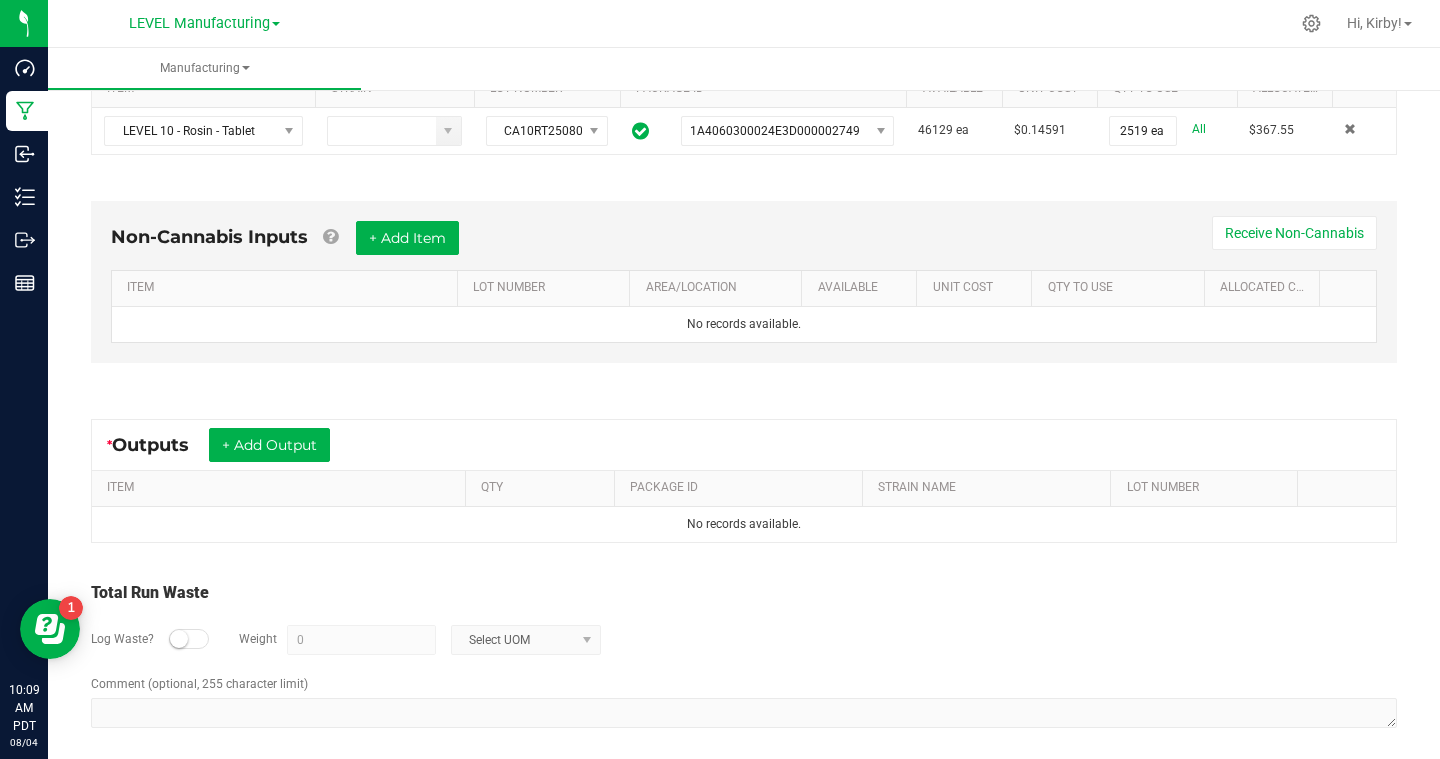 scroll, scrollTop: 459, scrollLeft: 0, axis: vertical 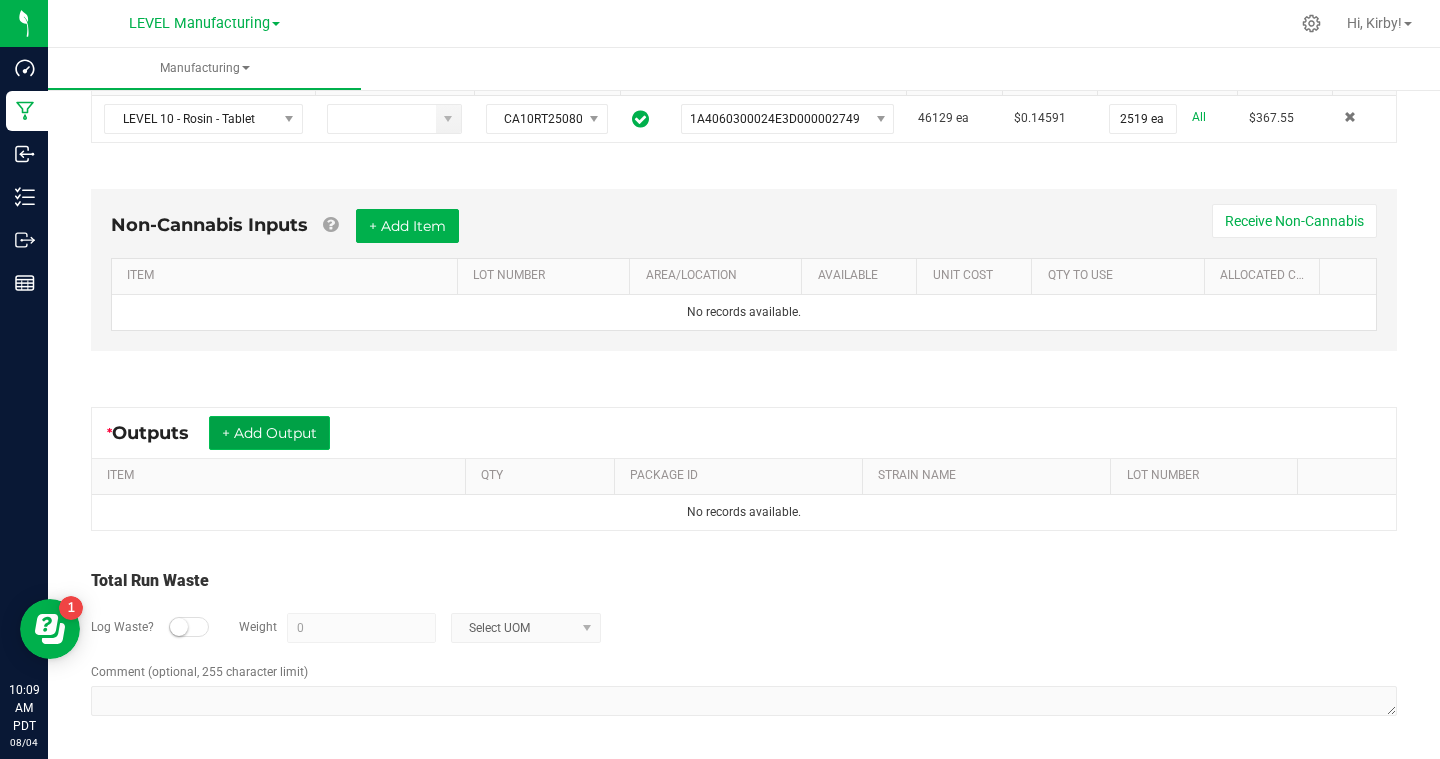 click on "+ Add Output" at bounding box center [269, 433] 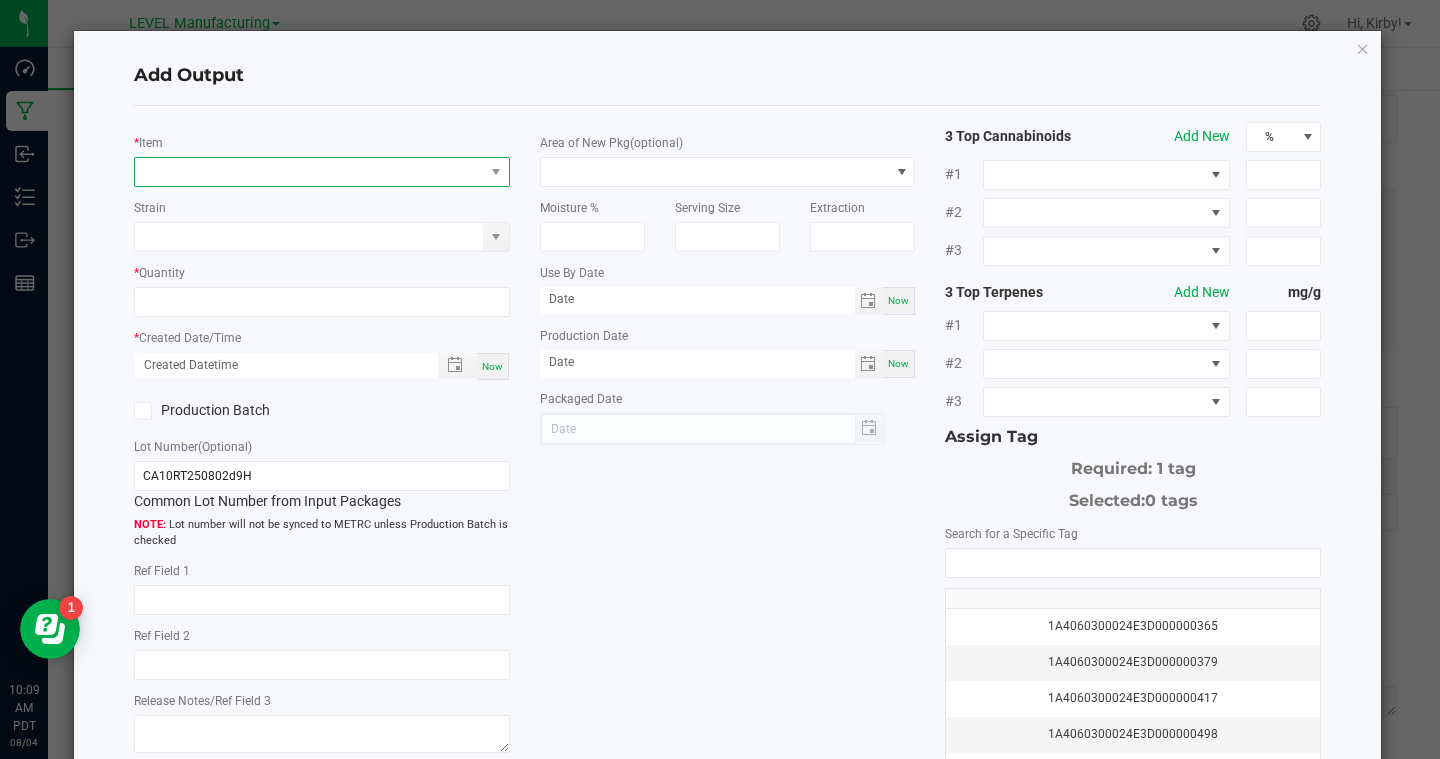 click at bounding box center (309, 172) 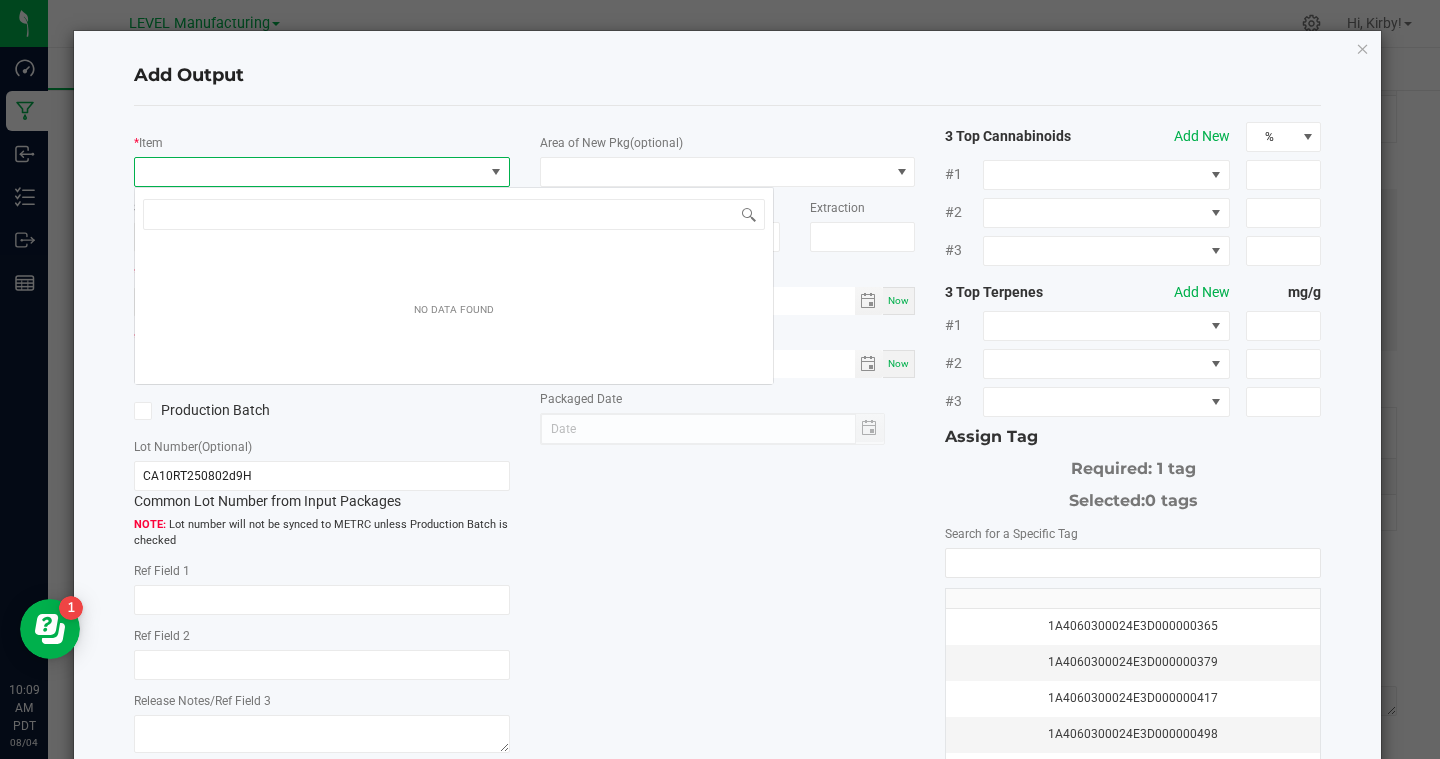 scroll, scrollTop: 99970, scrollLeft: 99624, axis: both 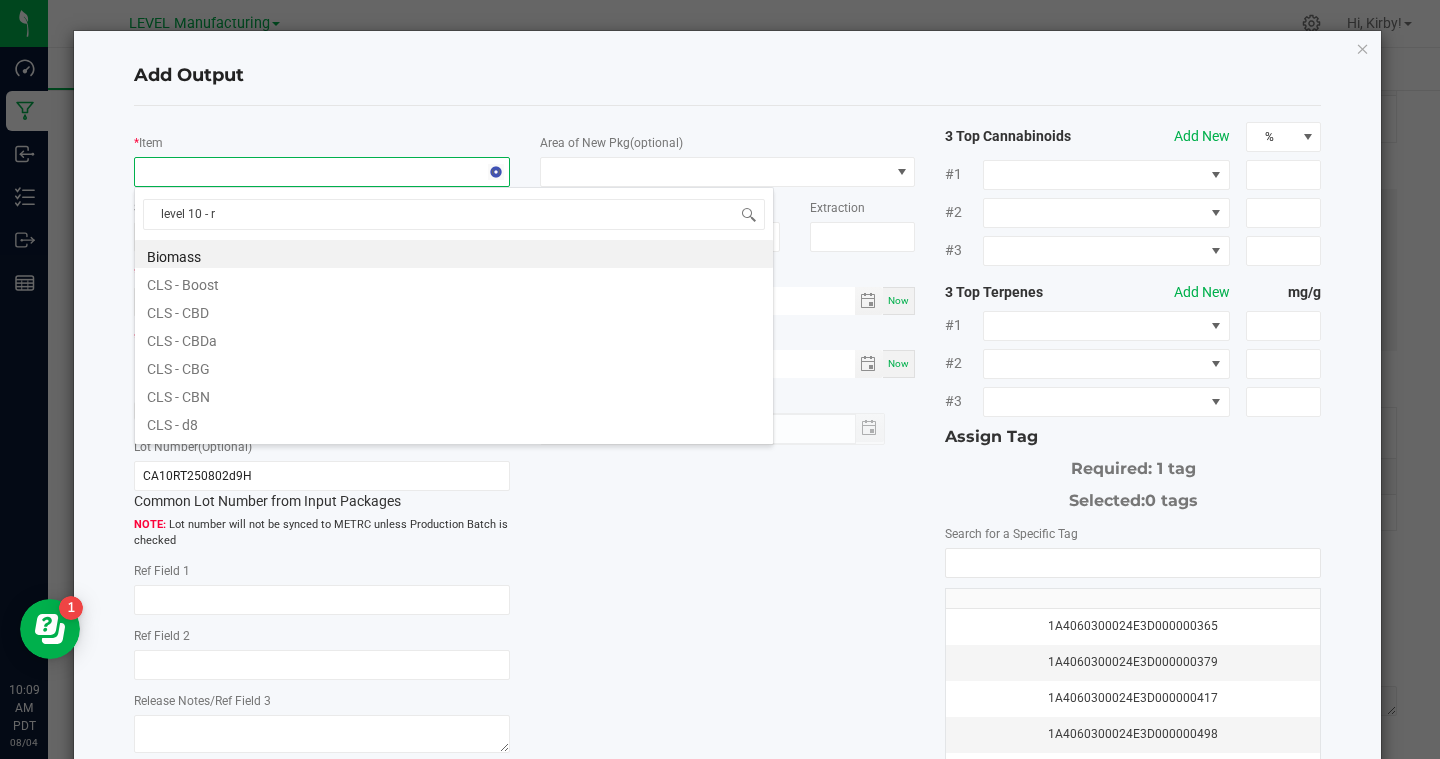 type on "level 10 - ro" 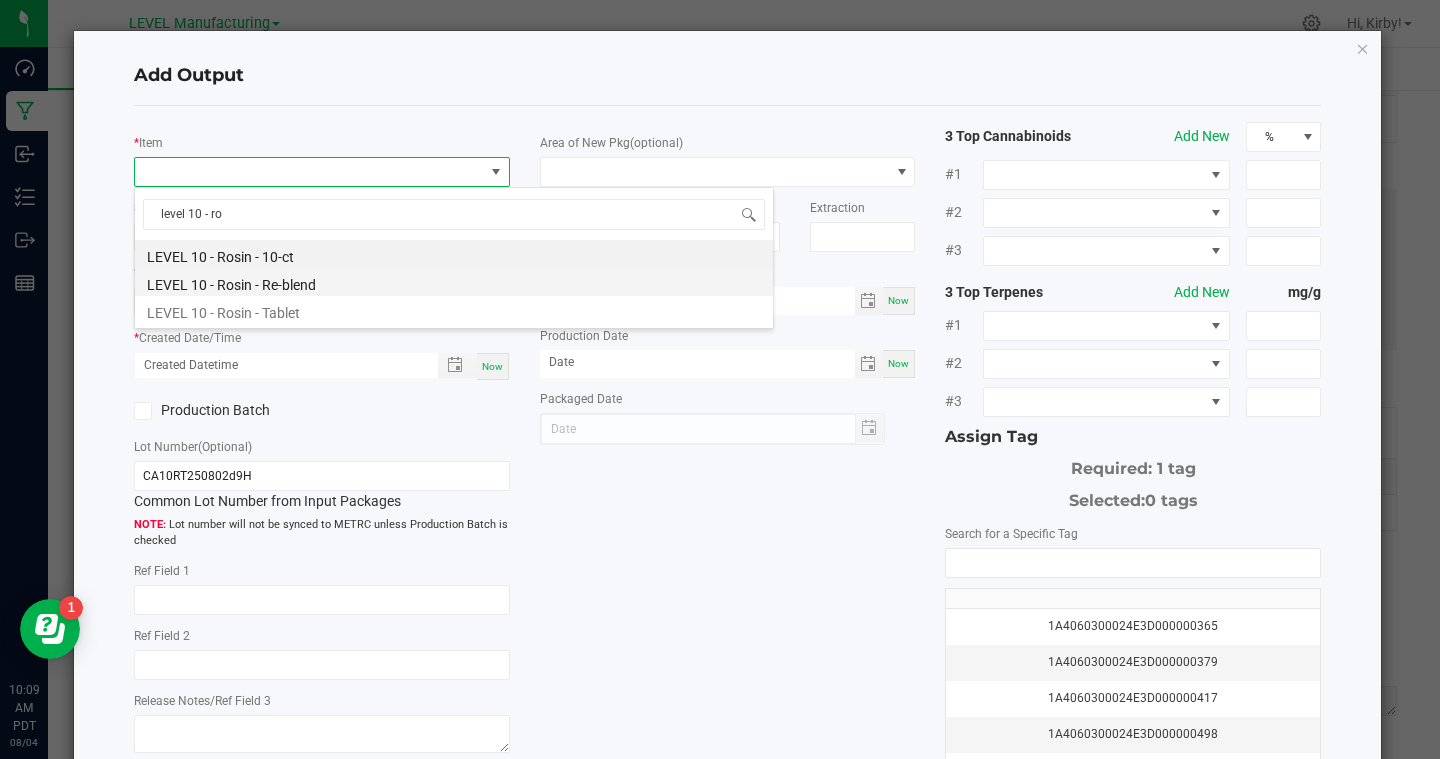 click on "LEVEL 10 - Rosin - Re-blend" at bounding box center [454, 282] 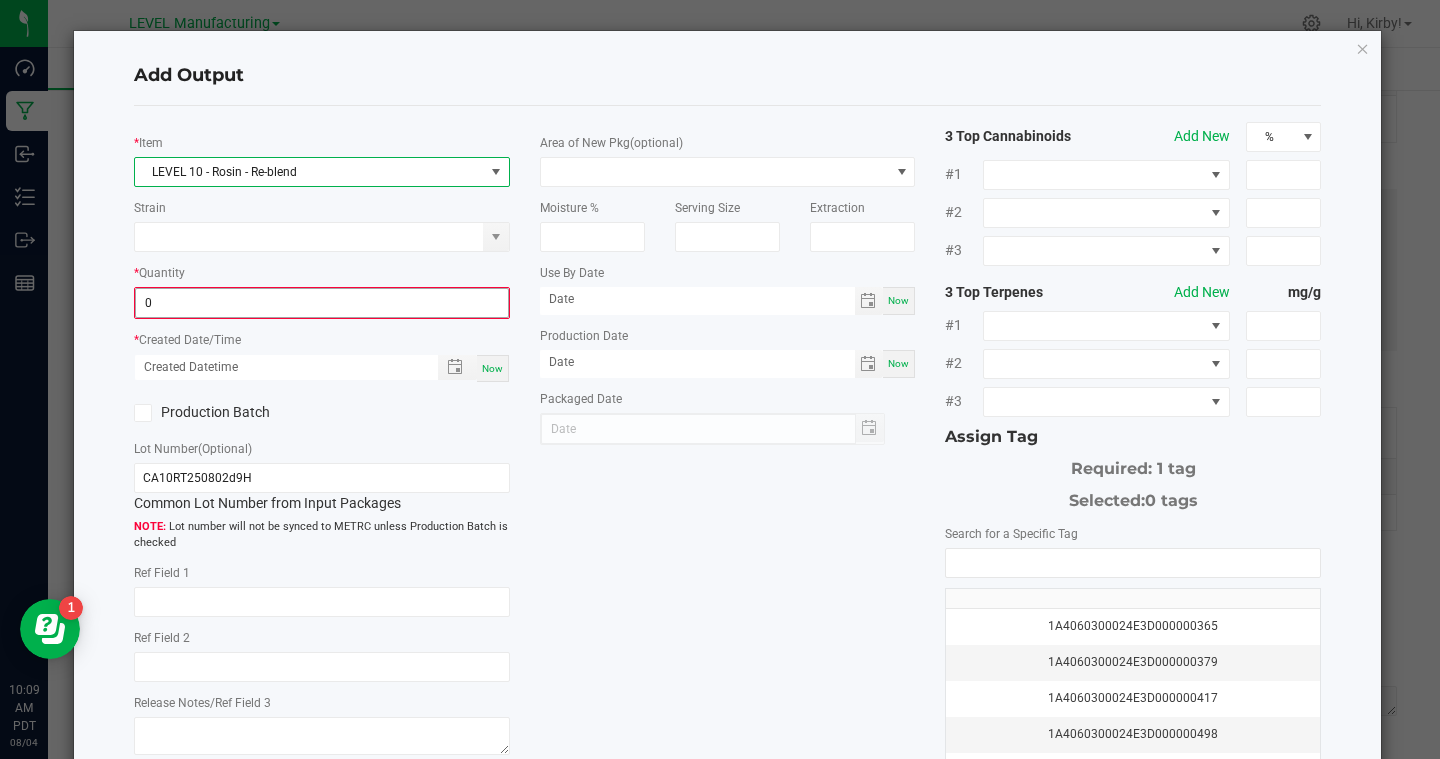 click on "0" at bounding box center (322, 303) 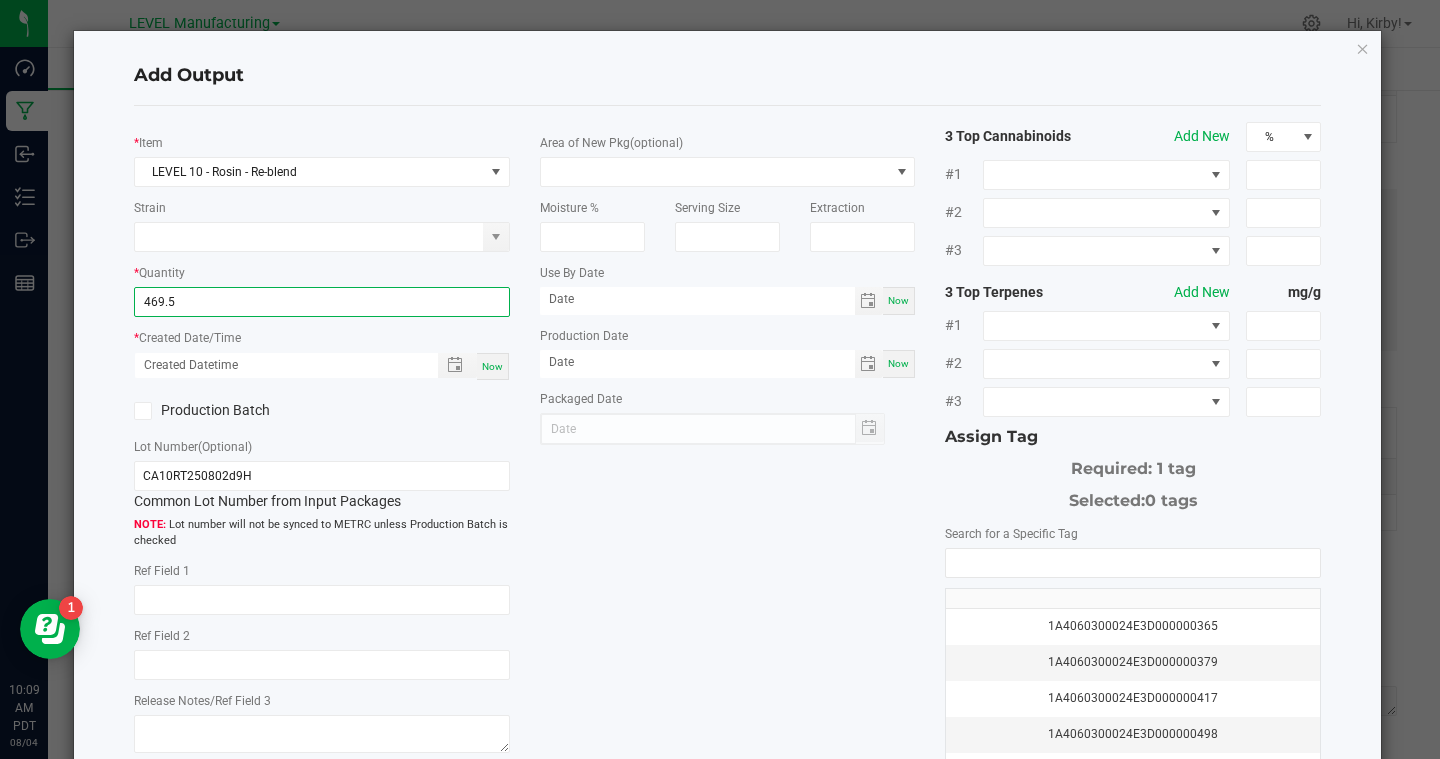 type on "469.5000 g" 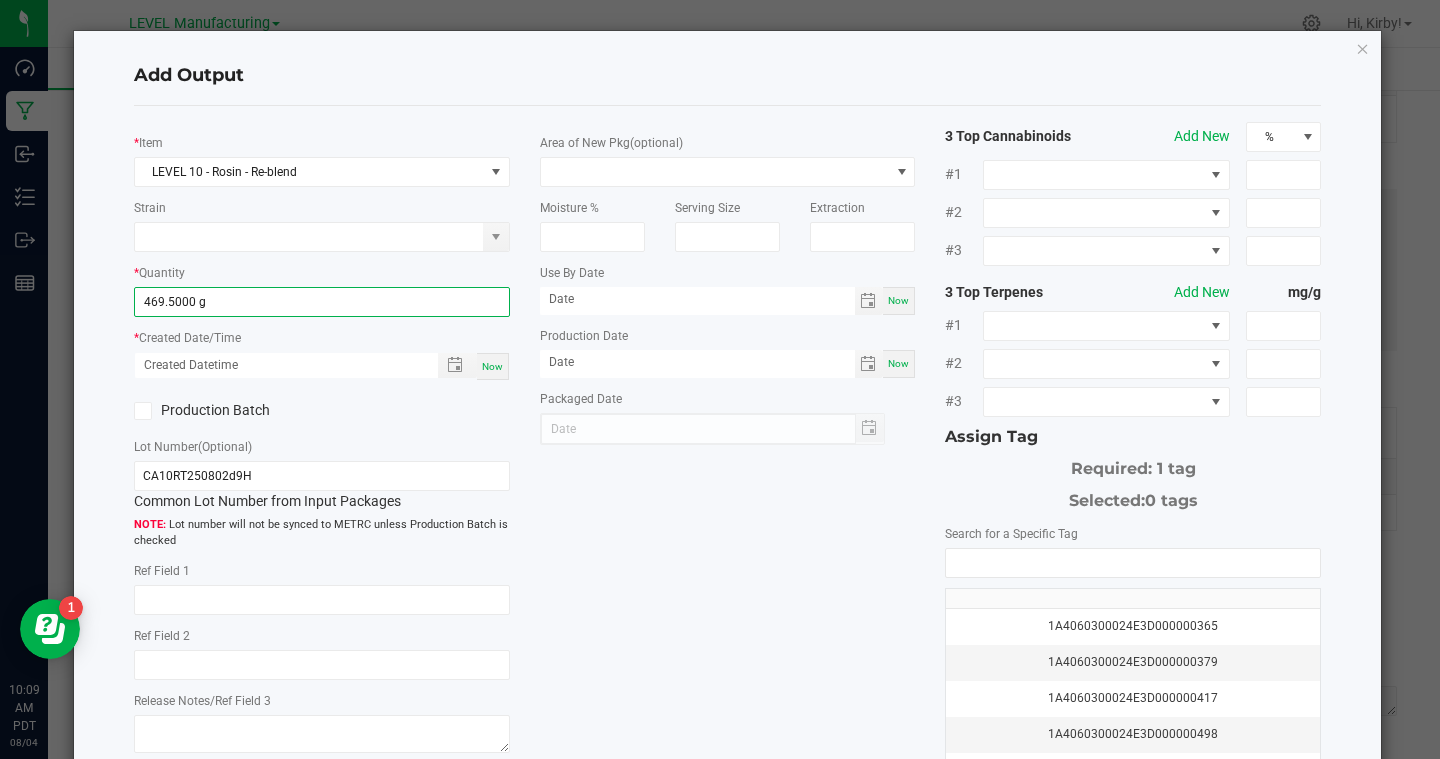 click on "Now" at bounding box center (492, 366) 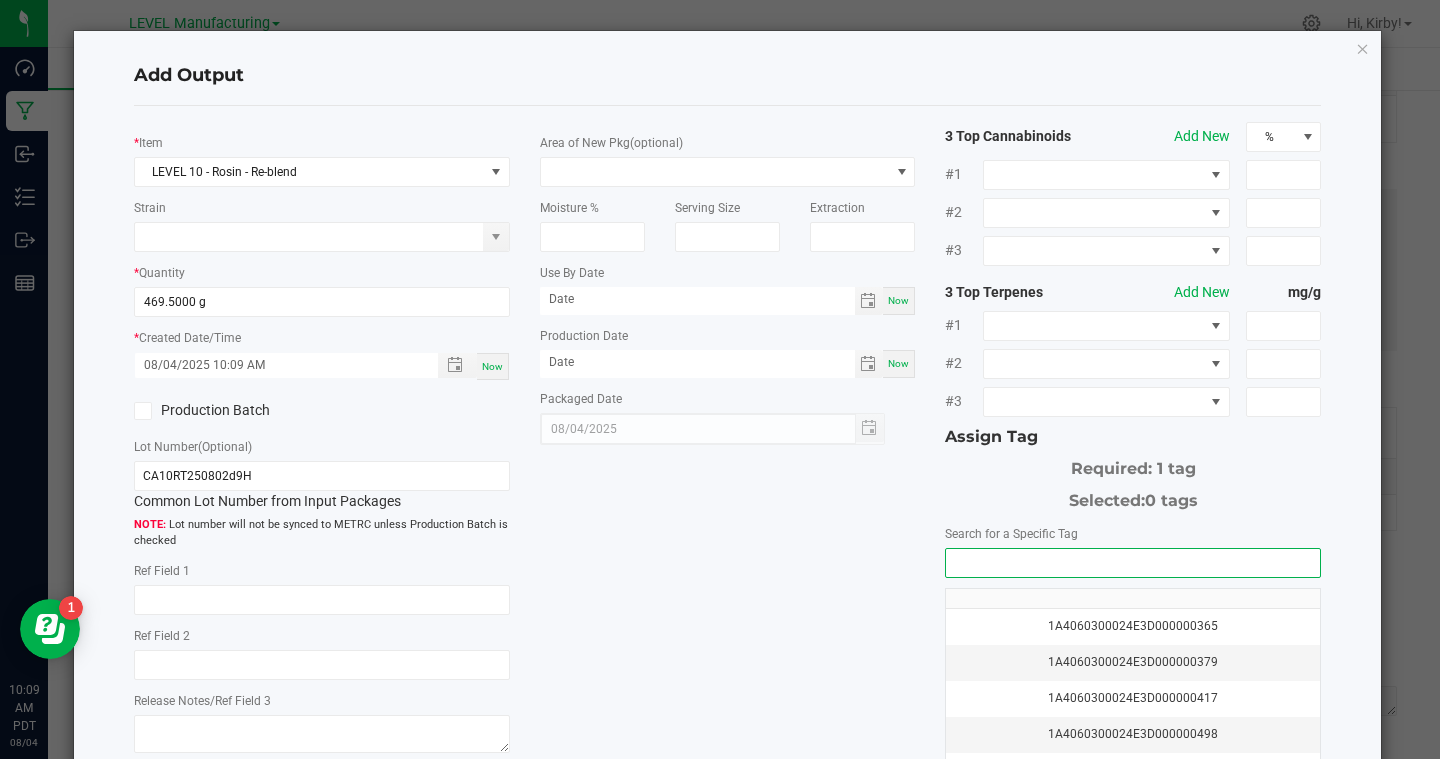 click at bounding box center (1133, 563) 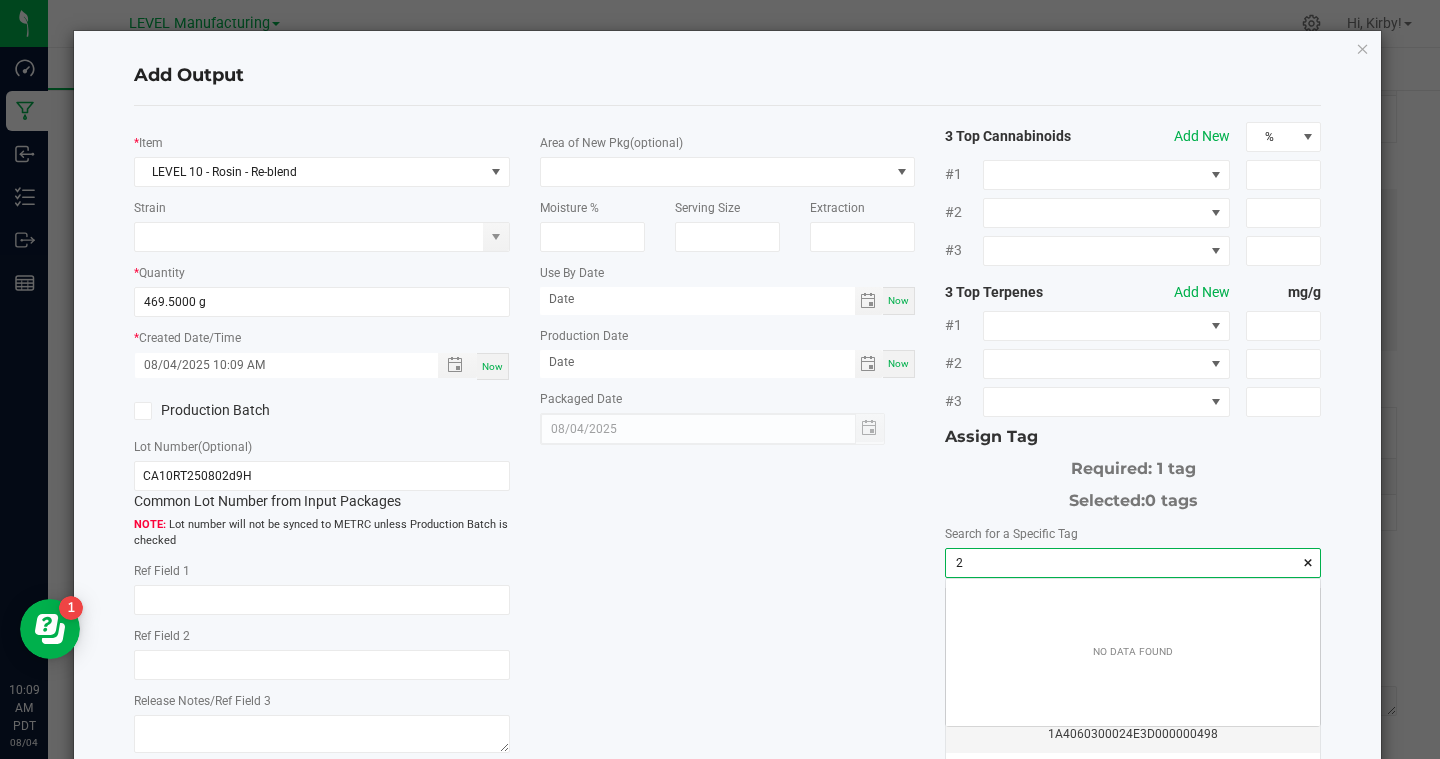scroll, scrollTop: 99972, scrollLeft: 99626, axis: both 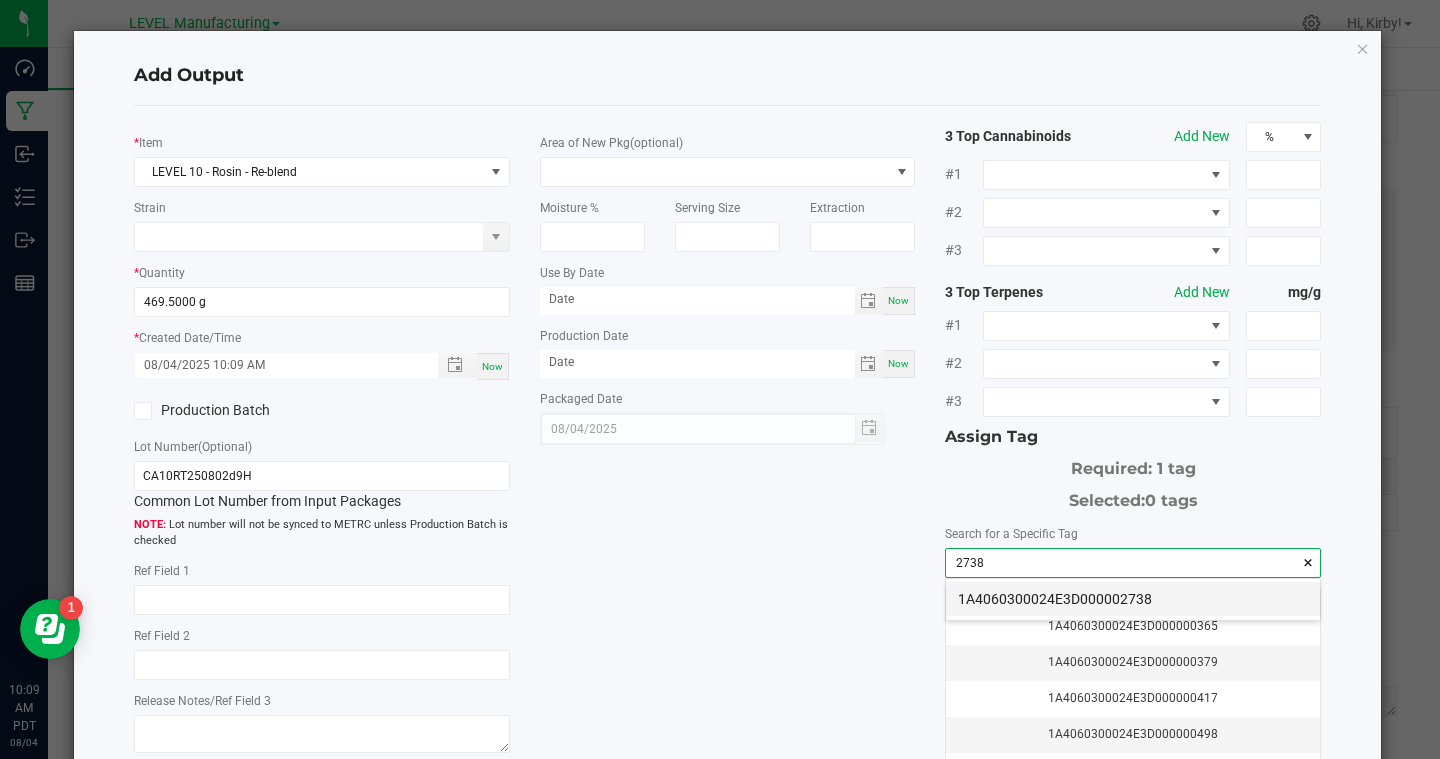 click on "1A4060300024E3D000002738" at bounding box center (1133, 599) 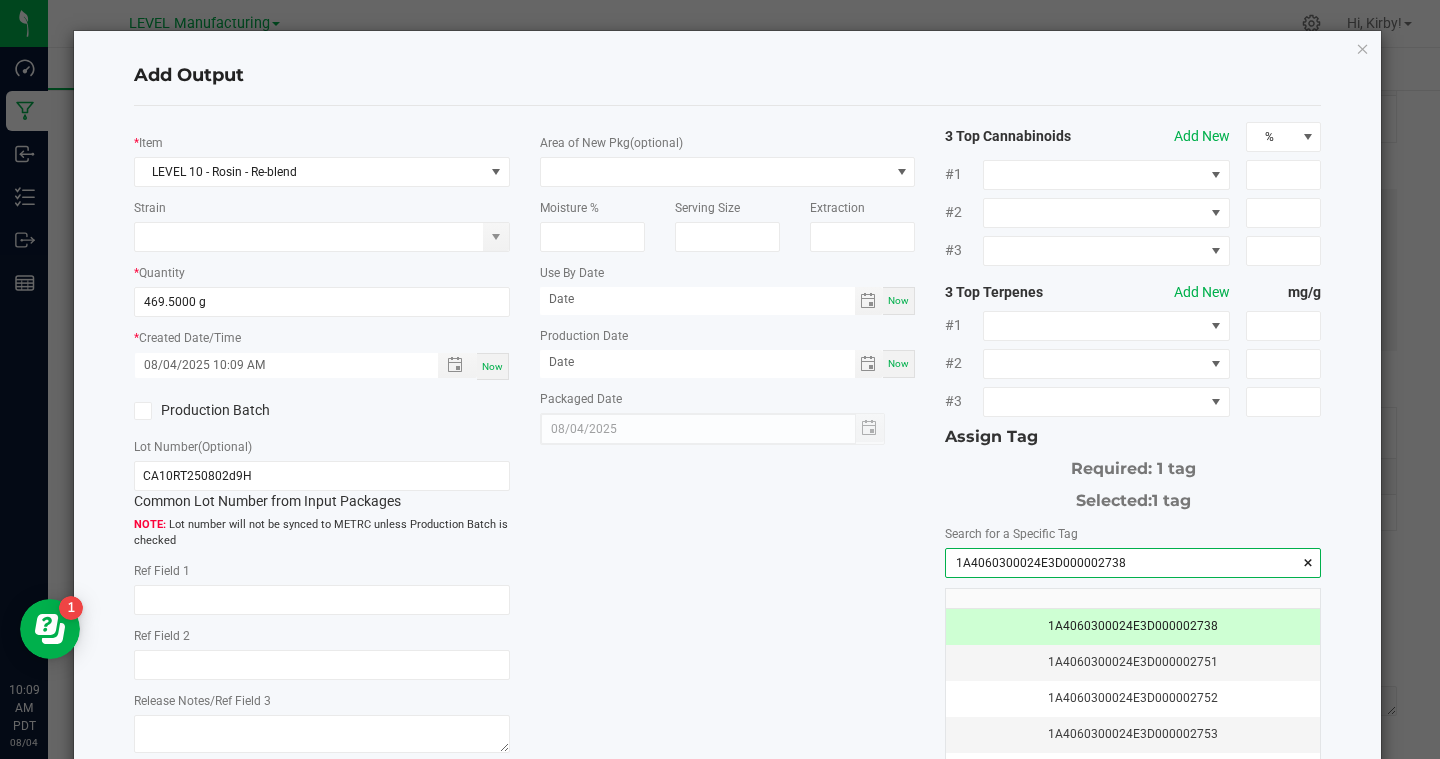 type on "1A4060300024E3D000002738" 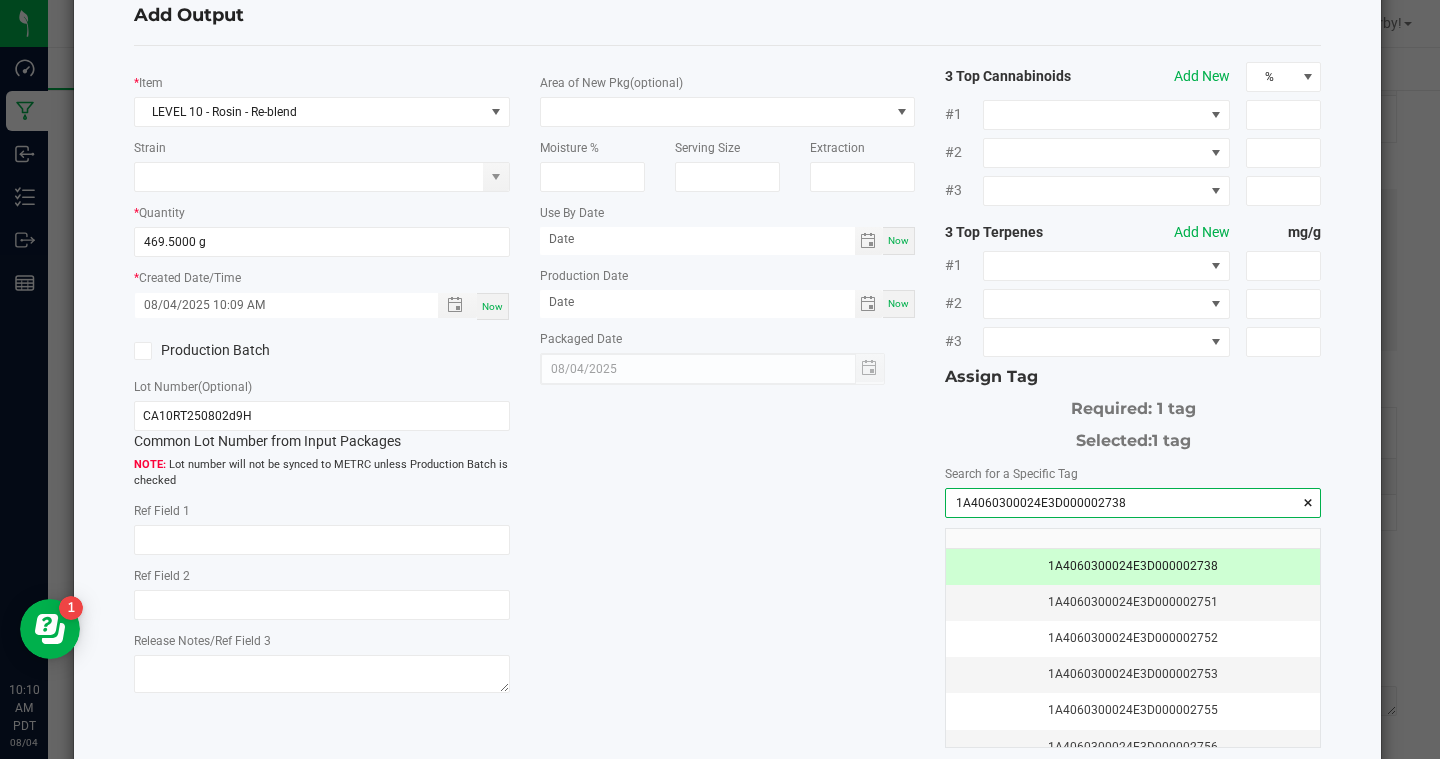 scroll, scrollTop: 195, scrollLeft: 0, axis: vertical 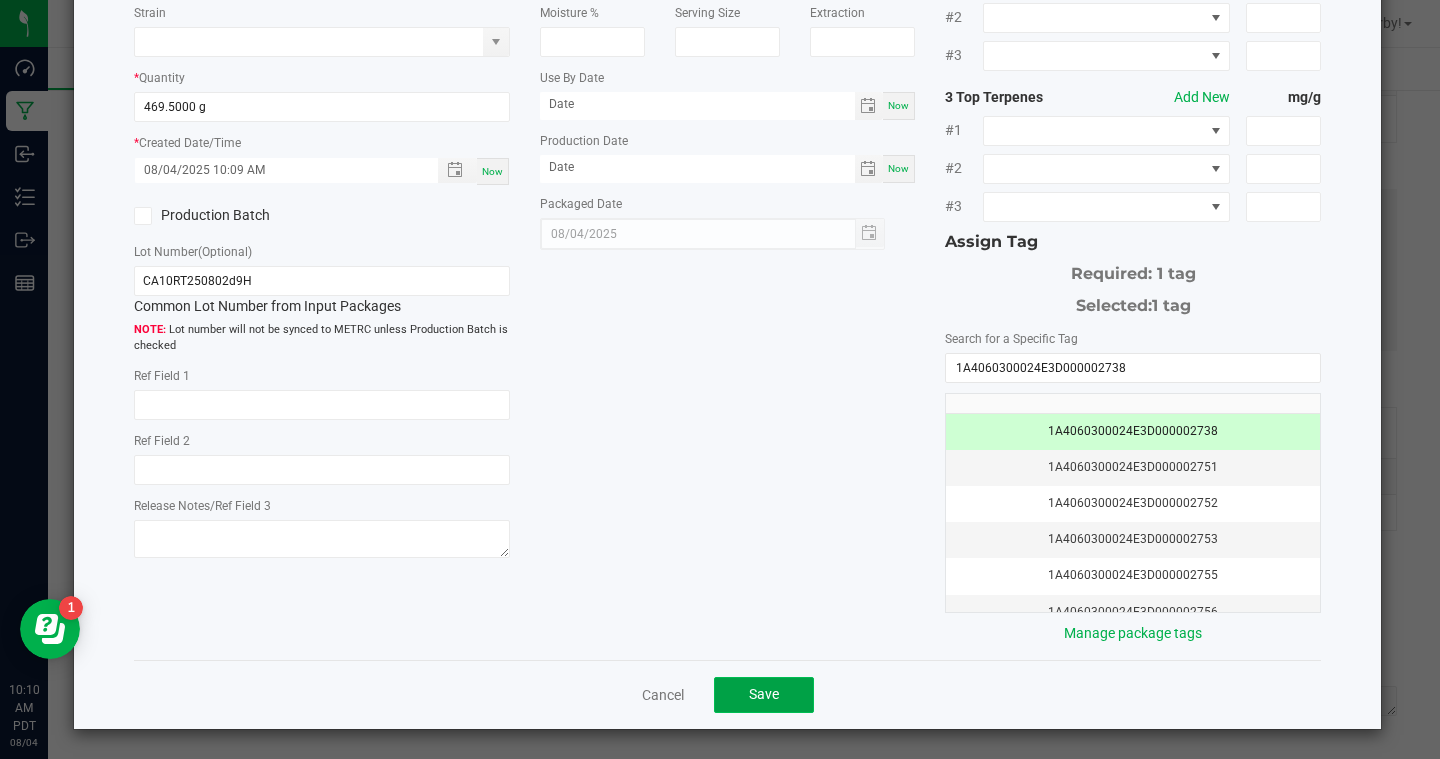 click on "Save" 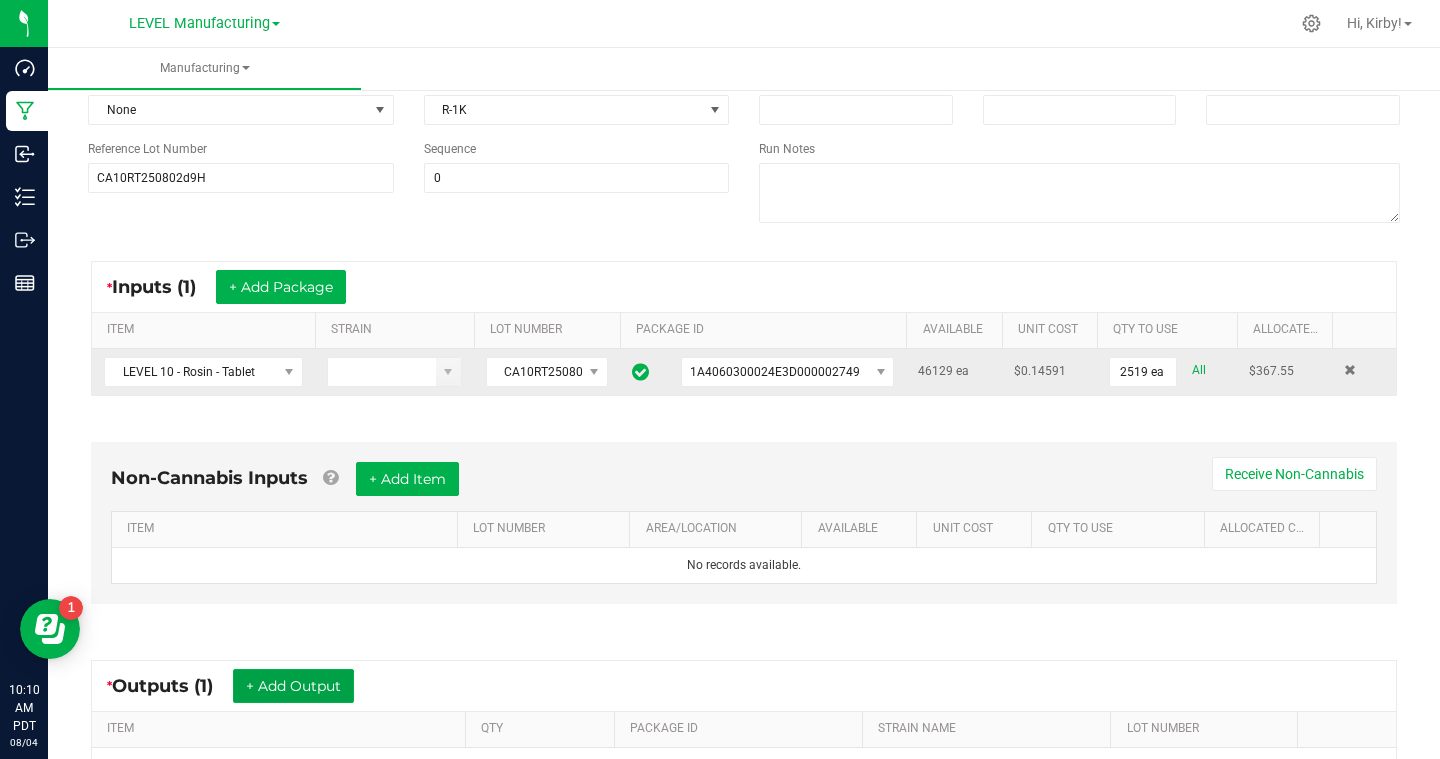 scroll, scrollTop: 201, scrollLeft: 0, axis: vertical 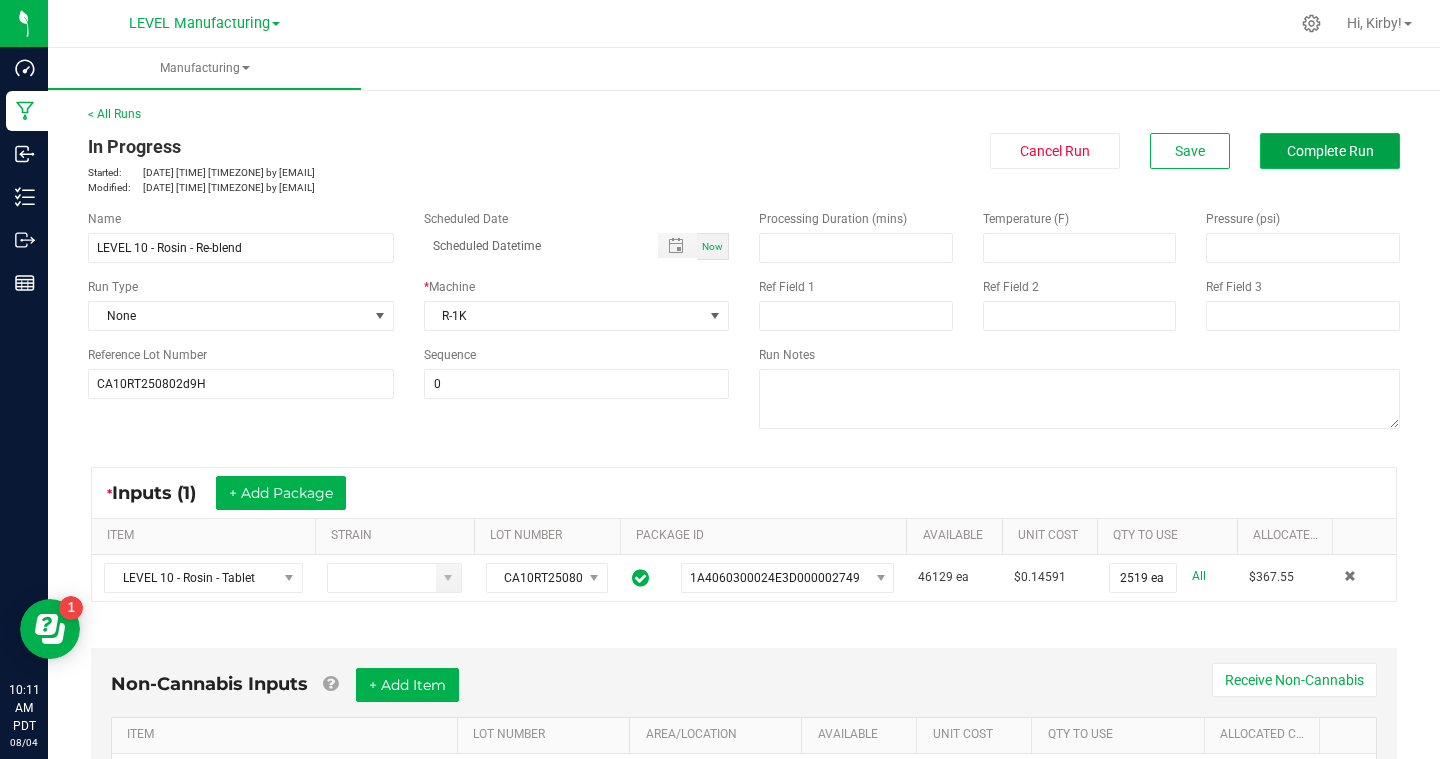 click on "Complete Run" at bounding box center [1330, 151] 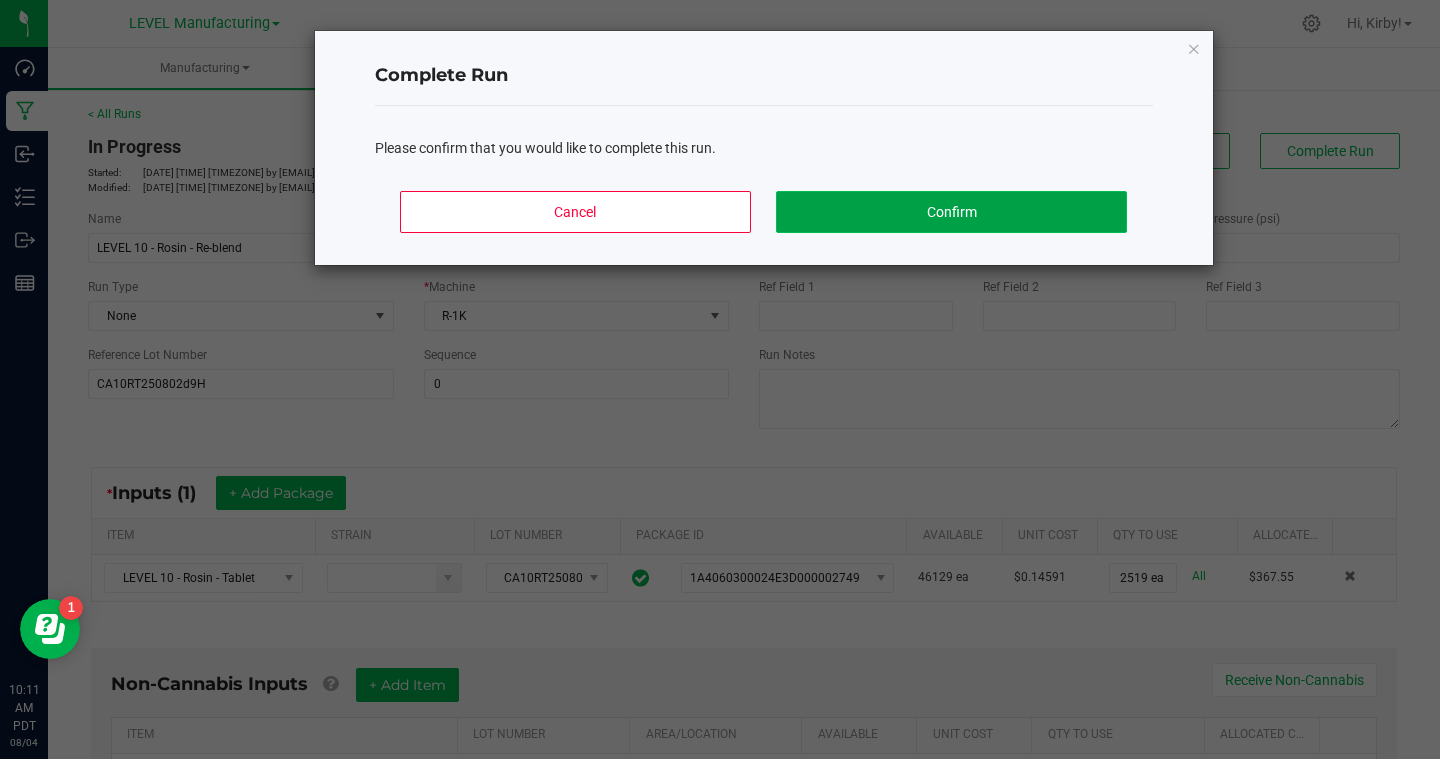click on "Confirm" 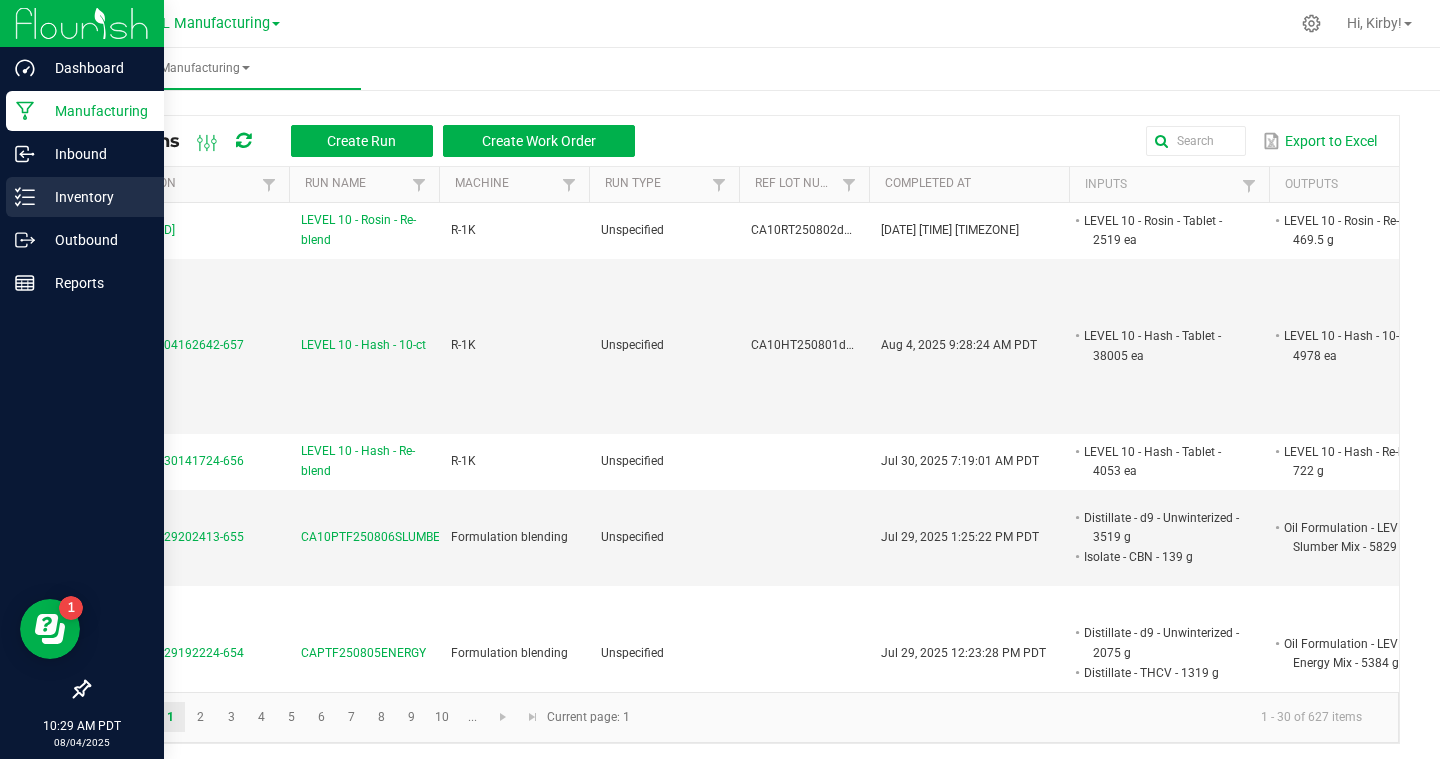 click on "Inventory" at bounding box center (95, 197) 